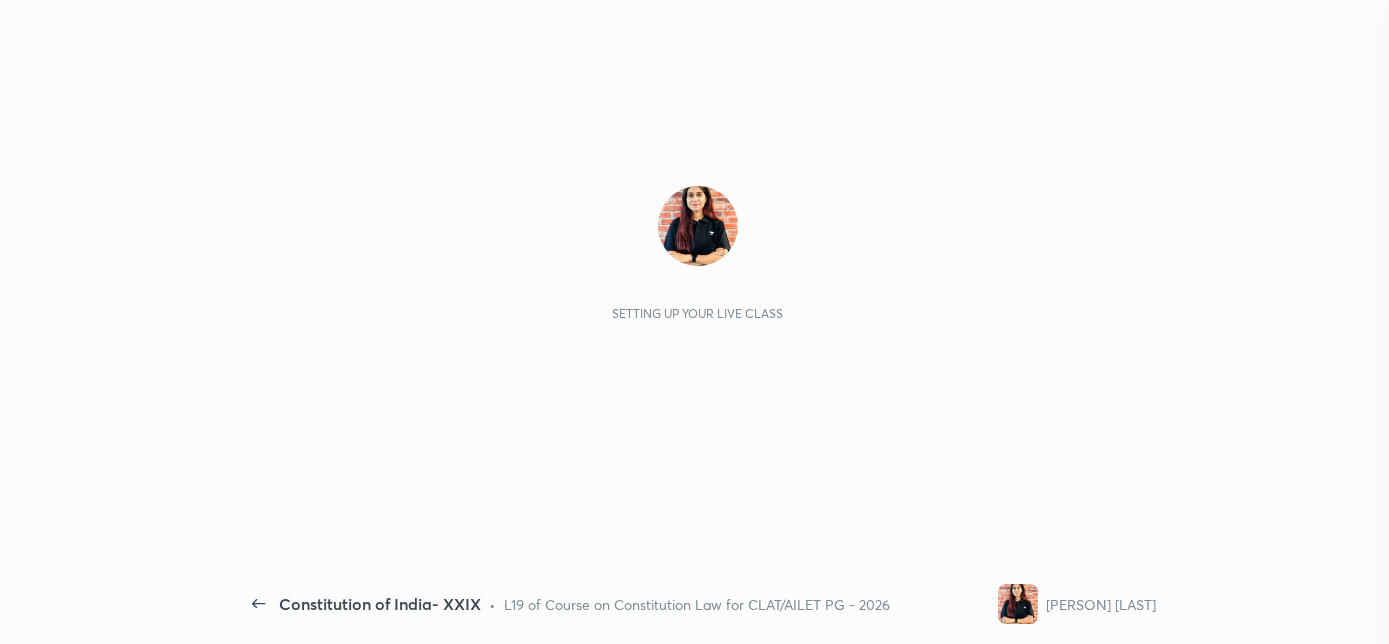 scroll, scrollTop: 0, scrollLeft: 0, axis: both 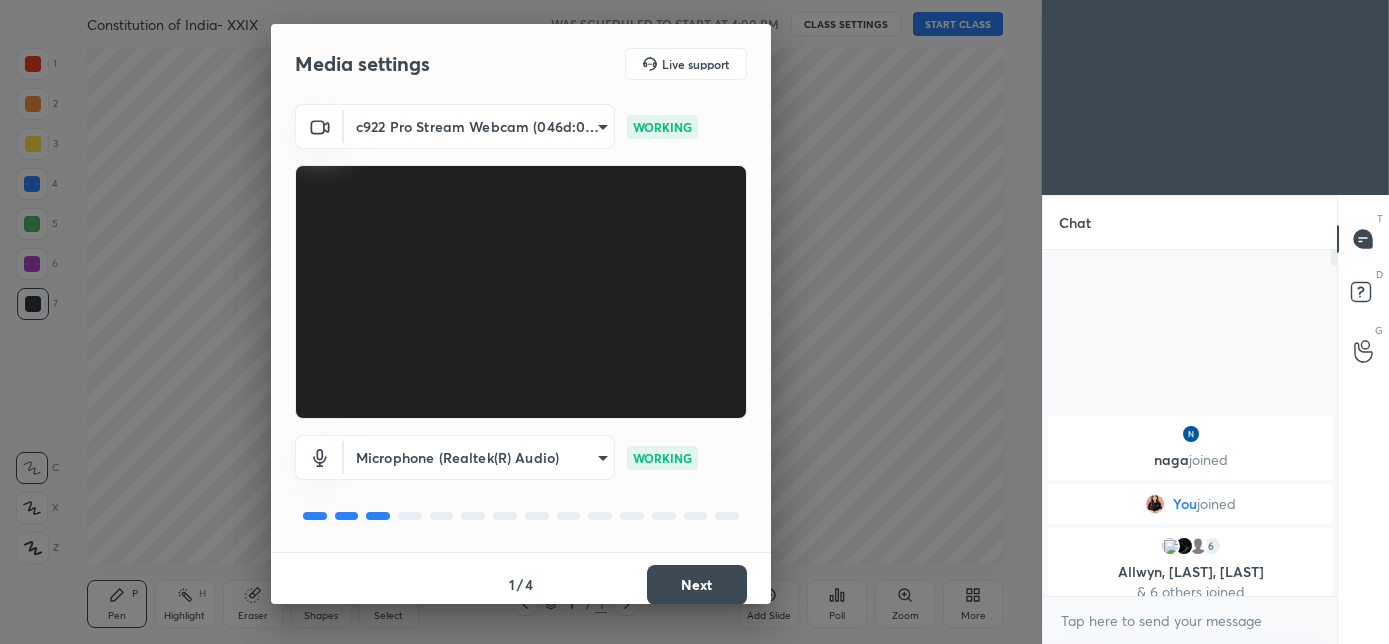 click on "Next" at bounding box center [697, 585] 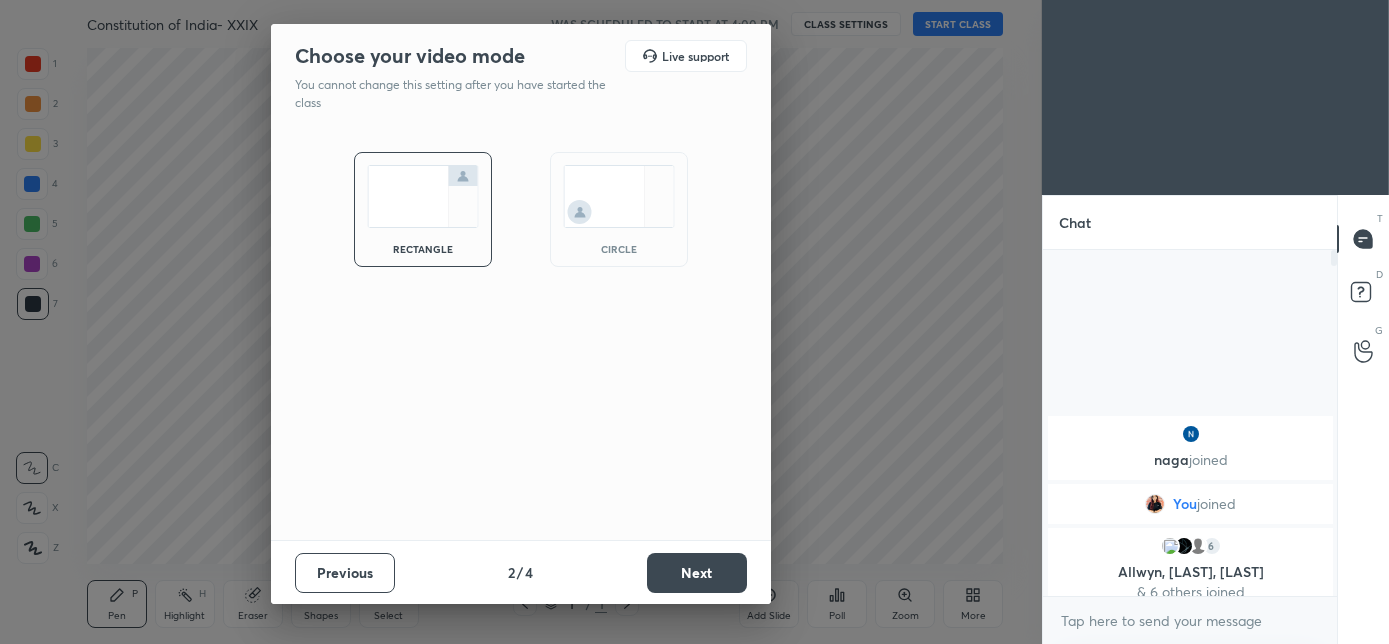 click at bounding box center (619, 196) 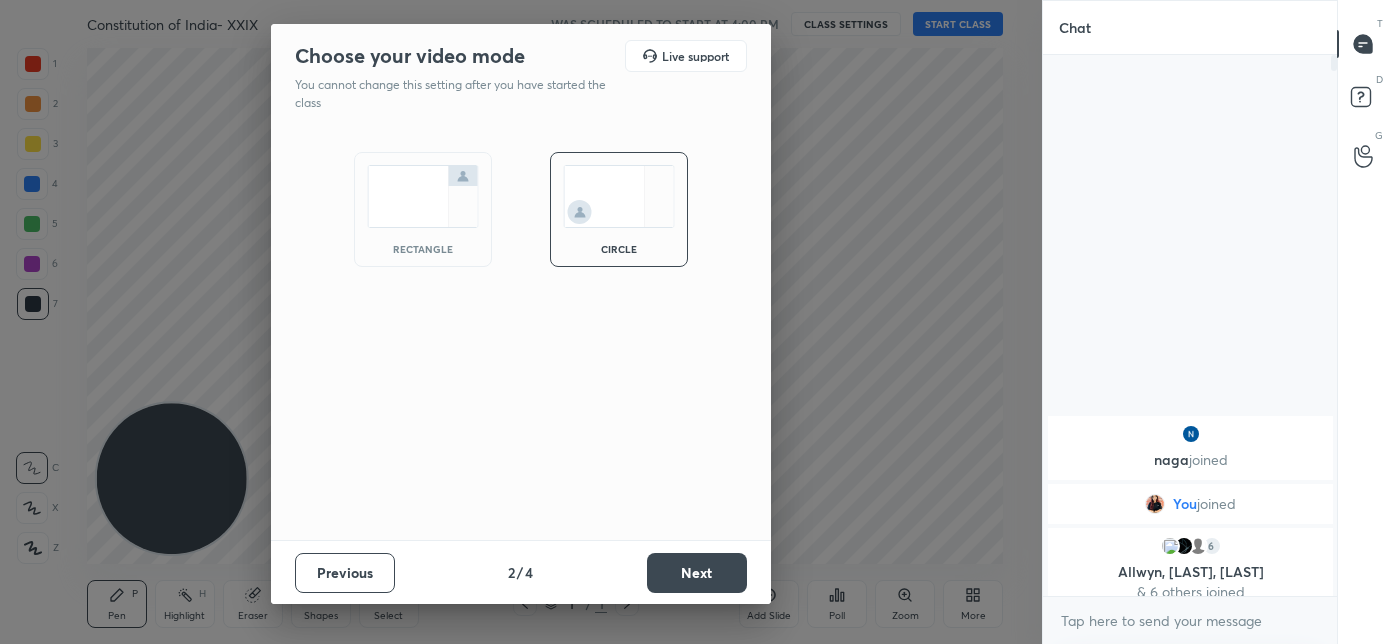 scroll, scrollTop: 6, scrollLeft: 7, axis: both 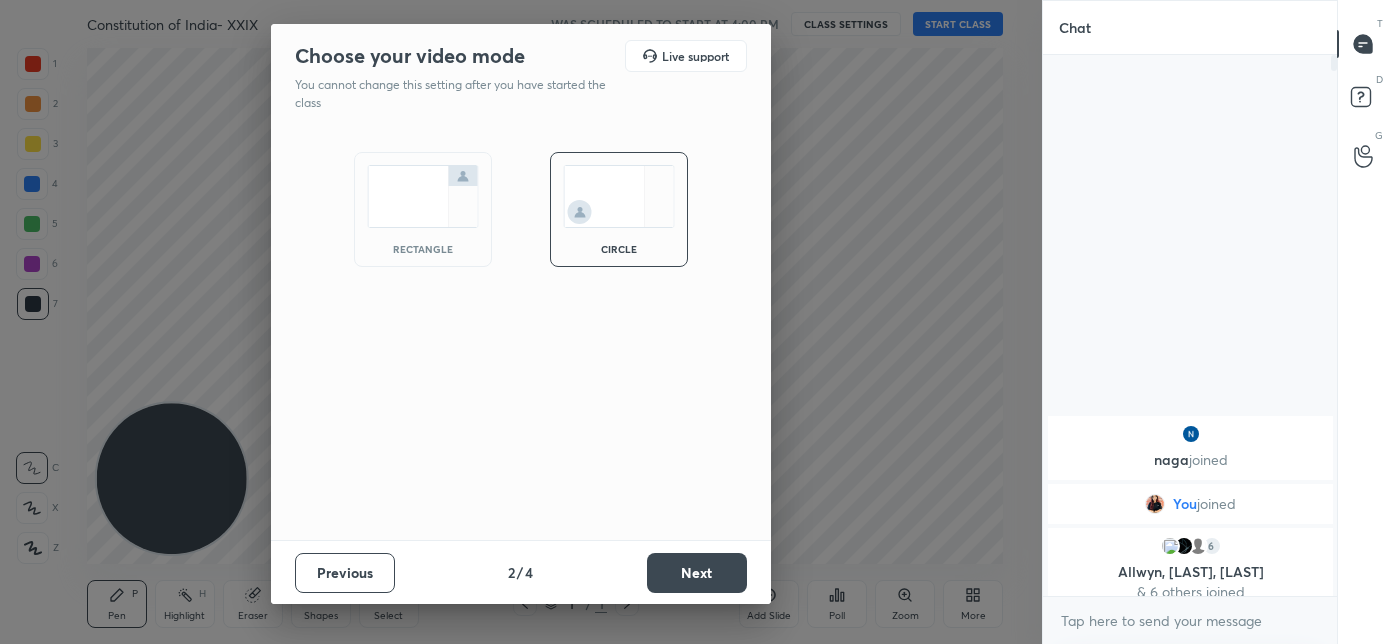 click on "Next" at bounding box center [697, 573] 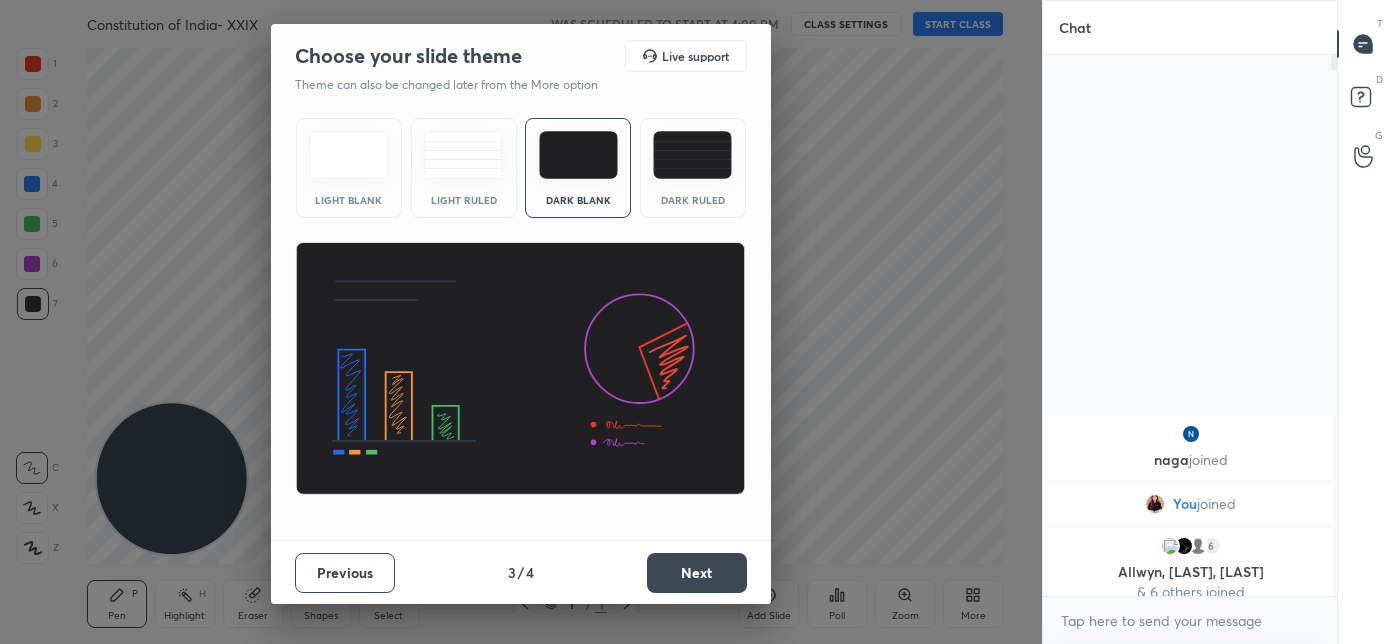 click on "Next" at bounding box center [697, 573] 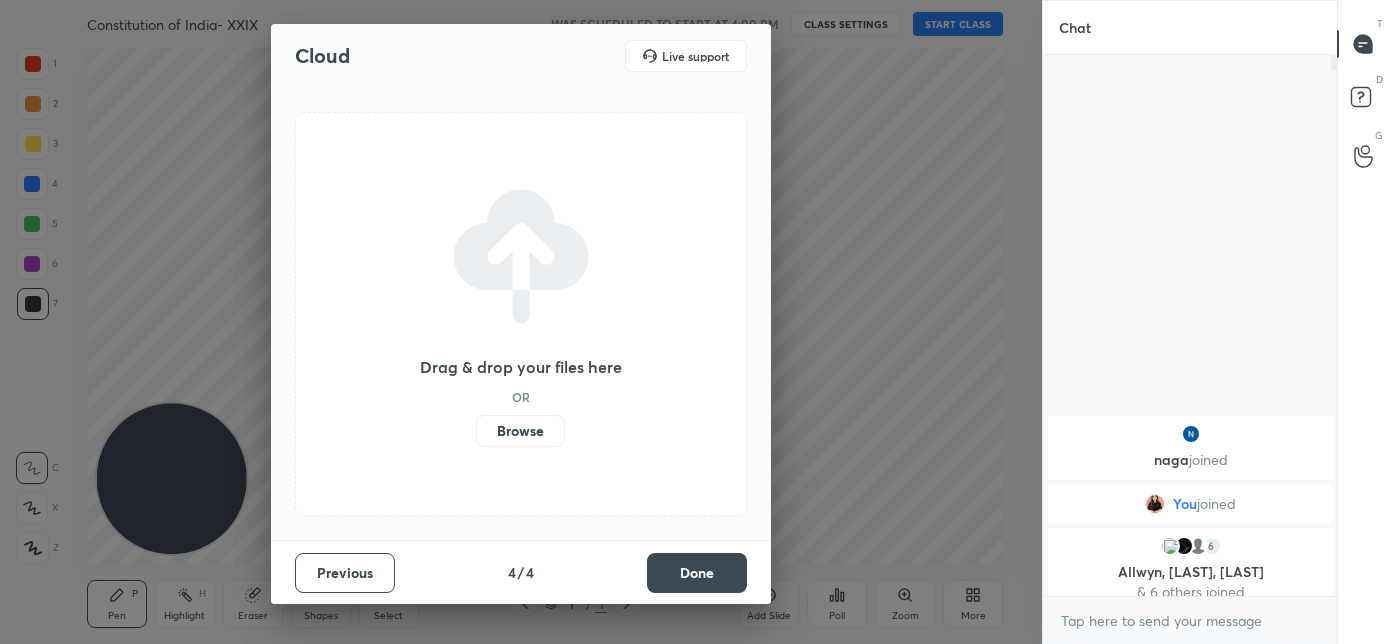 click on "Done" at bounding box center [697, 573] 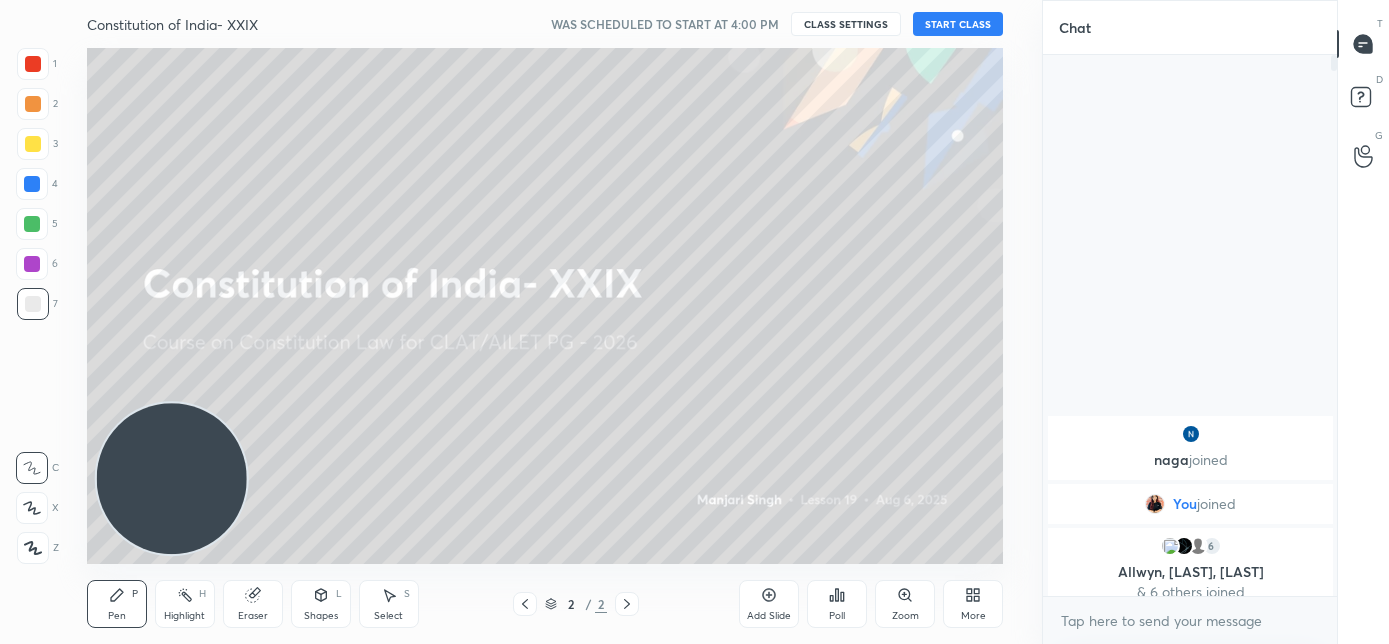 click on "START CLASS" at bounding box center (958, 24) 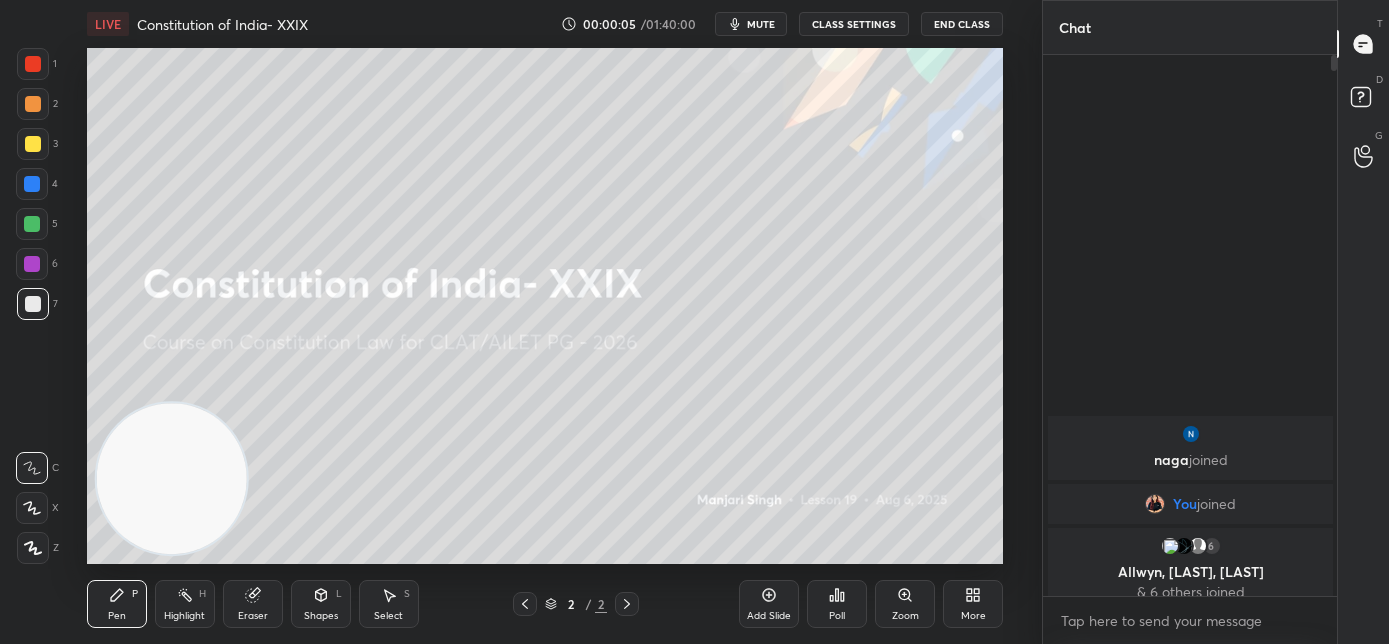 click on "mute" at bounding box center [761, 24] 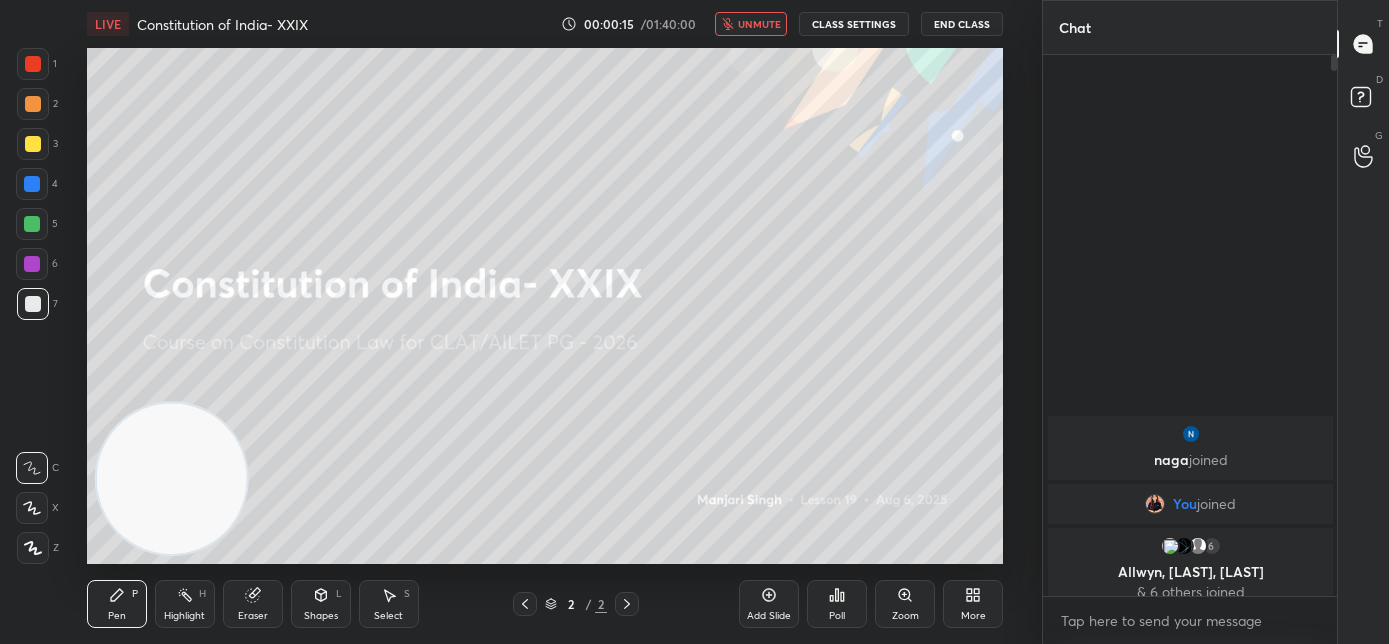 click on "unmute" at bounding box center [759, 24] 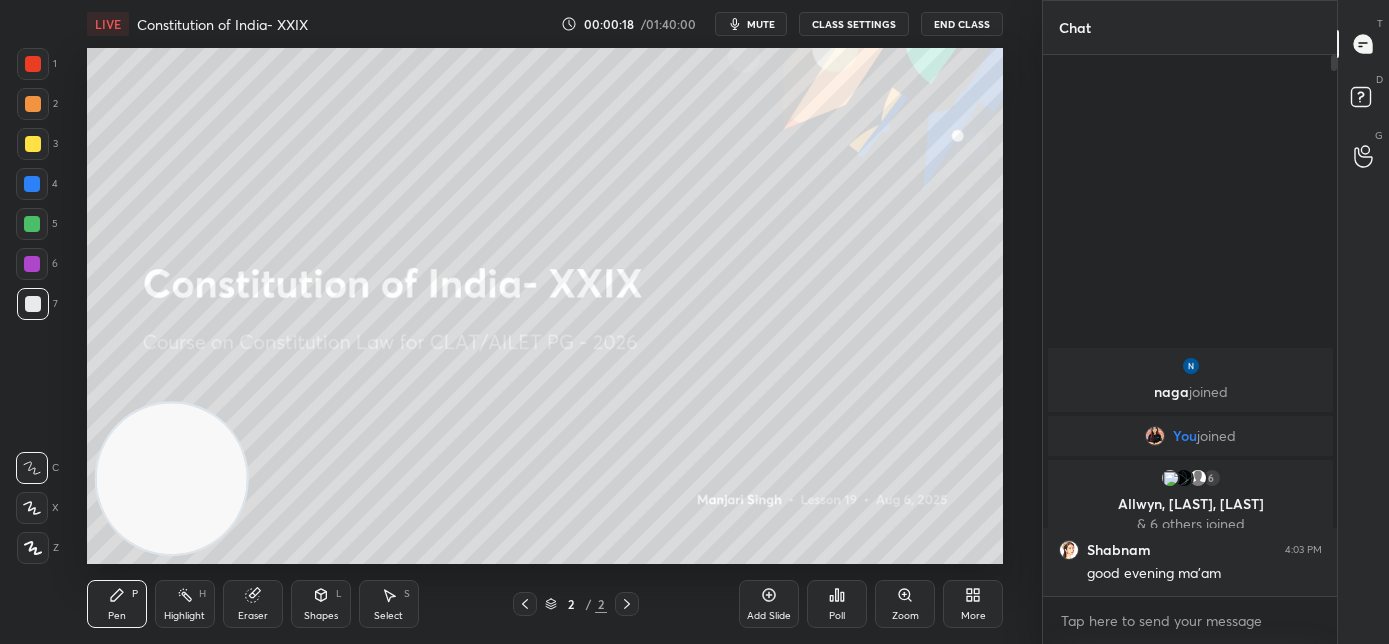 click on "mute" at bounding box center [761, 24] 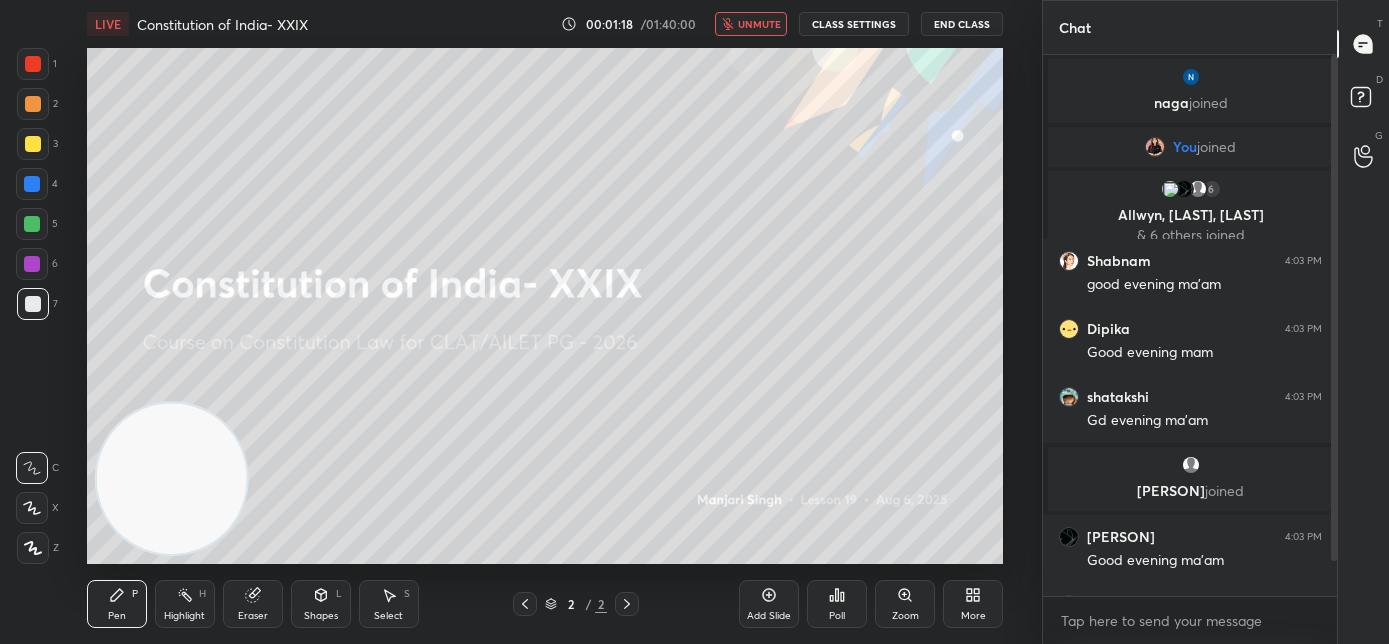 click on "unmute" at bounding box center [759, 24] 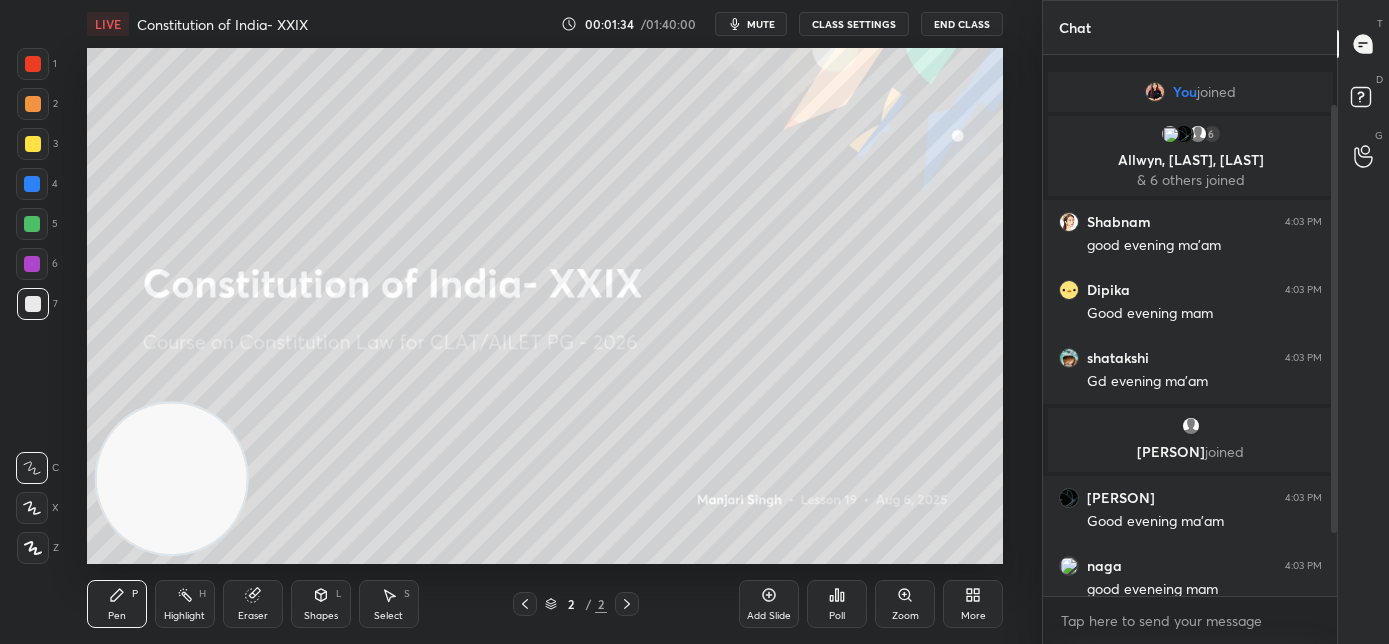 scroll, scrollTop: 143, scrollLeft: 0, axis: vertical 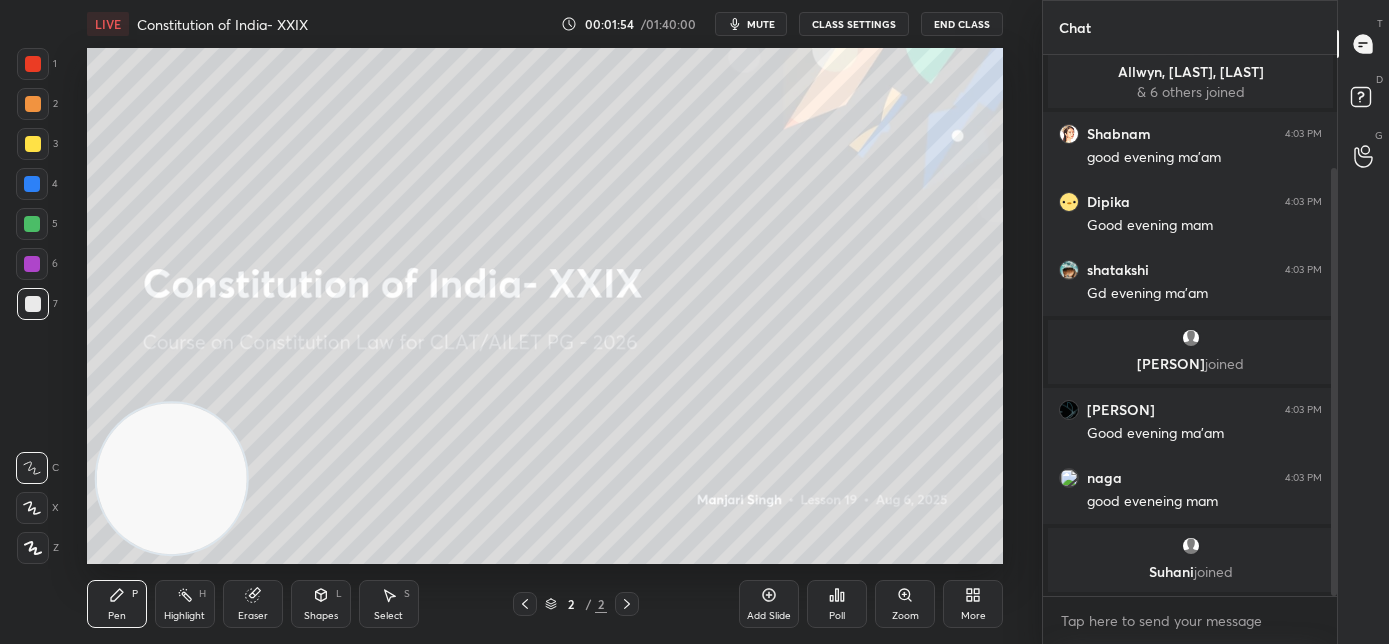 click on "mute" at bounding box center [761, 24] 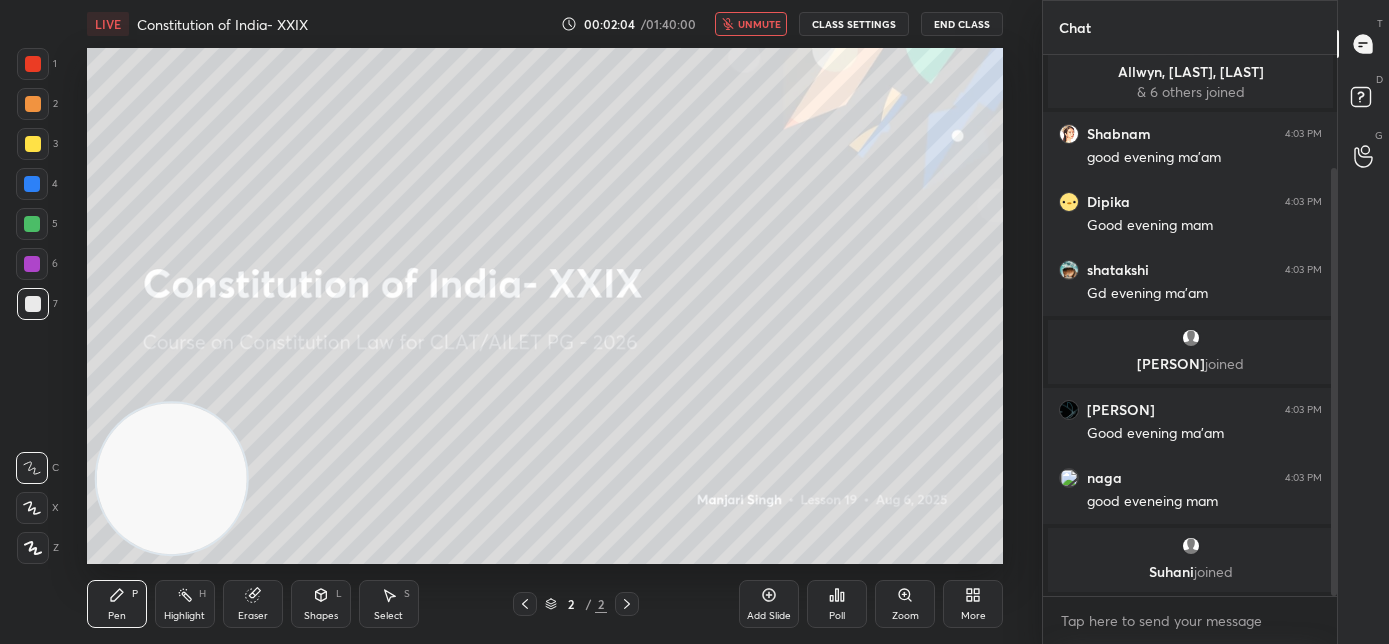 click on "More" at bounding box center (973, 604) 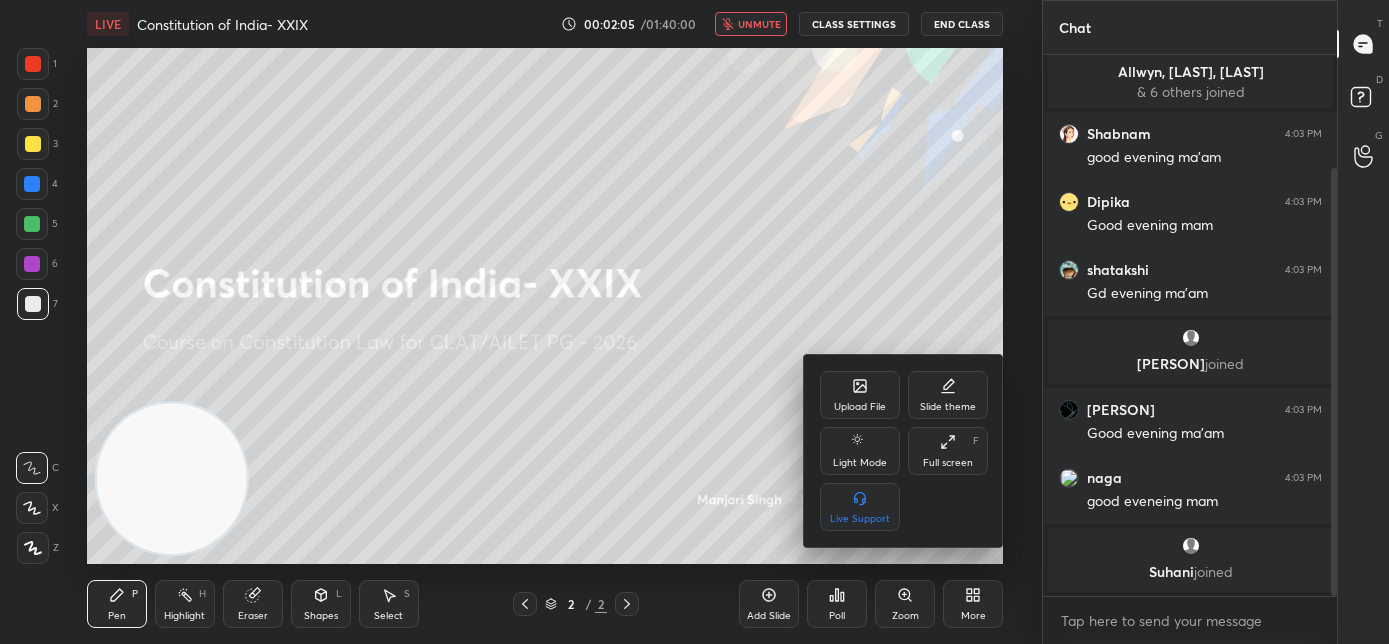 click on "Upload File" at bounding box center (860, 407) 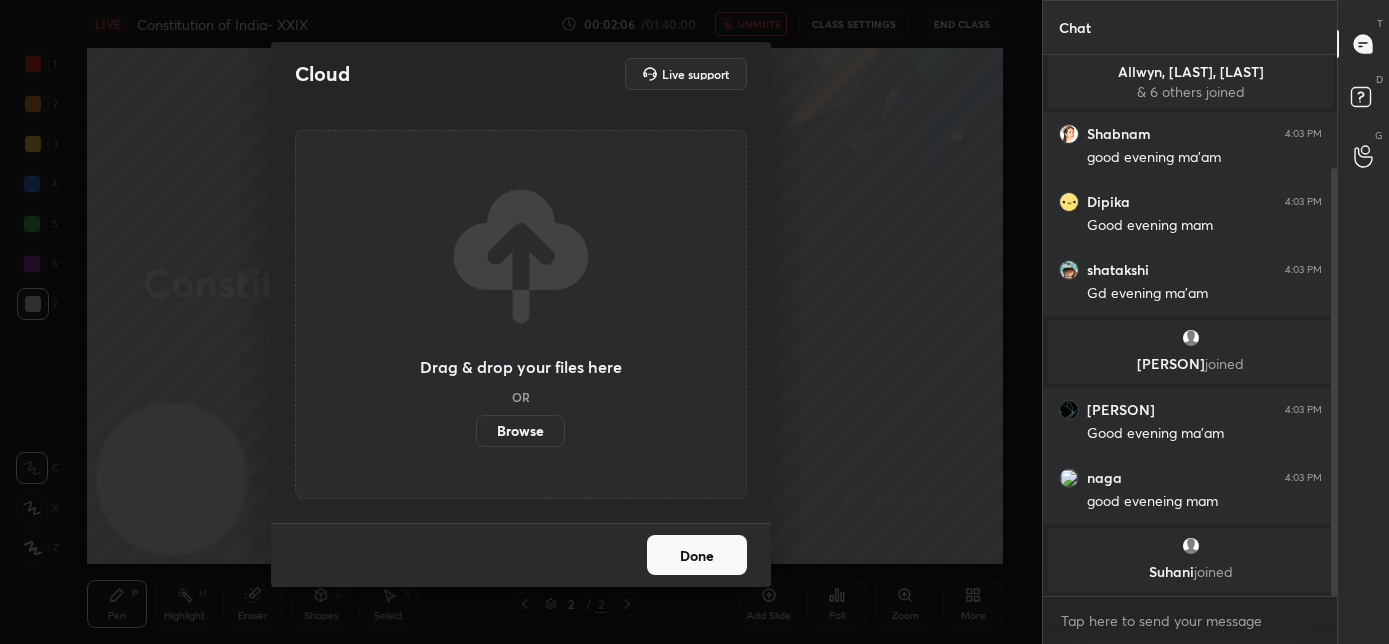 click on "Browse" at bounding box center [520, 431] 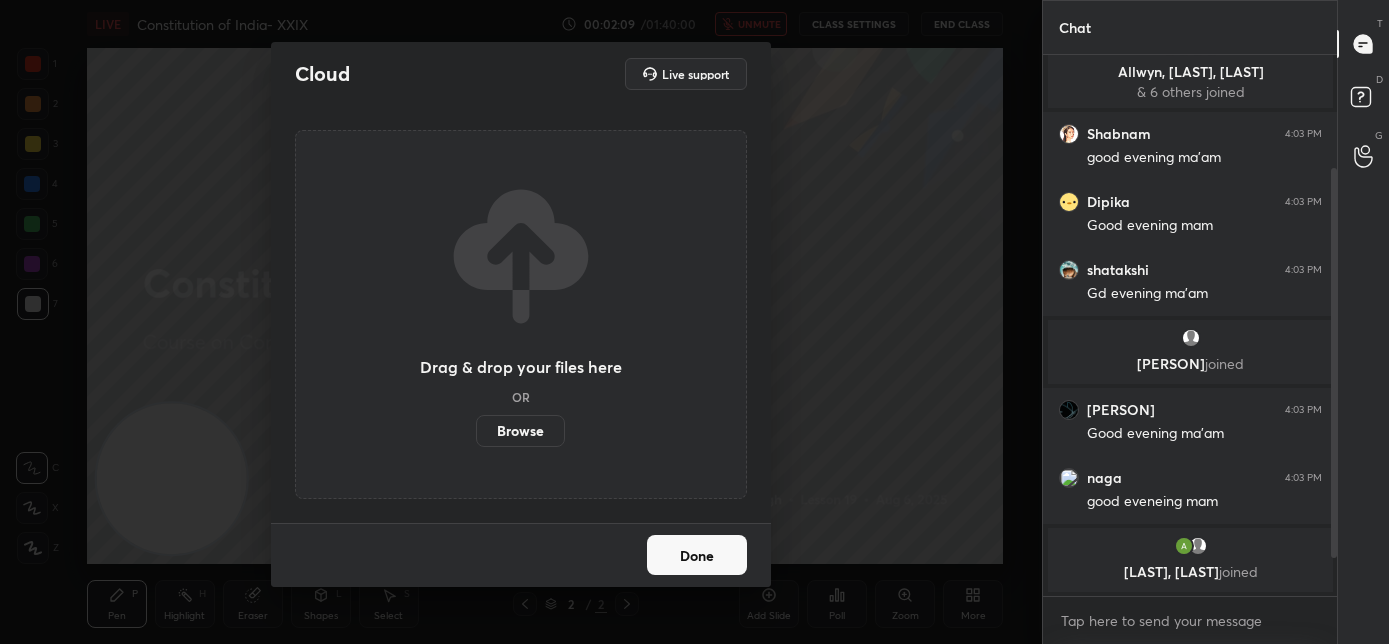 scroll, scrollTop: 210, scrollLeft: 0, axis: vertical 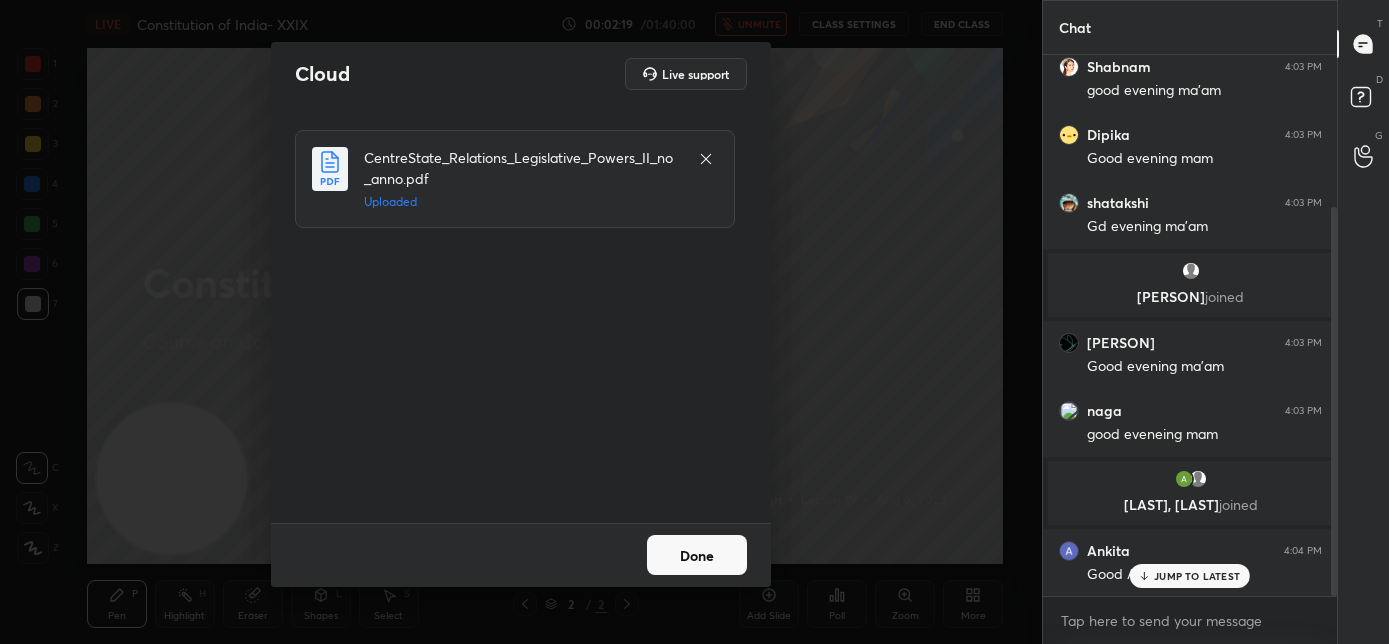 click on "Done" at bounding box center (697, 555) 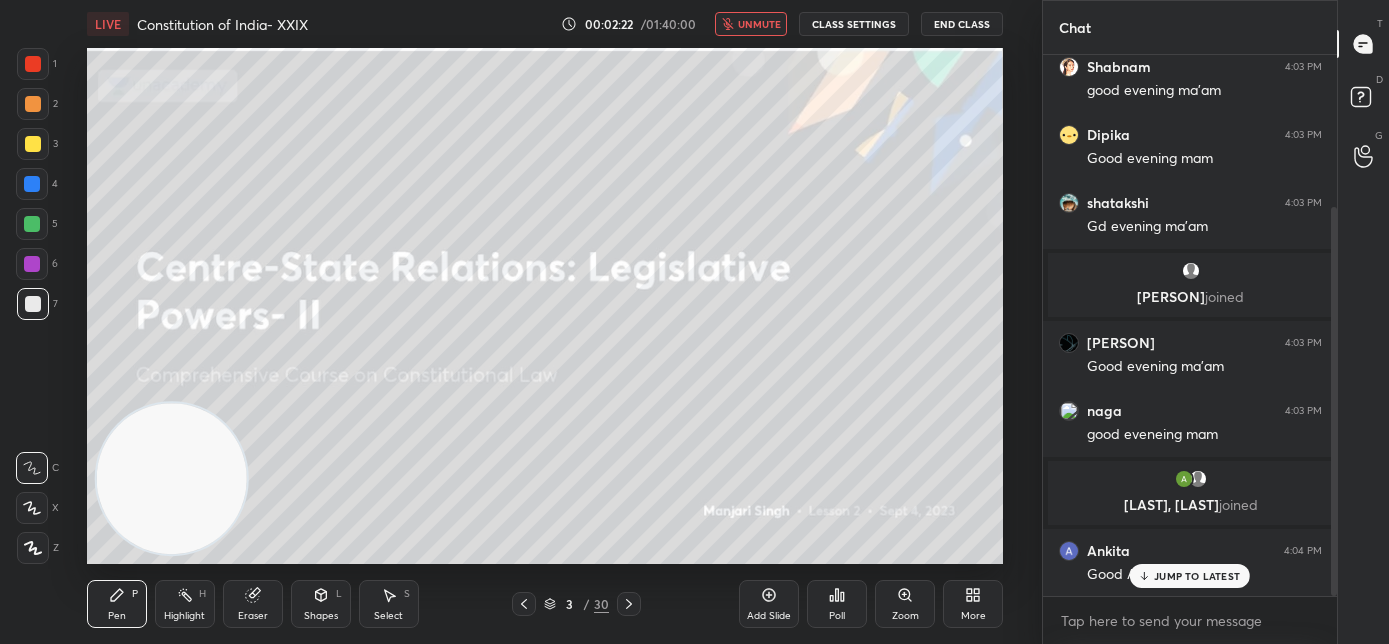 click 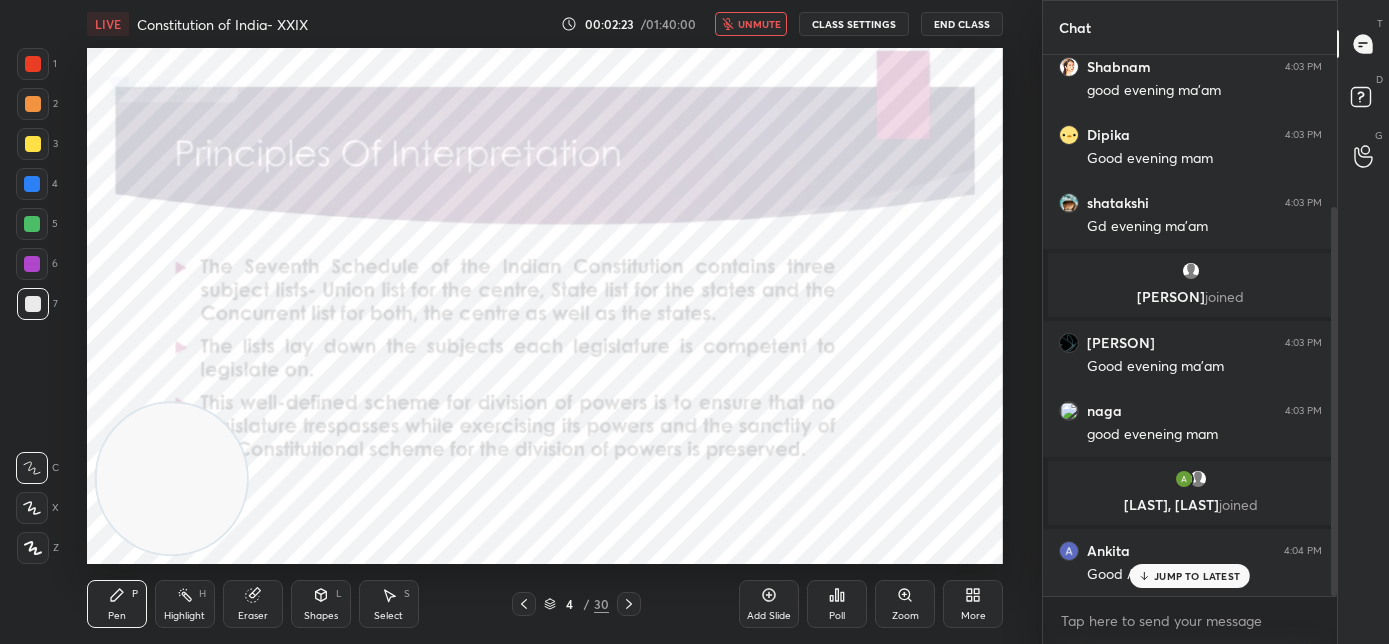 click 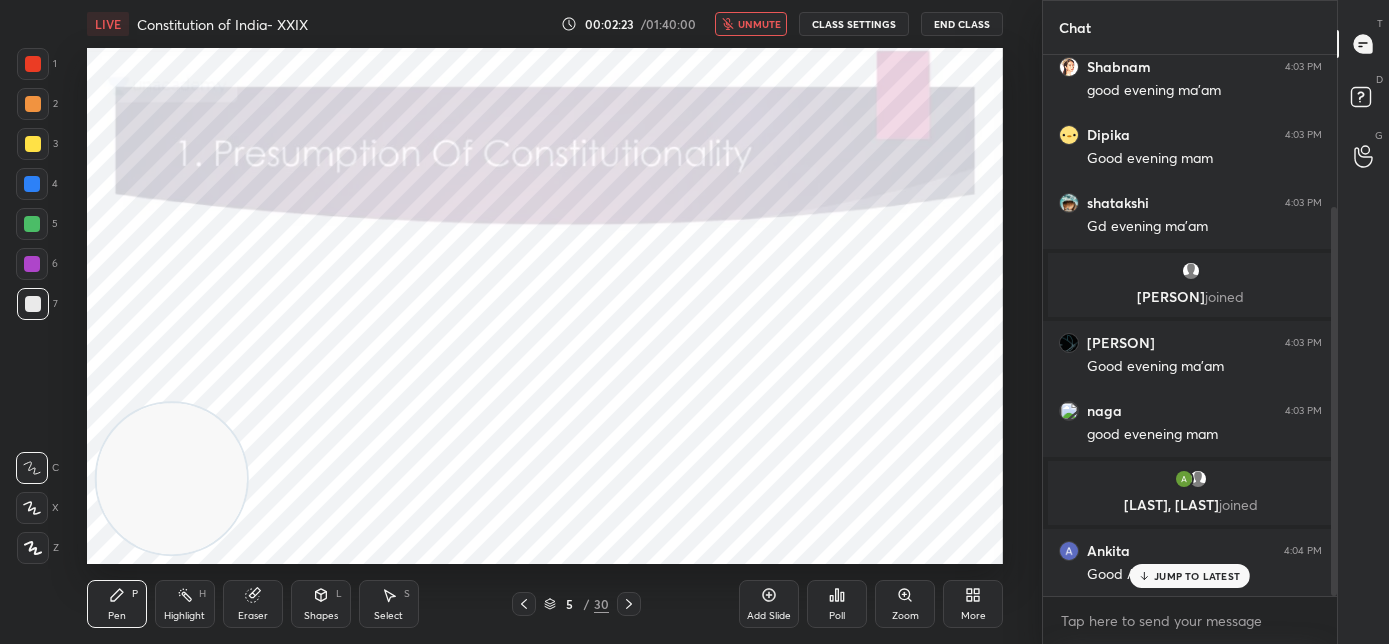 click 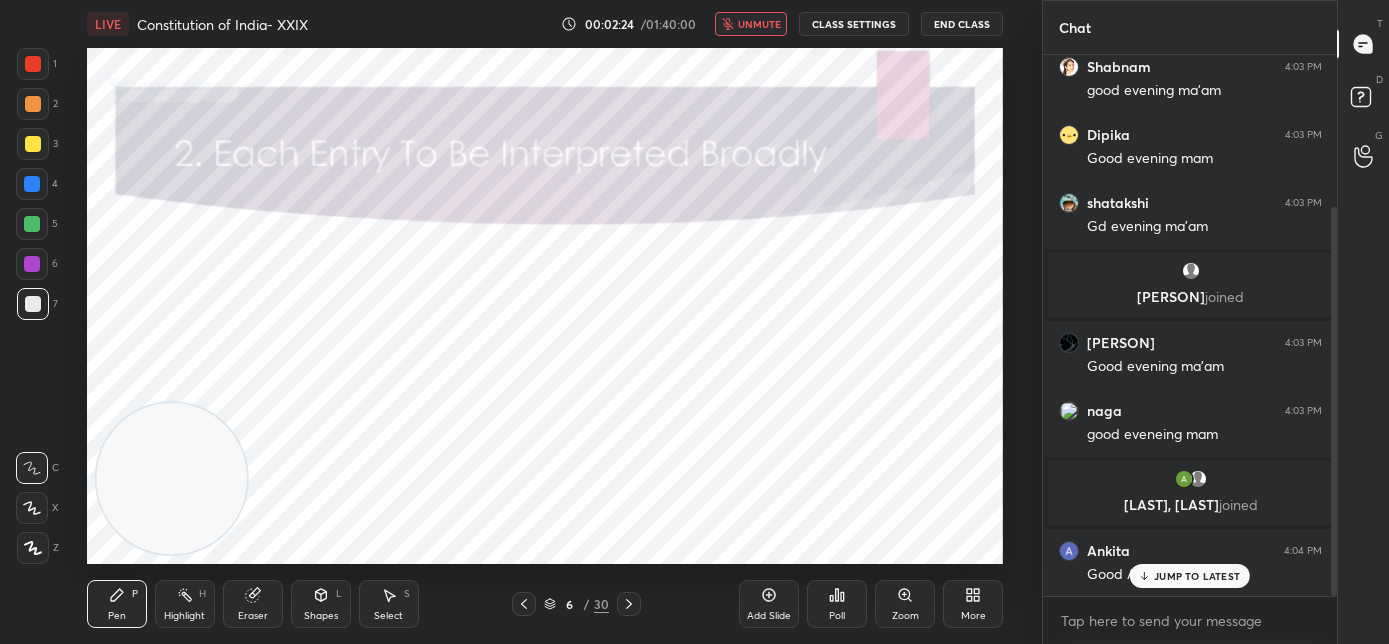 click 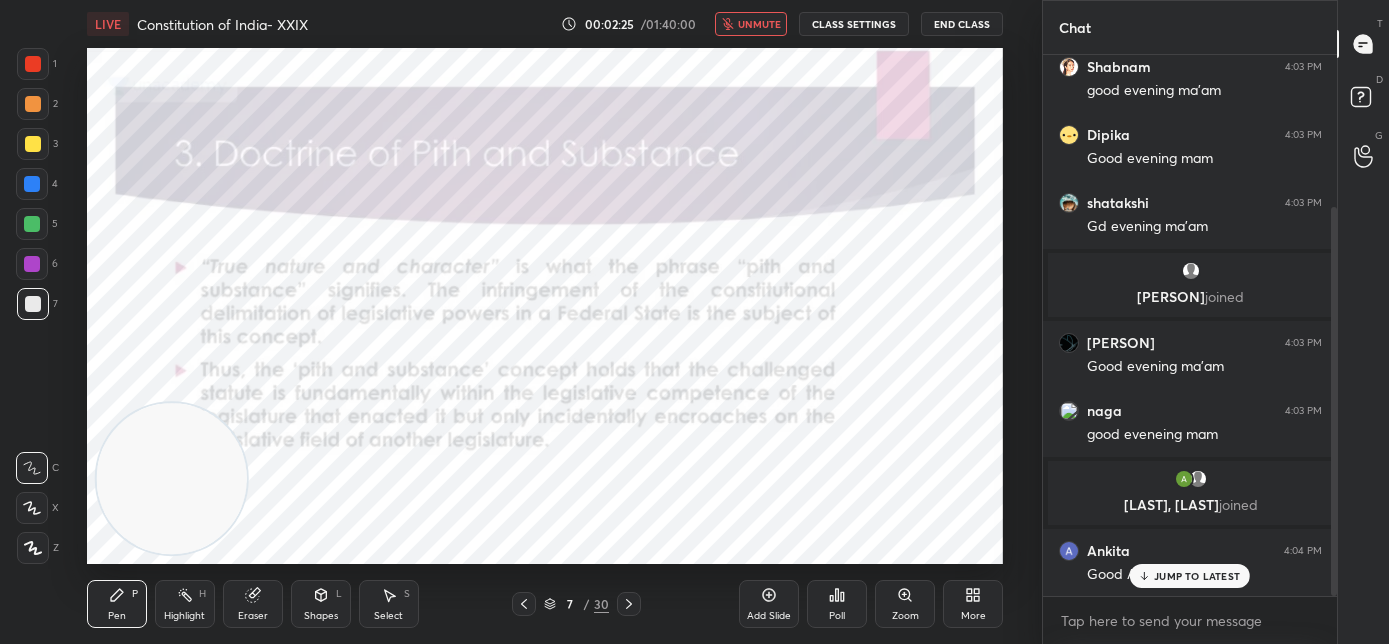 click 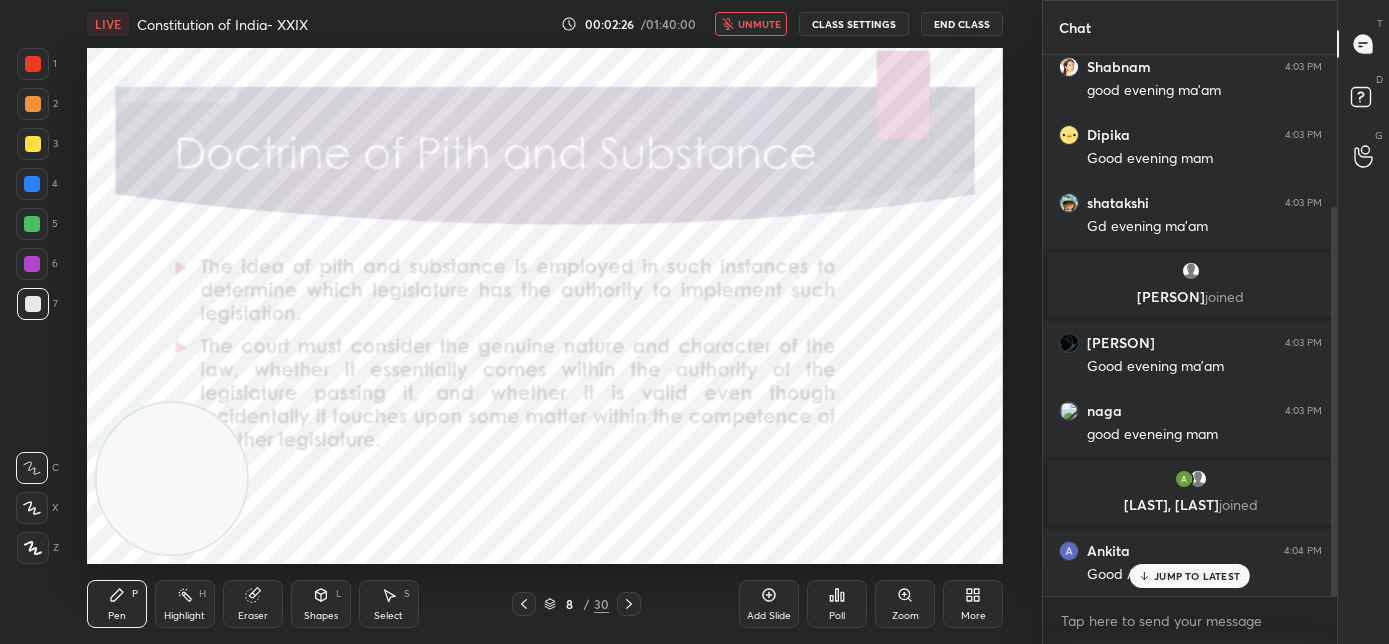 click 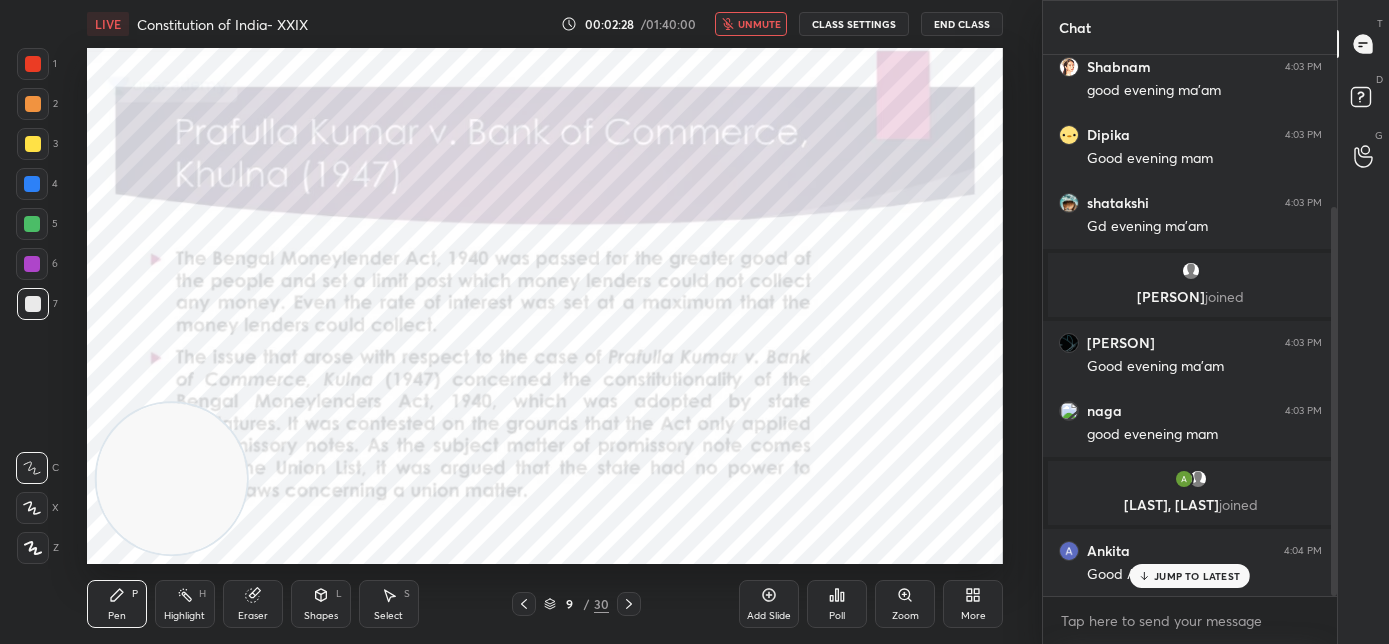 click on "unmute" at bounding box center [751, 24] 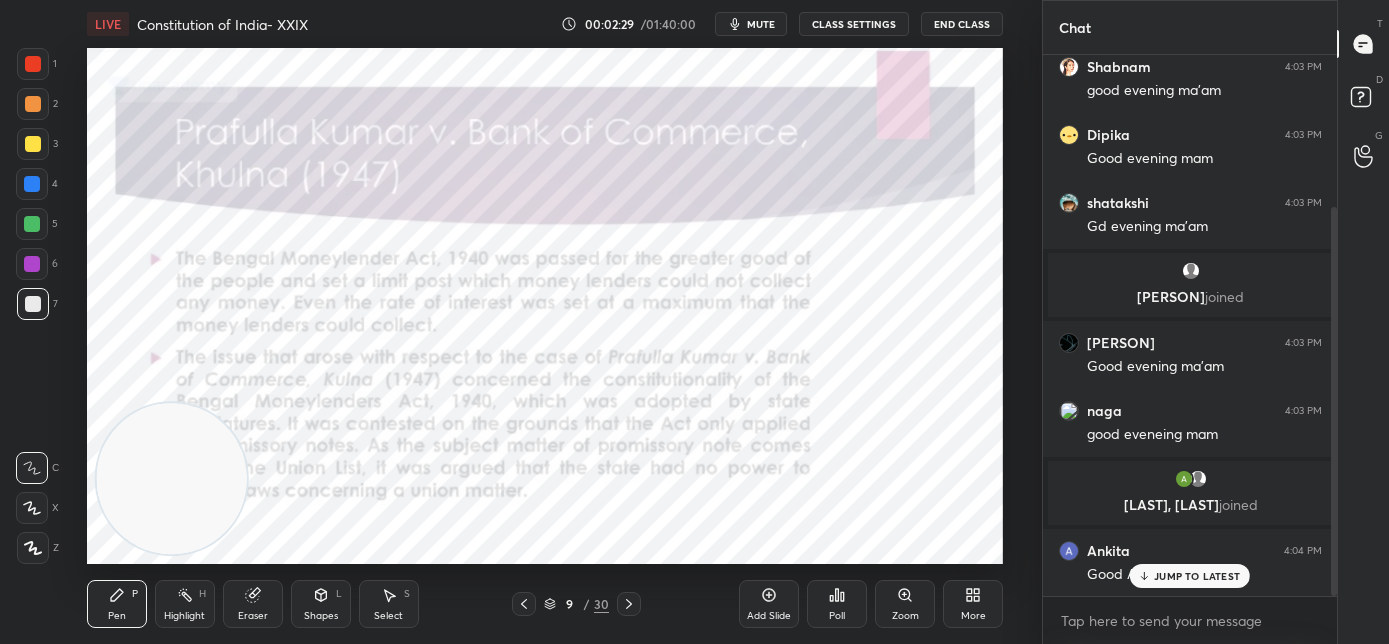 click 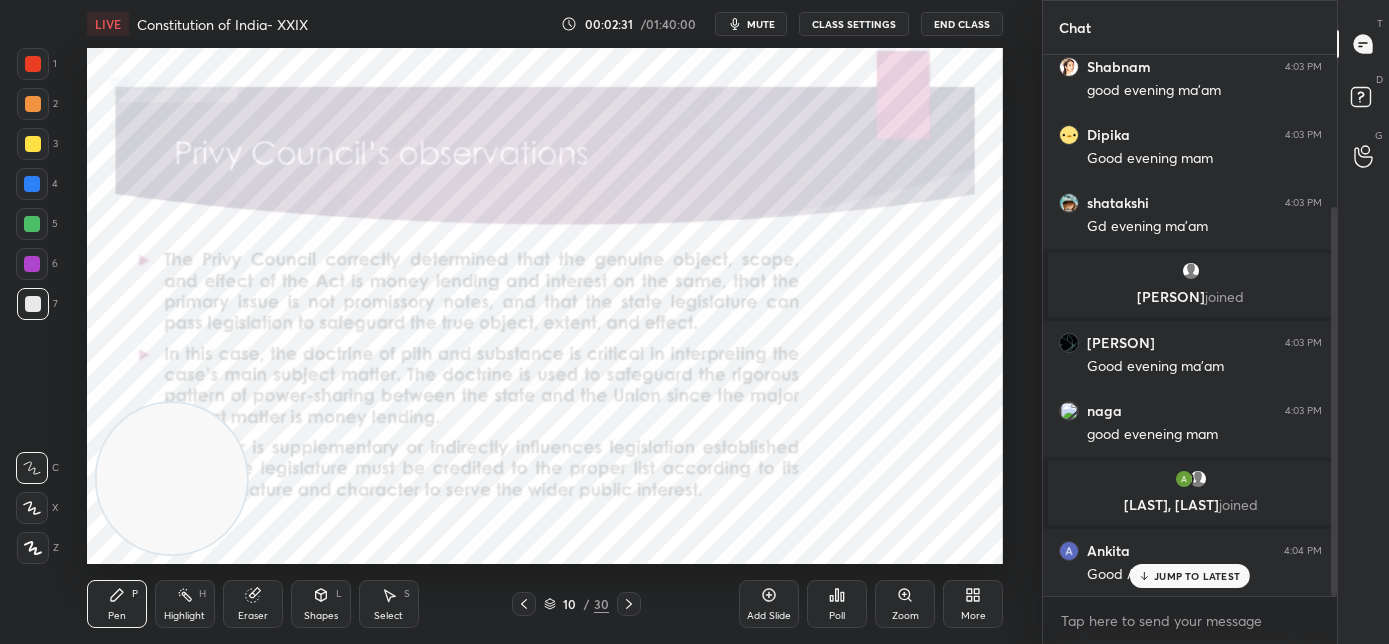 click 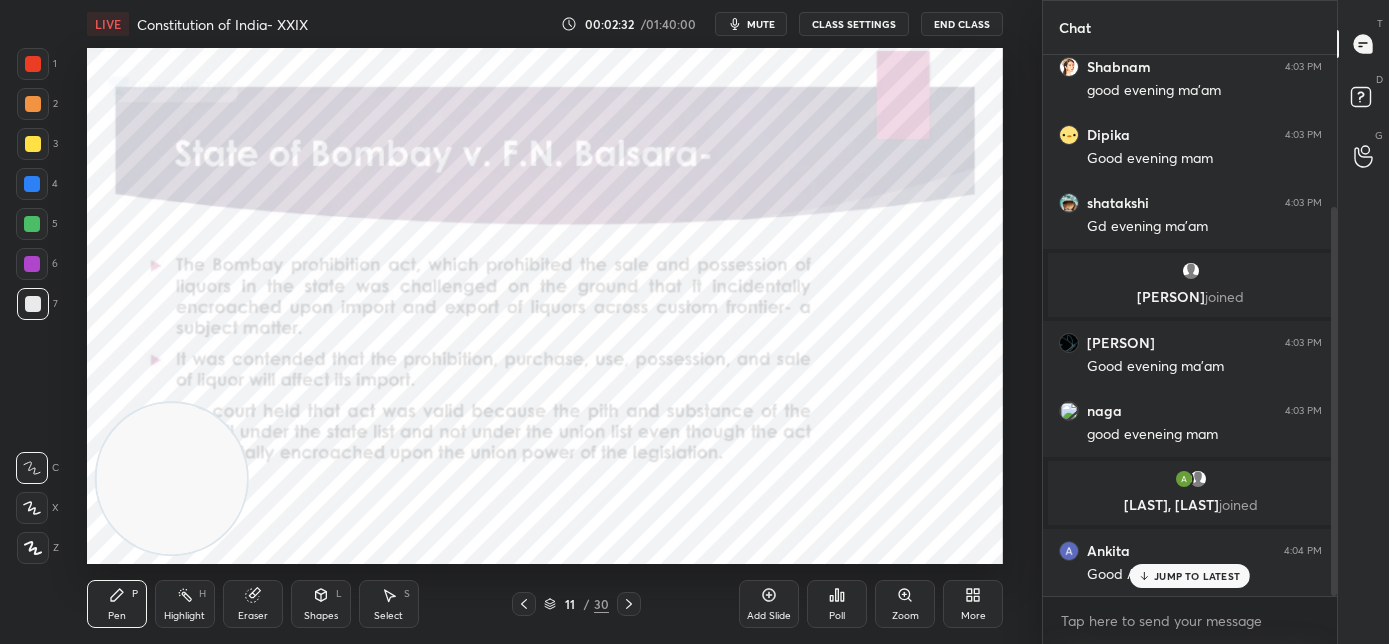 click 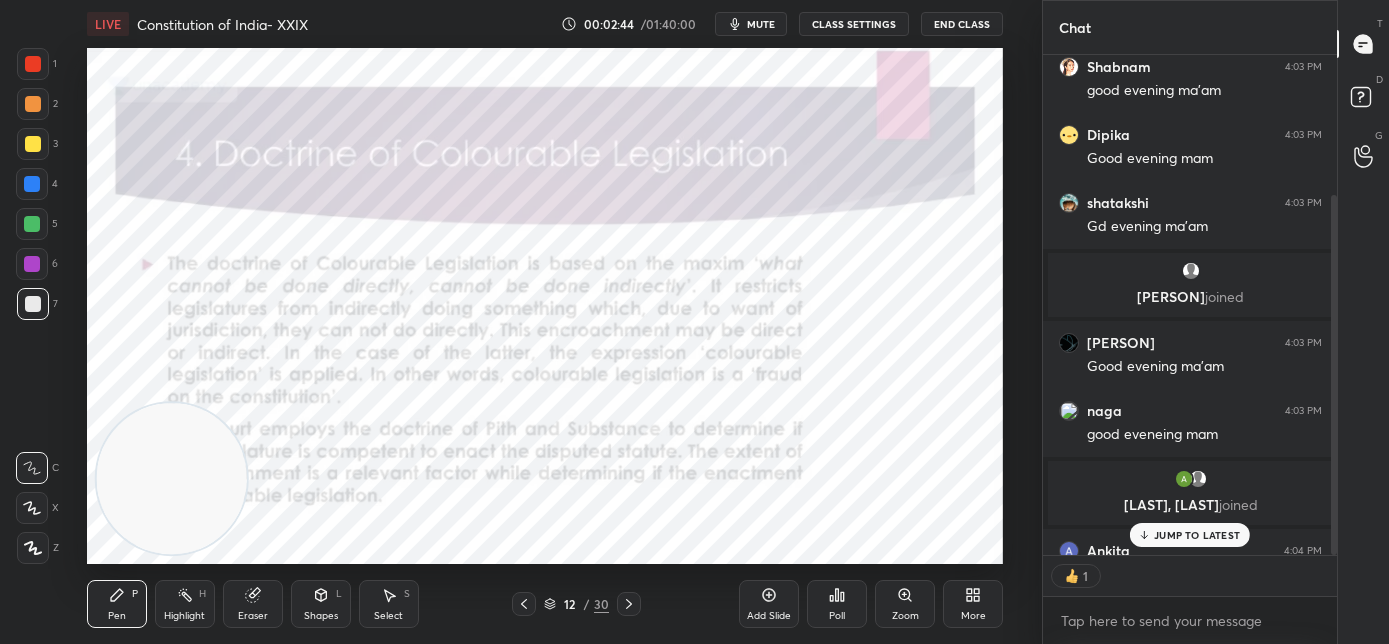 scroll, scrollTop: 494, scrollLeft: 288, axis: both 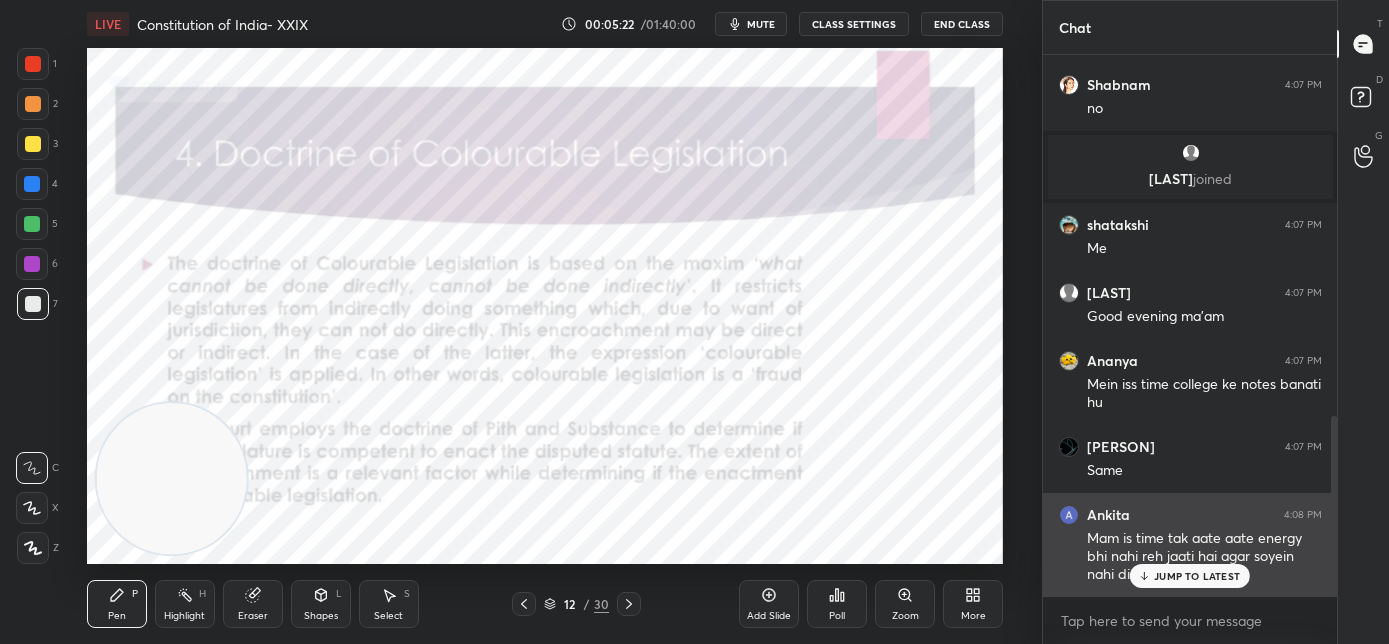 drag, startPoint x: 1175, startPoint y: 578, endPoint x: 1124, endPoint y: 563, distance: 53.160137 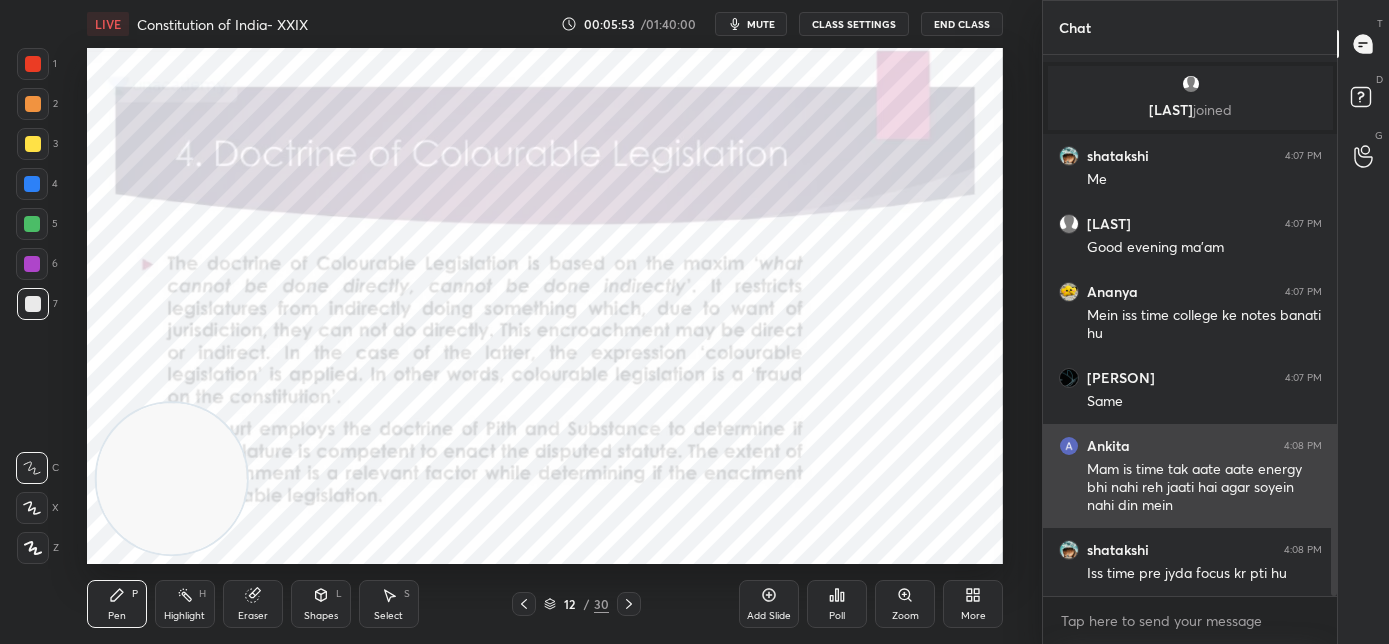 scroll, scrollTop: 1176, scrollLeft: 0, axis: vertical 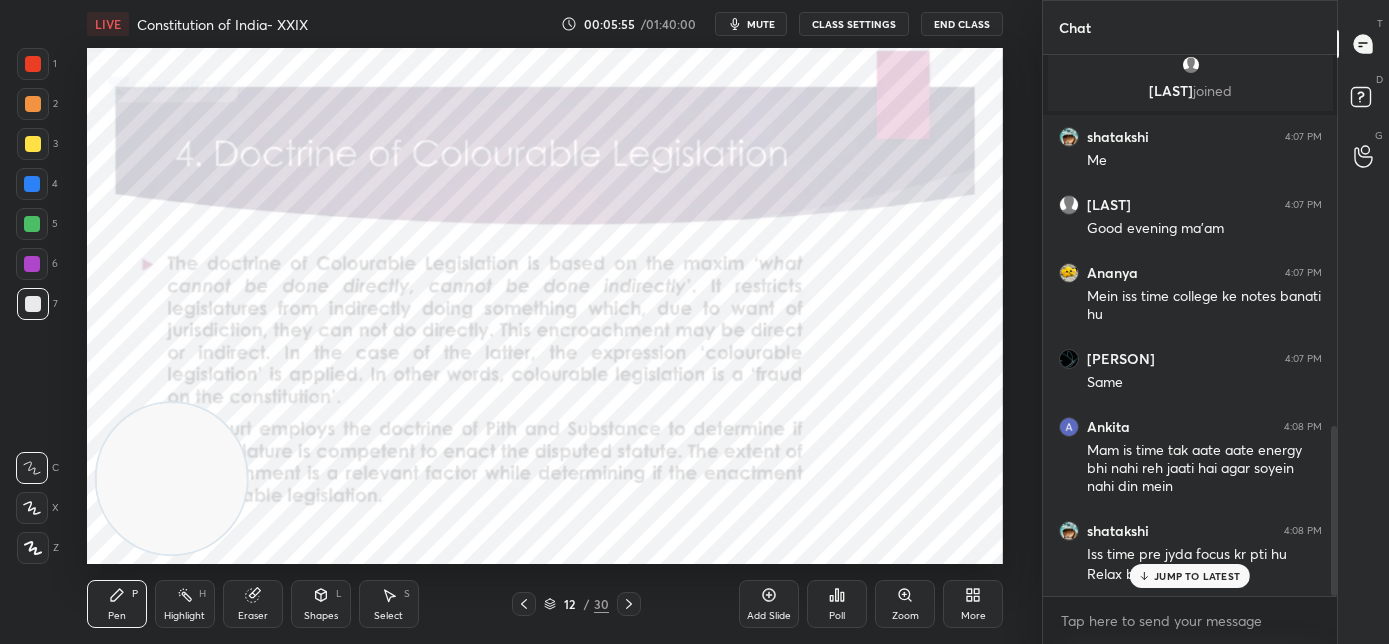 click on "JUMP TO LATEST" at bounding box center (1197, 576) 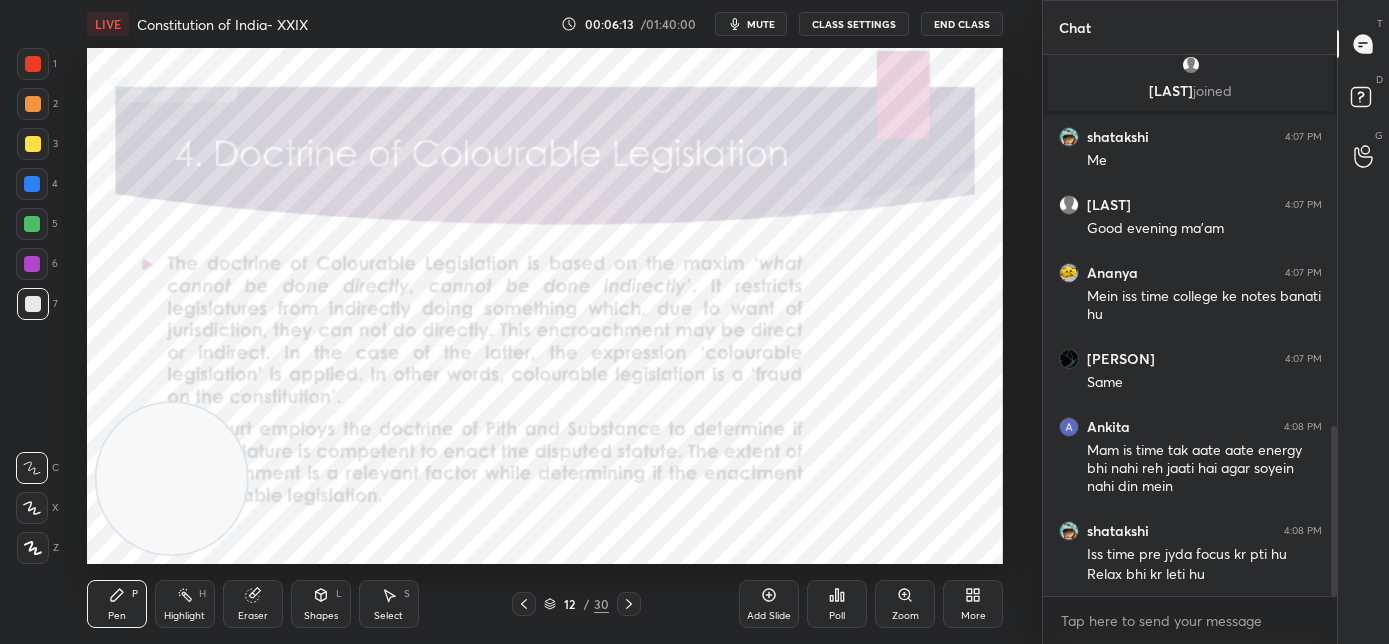 click at bounding box center [33, 64] 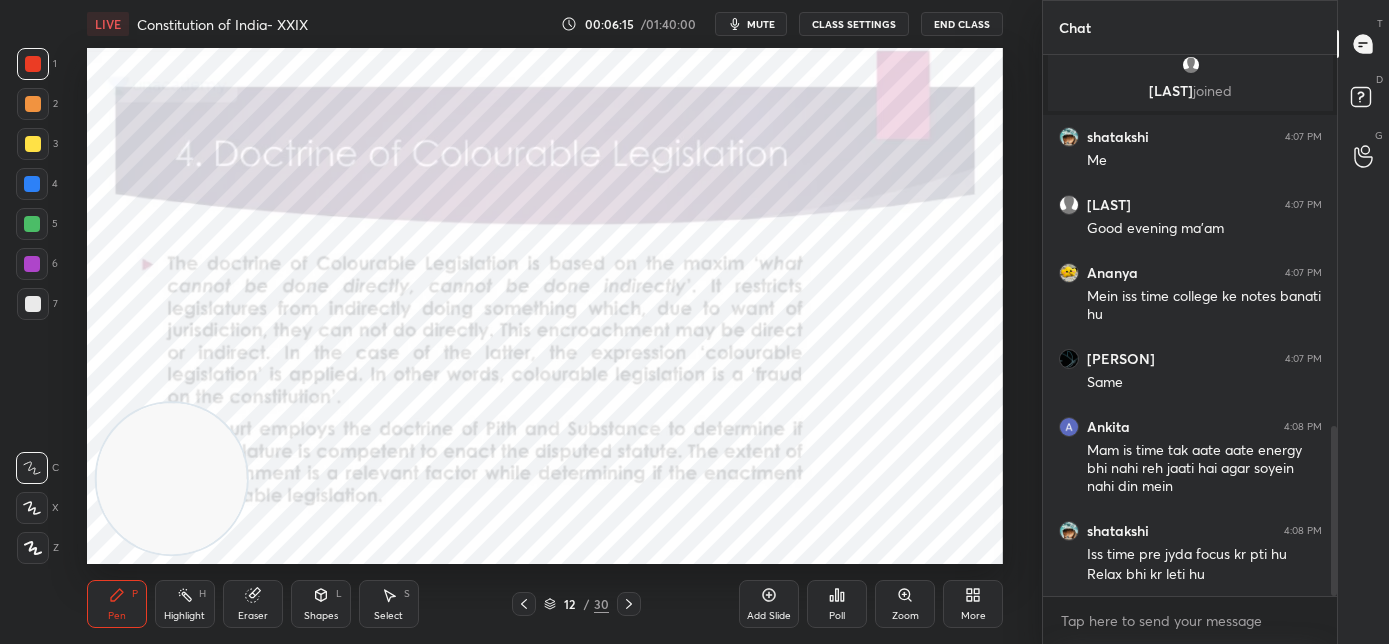 click at bounding box center (32, 508) 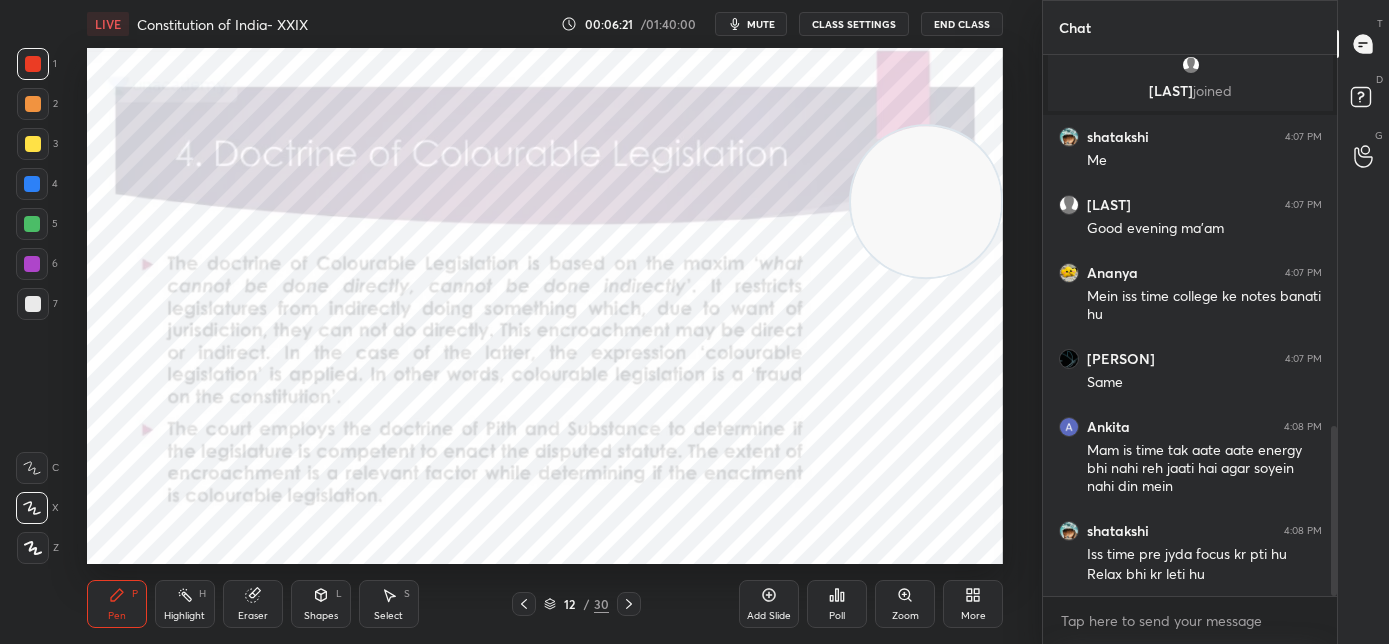 drag, startPoint x: 194, startPoint y: 472, endPoint x: 933, endPoint y: 191, distance: 790.6213 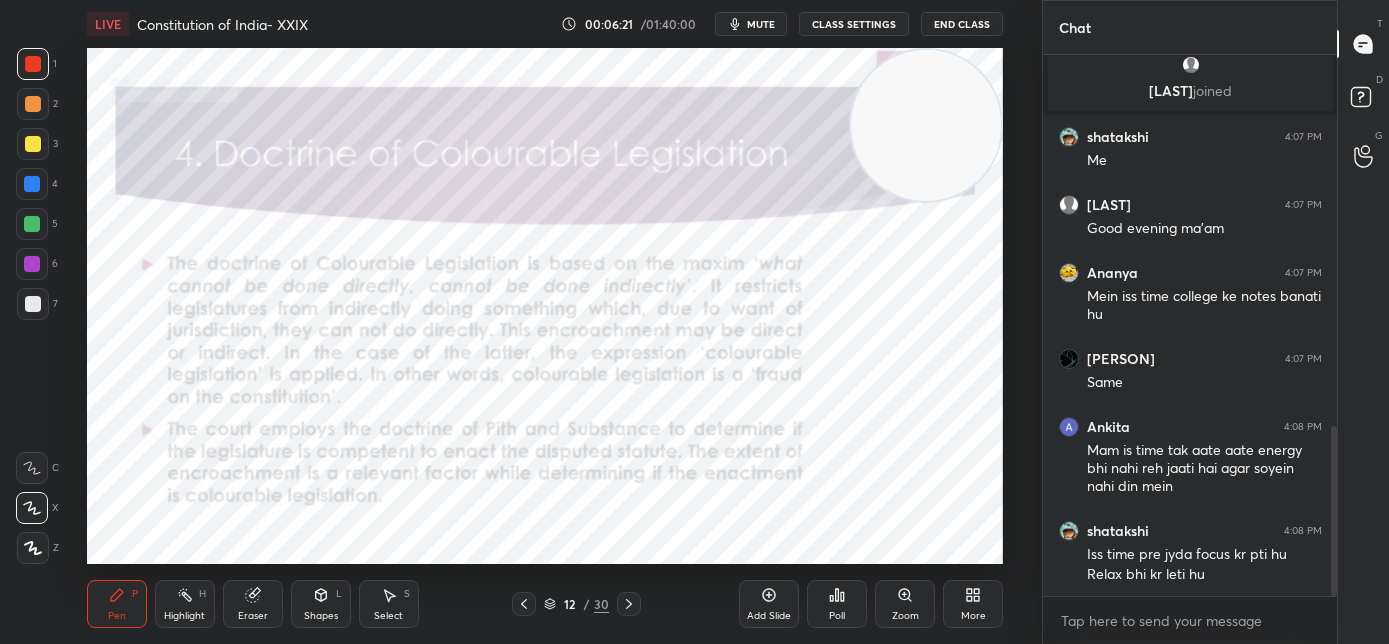 drag, startPoint x: 944, startPoint y: 137, endPoint x: 944, endPoint y: 117, distance: 20 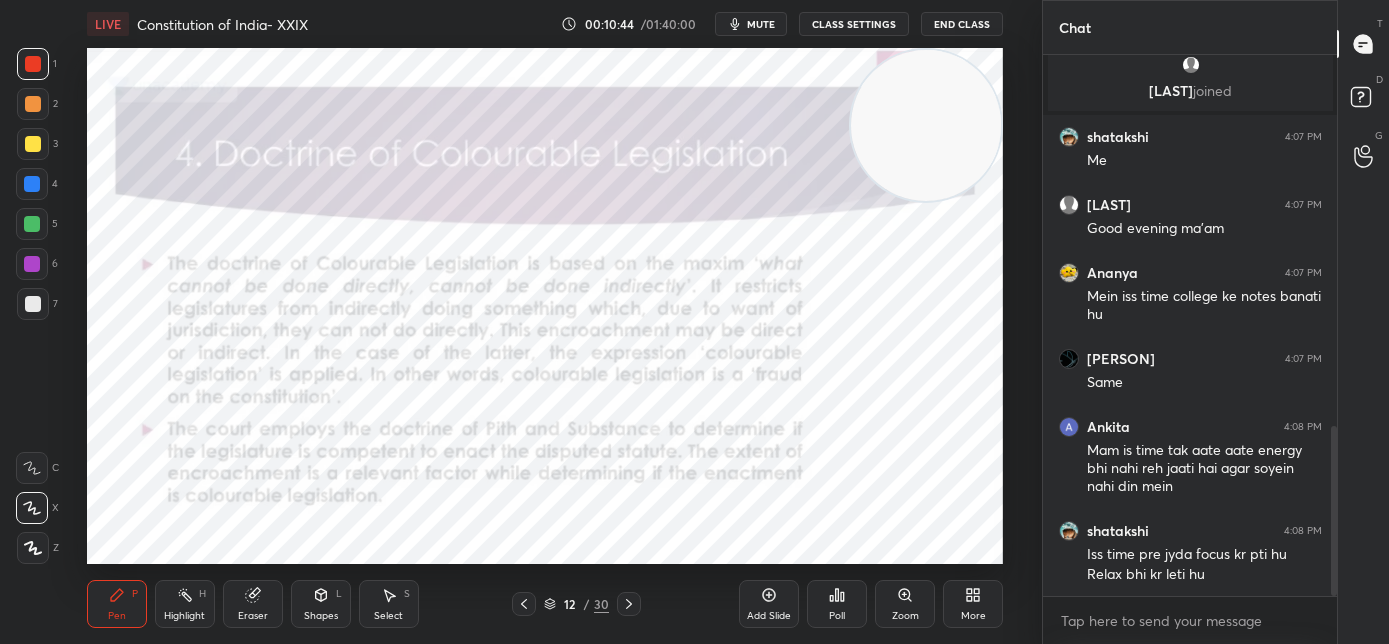 click 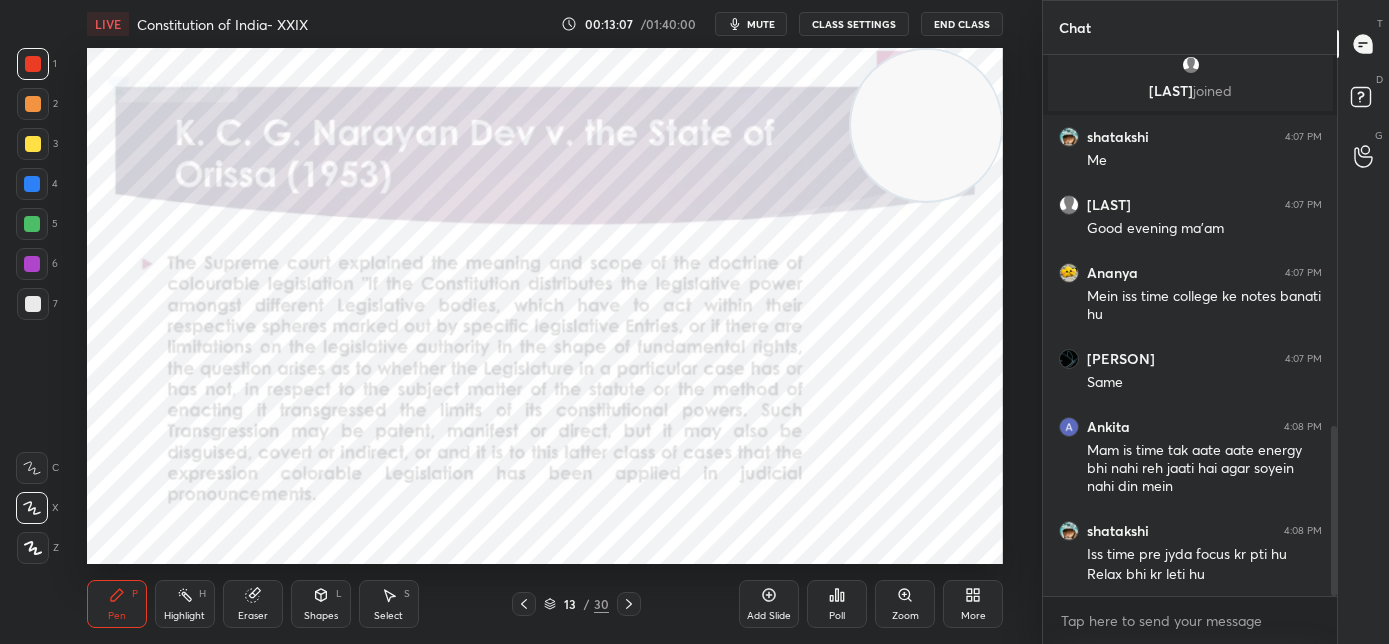 click 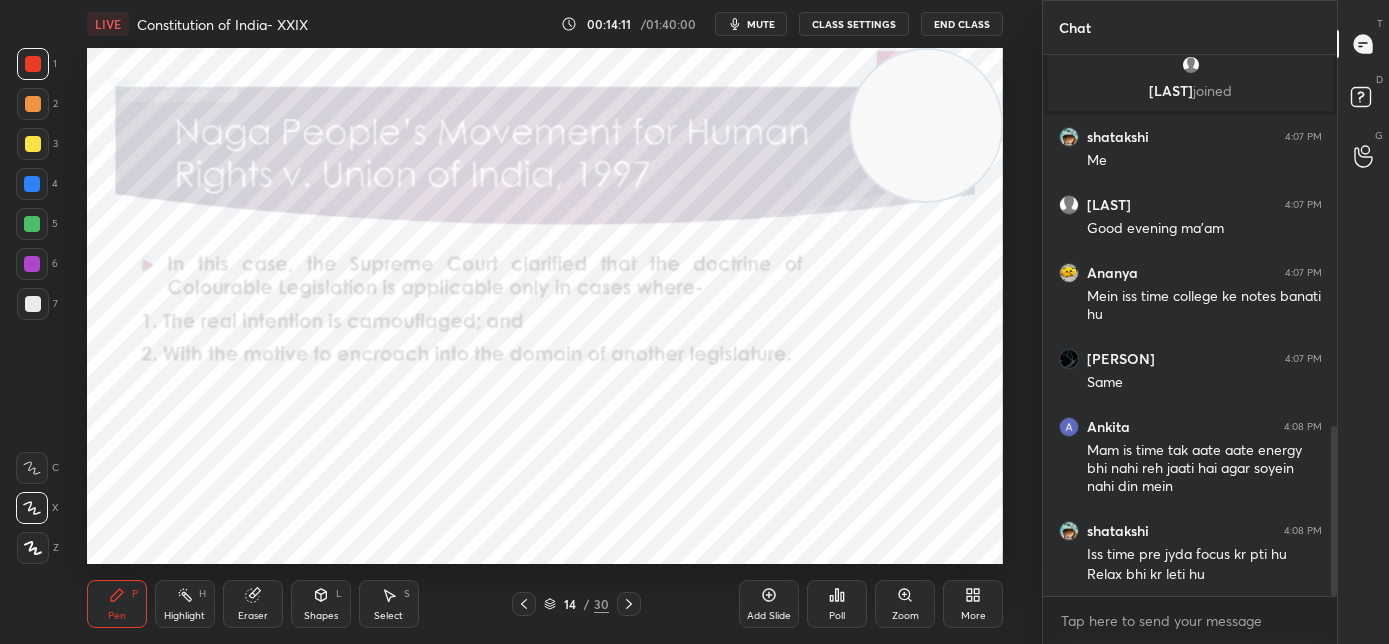 click 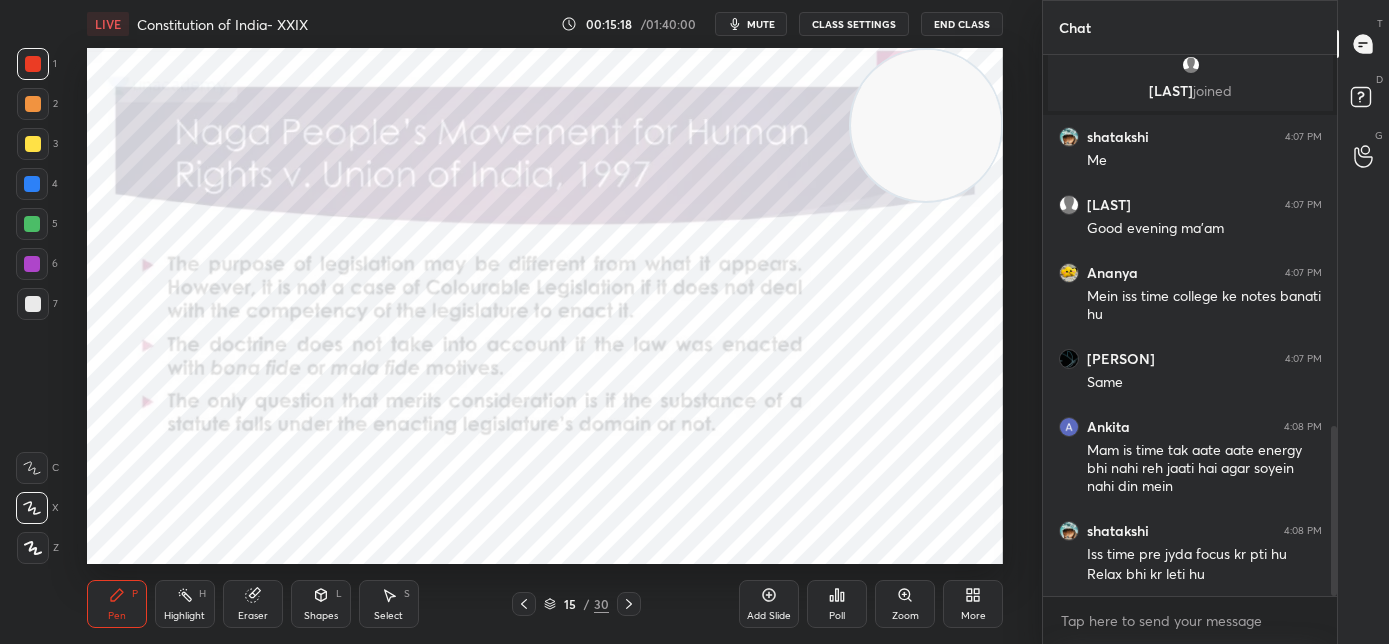 click at bounding box center [629, 604] 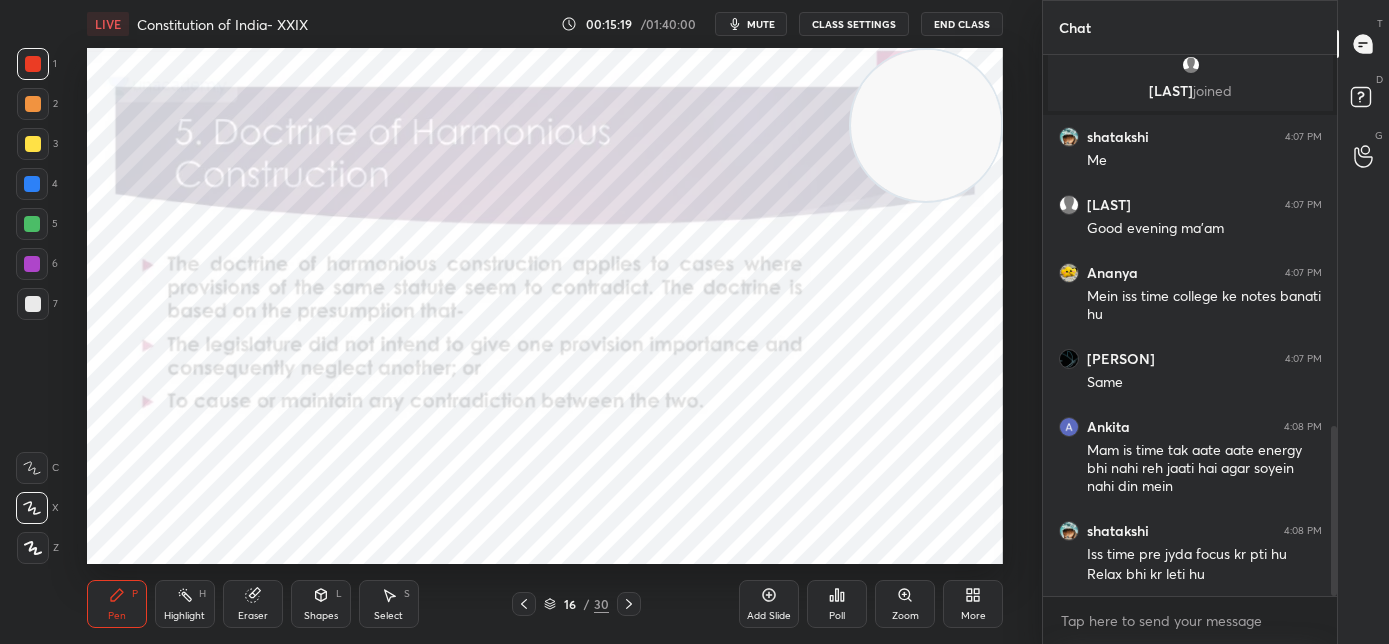 click 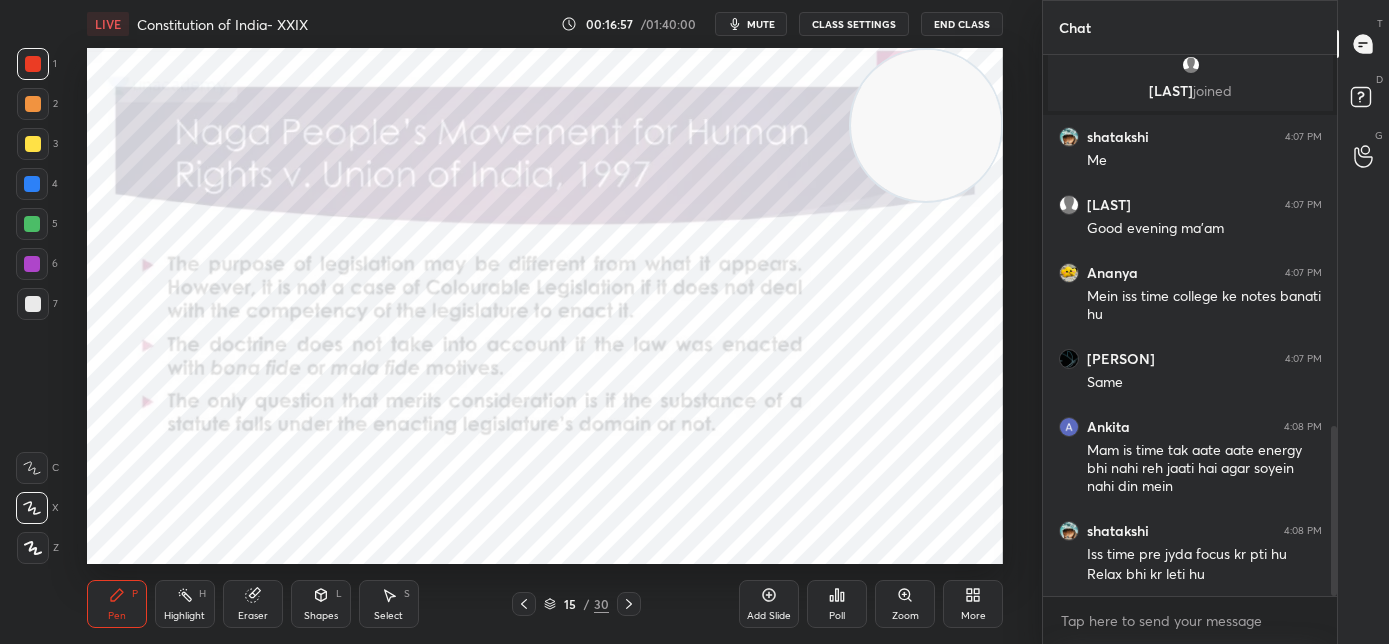 click 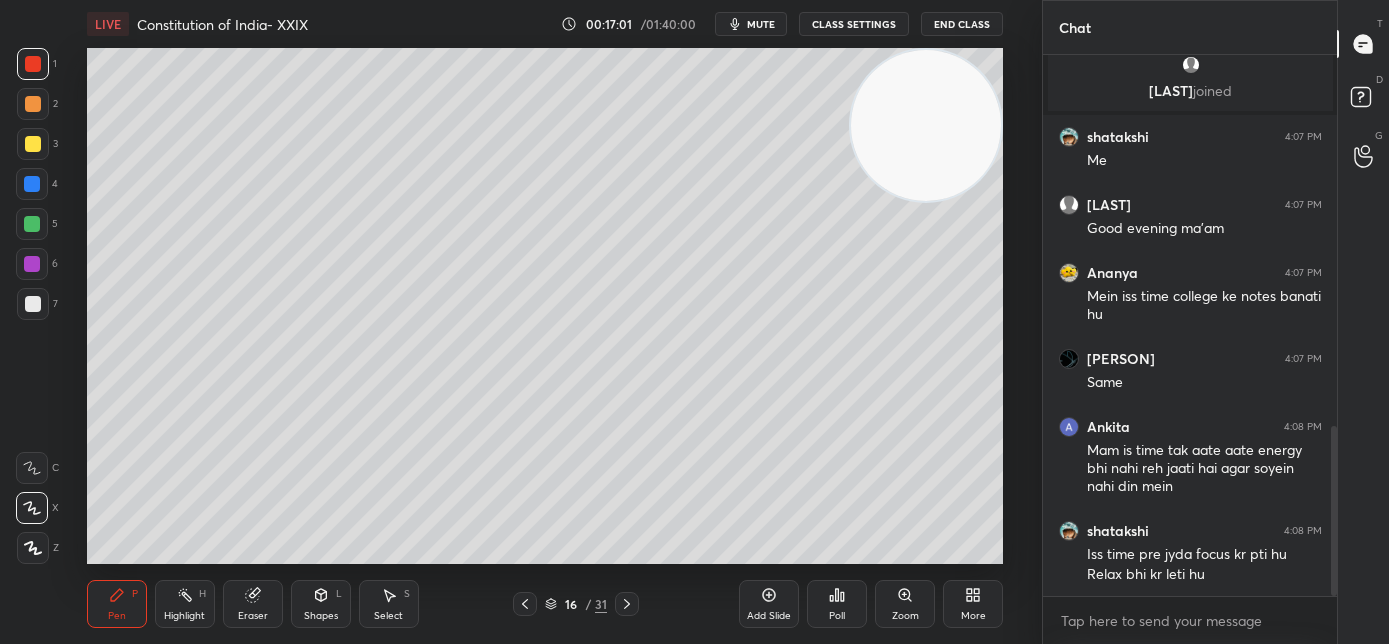 click at bounding box center [33, 304] 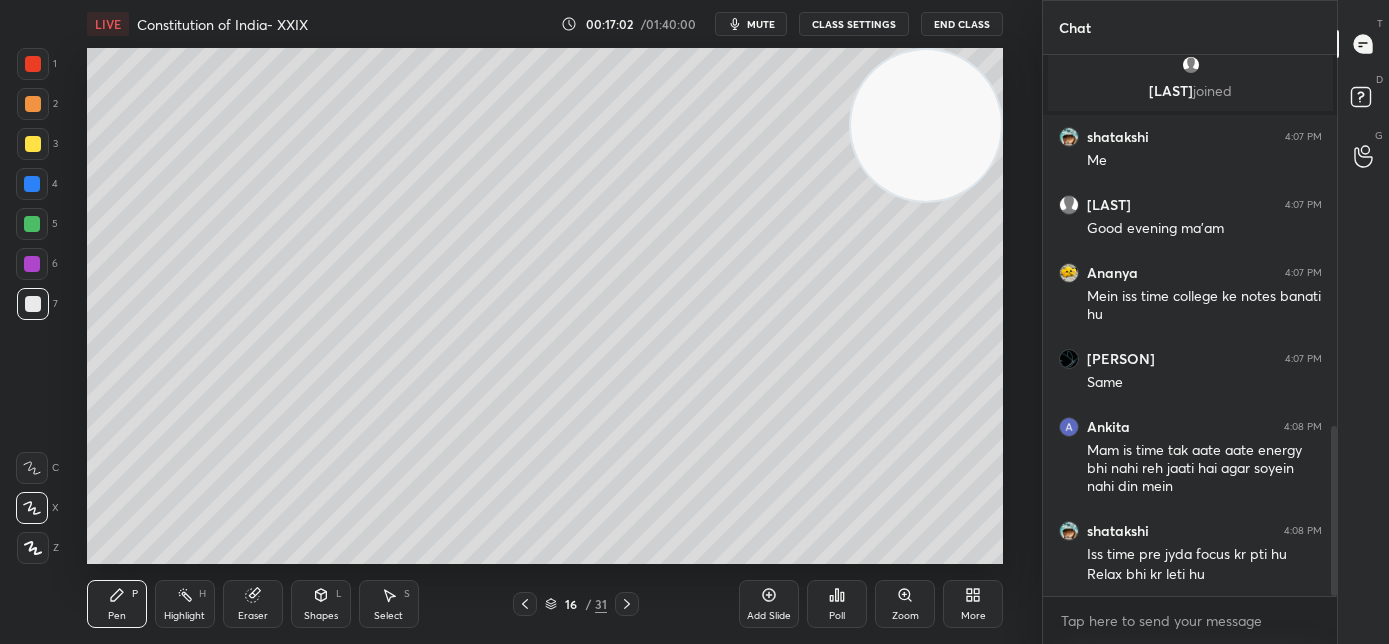 click 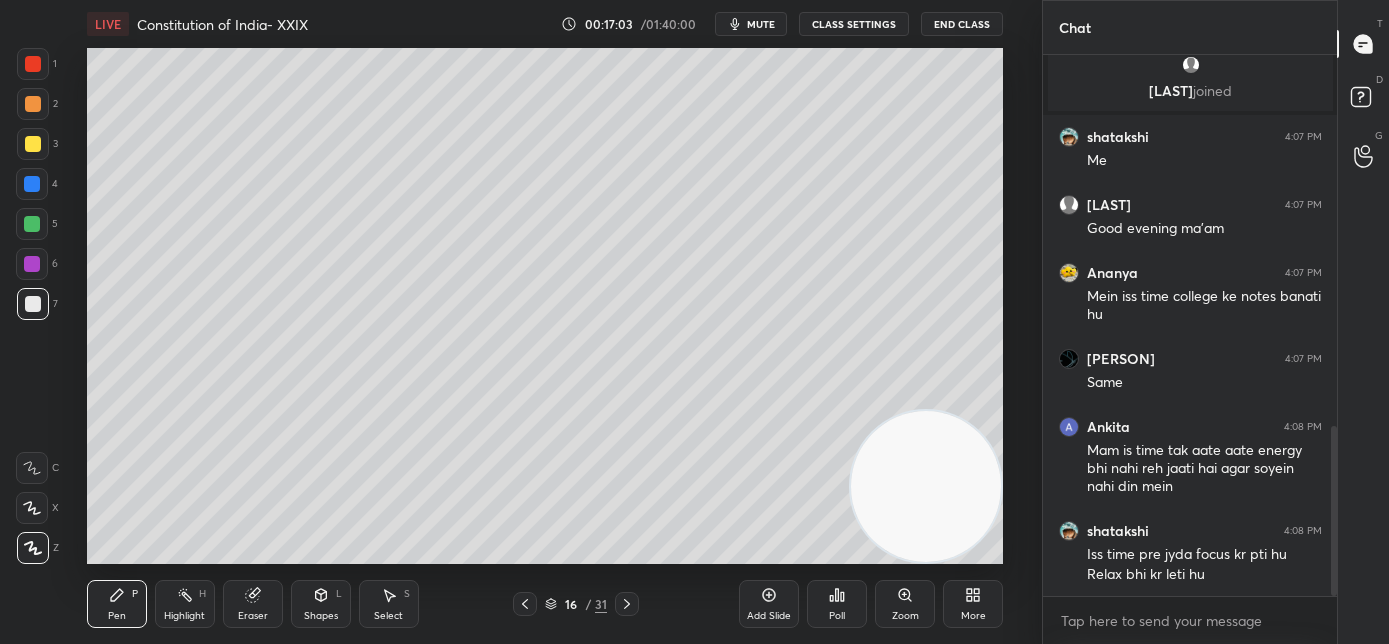 drag, startPoint x: 947, startPoint y: 282, endPoint x: 968, endPoint y: 550, distance: 268.8215 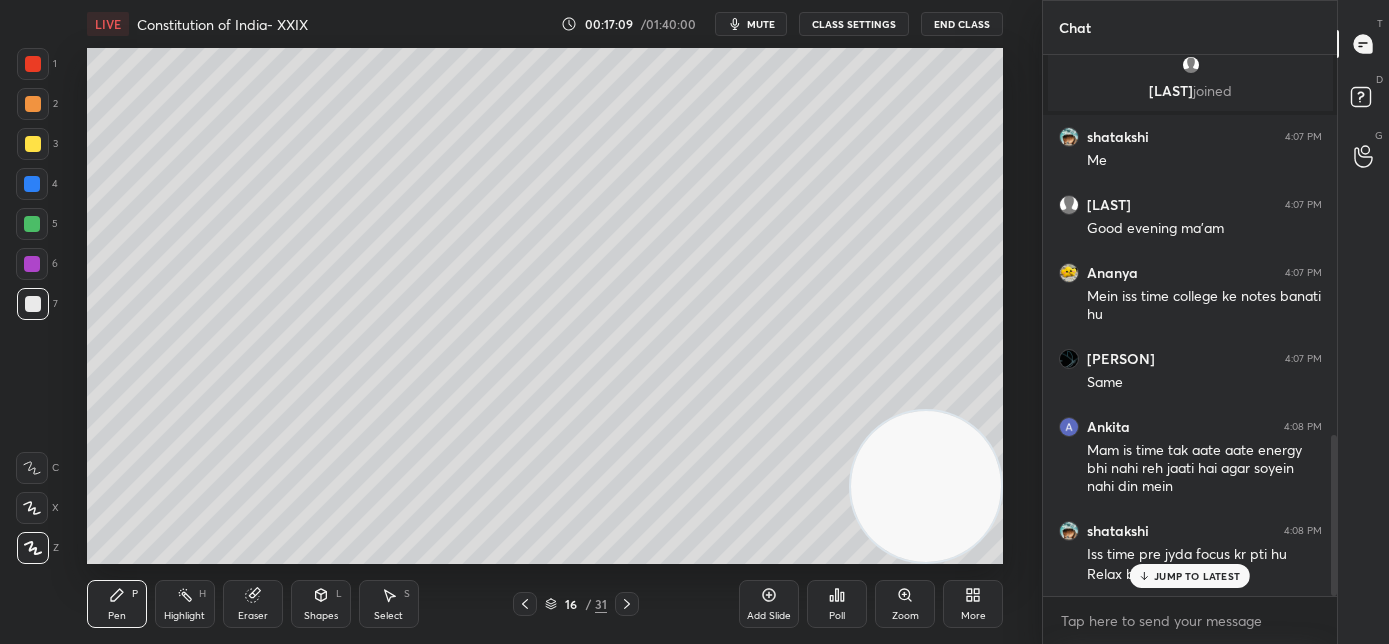 scroll, scrollTop: 1280, scrollLeft: 0, axis: vertical 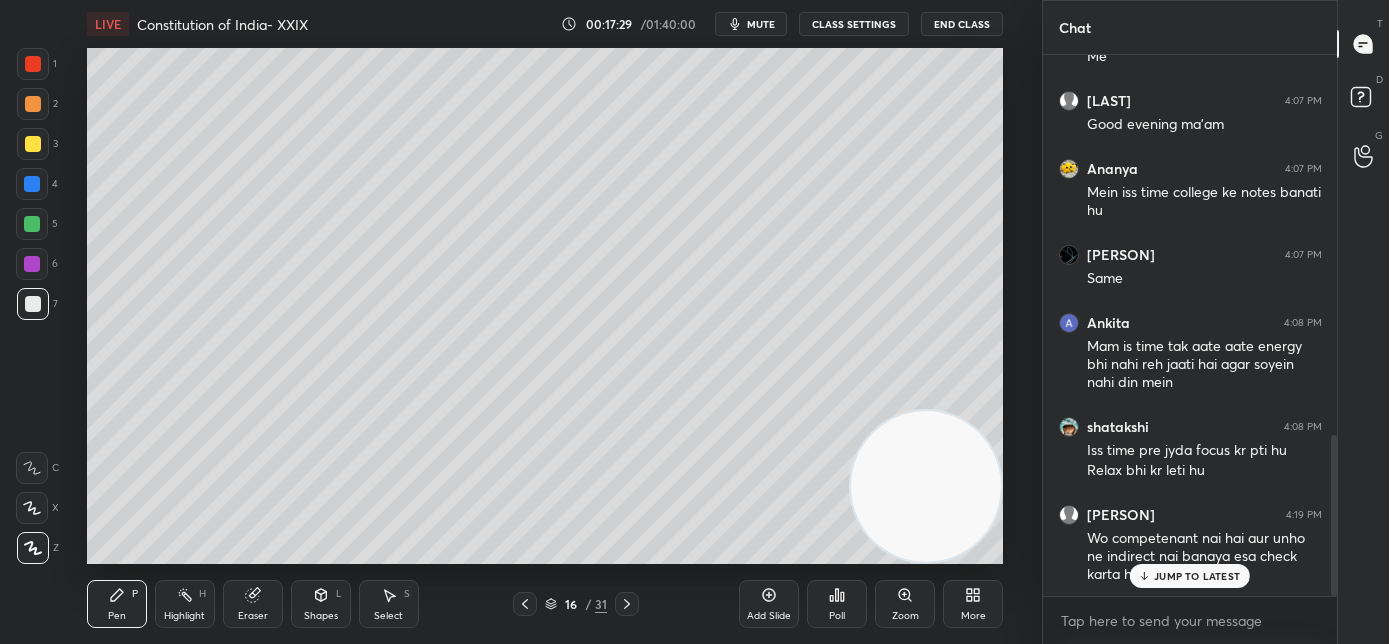 click on "JUMP TO LATEST" at bounding box center (1197, 576) 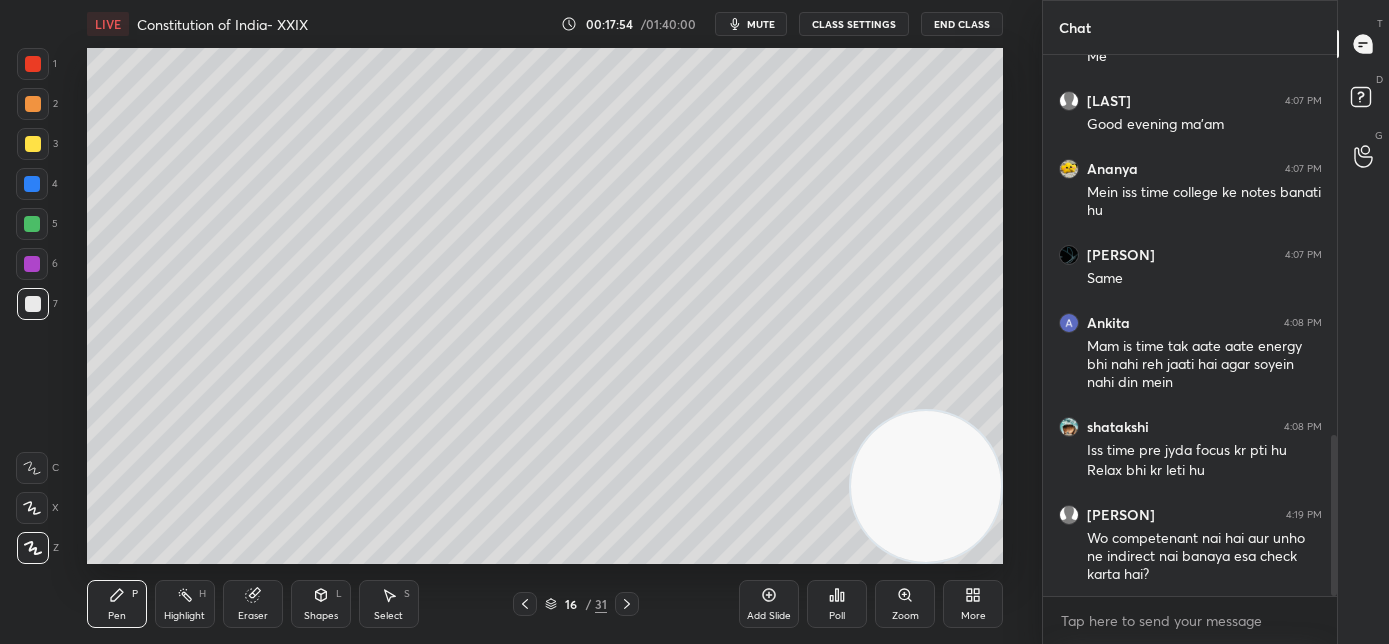 scroll, scrollTop: 1349, scrollLeft: 0, axis: vertical 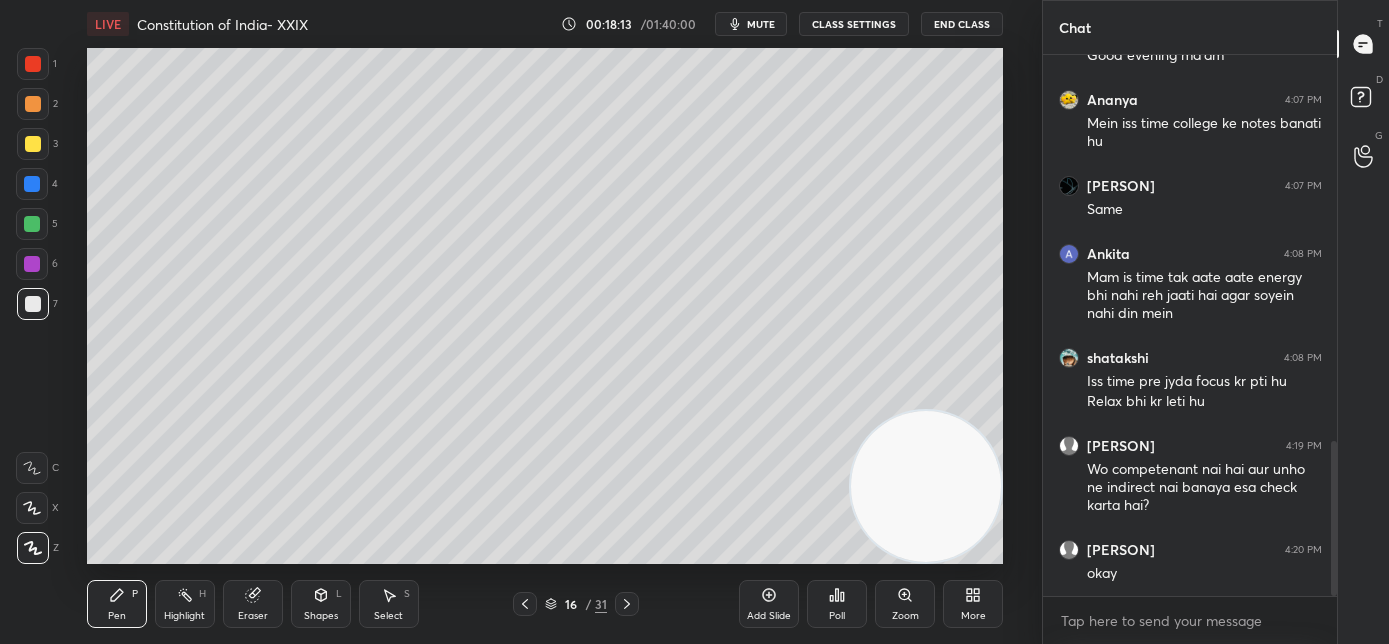 drag, startPoint x: 249, startPoint y: 609, endPoint x: 246, endPoint y: 577, distance: 32.140316 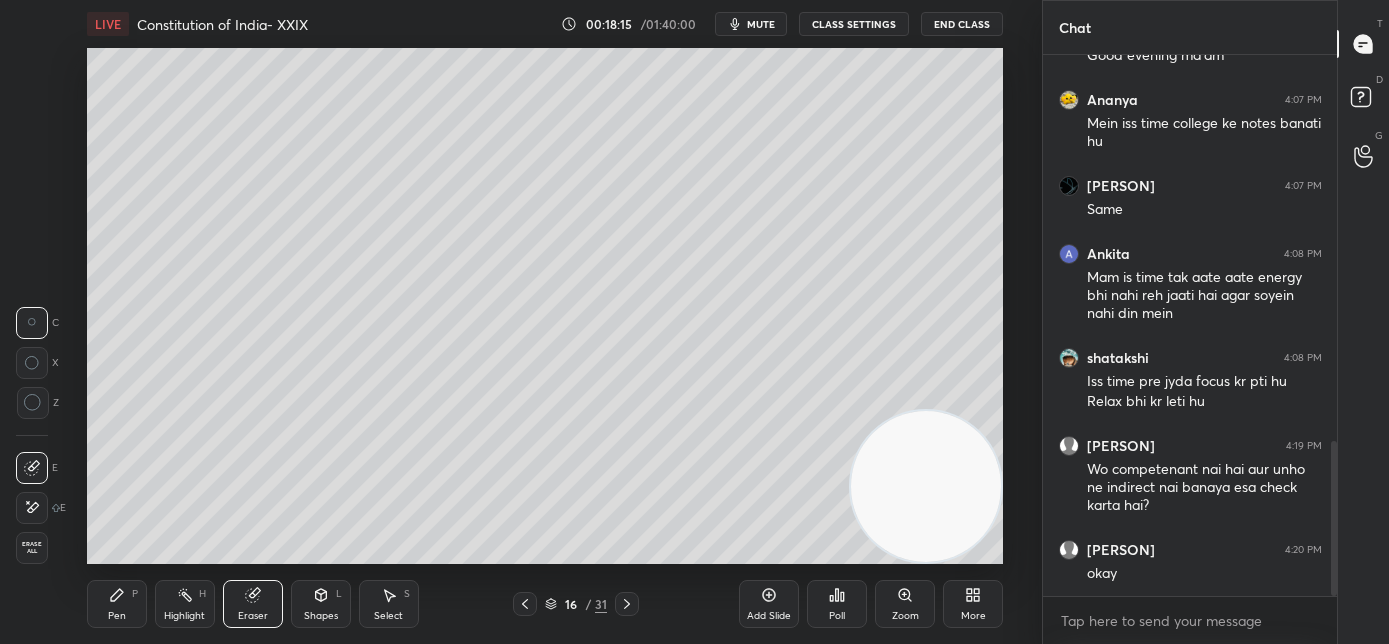 click on "Pen P" at bounding box center (117, 604) 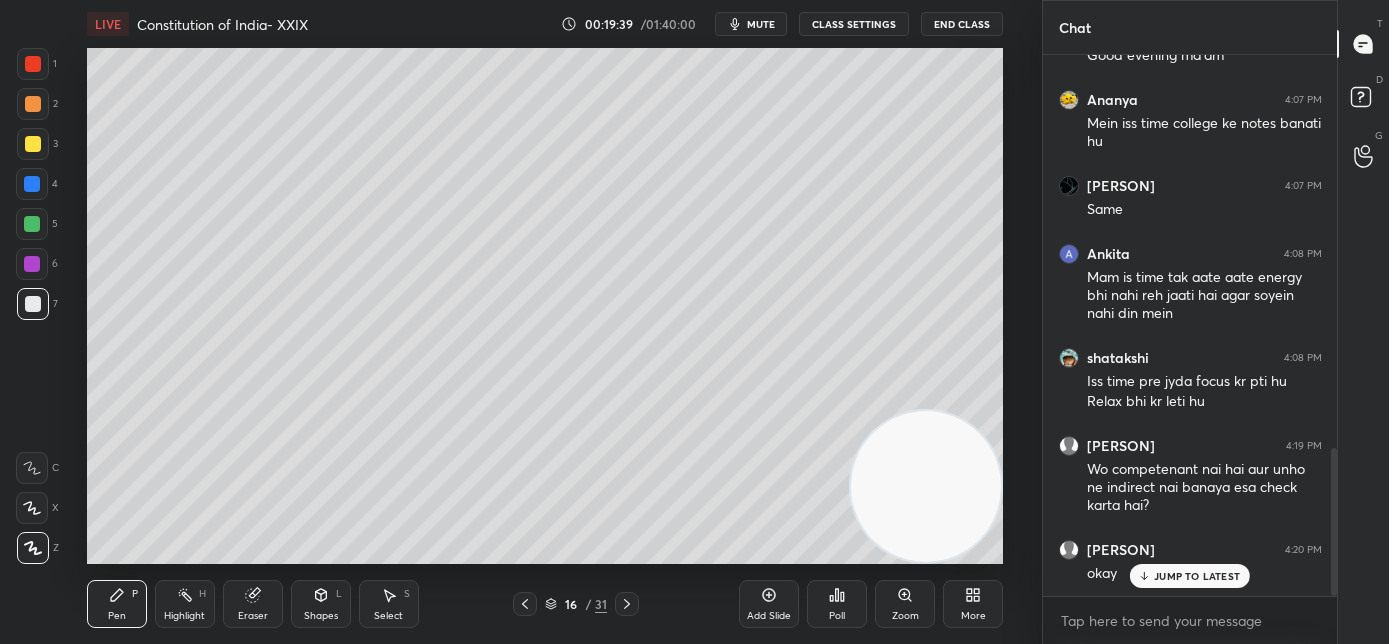 scroll, scrollTop: 1434, scrollLeft: 0, axis: vertical 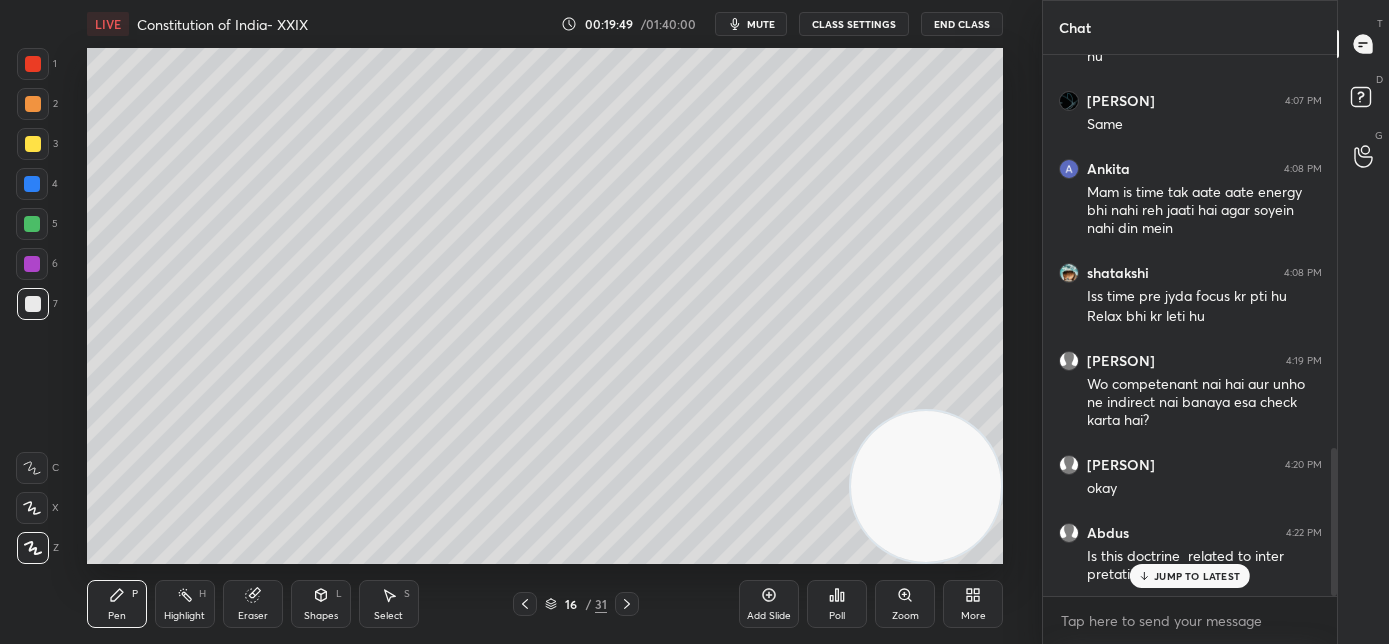 click on "JUMP TO LATEST" at bounding box center (1190, 576) 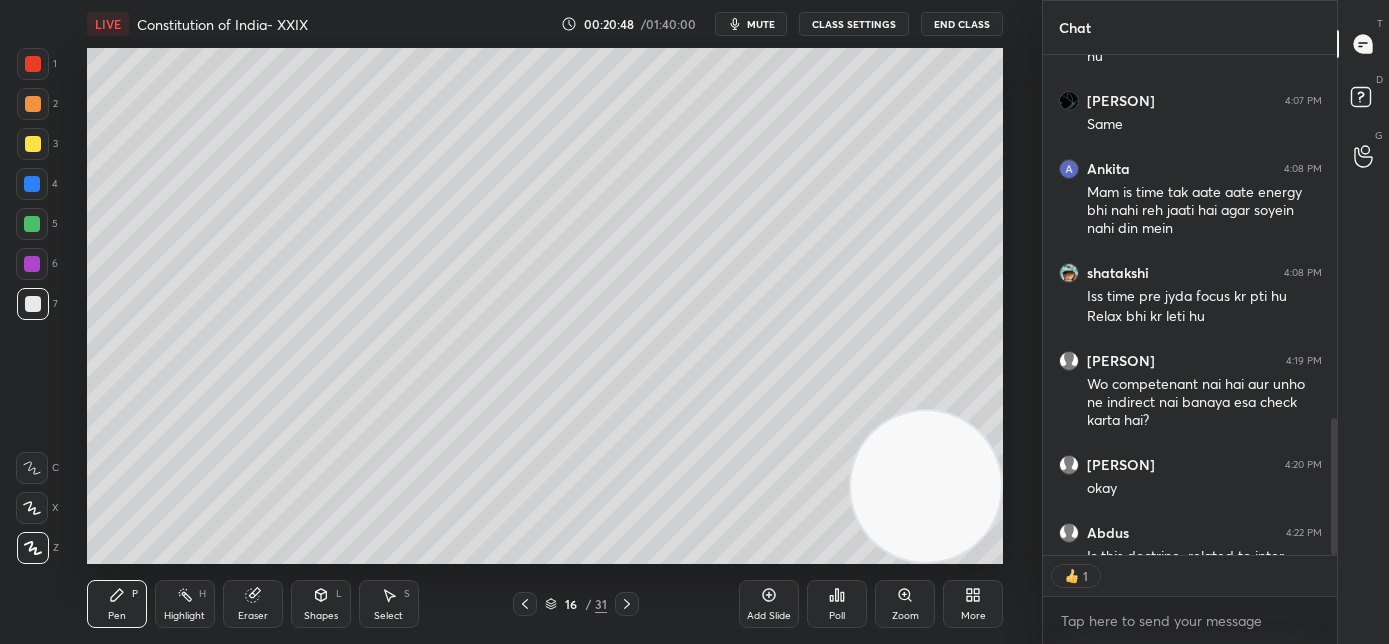 scroll, scrollTop: 494, scrollLeft: 288, axis: both 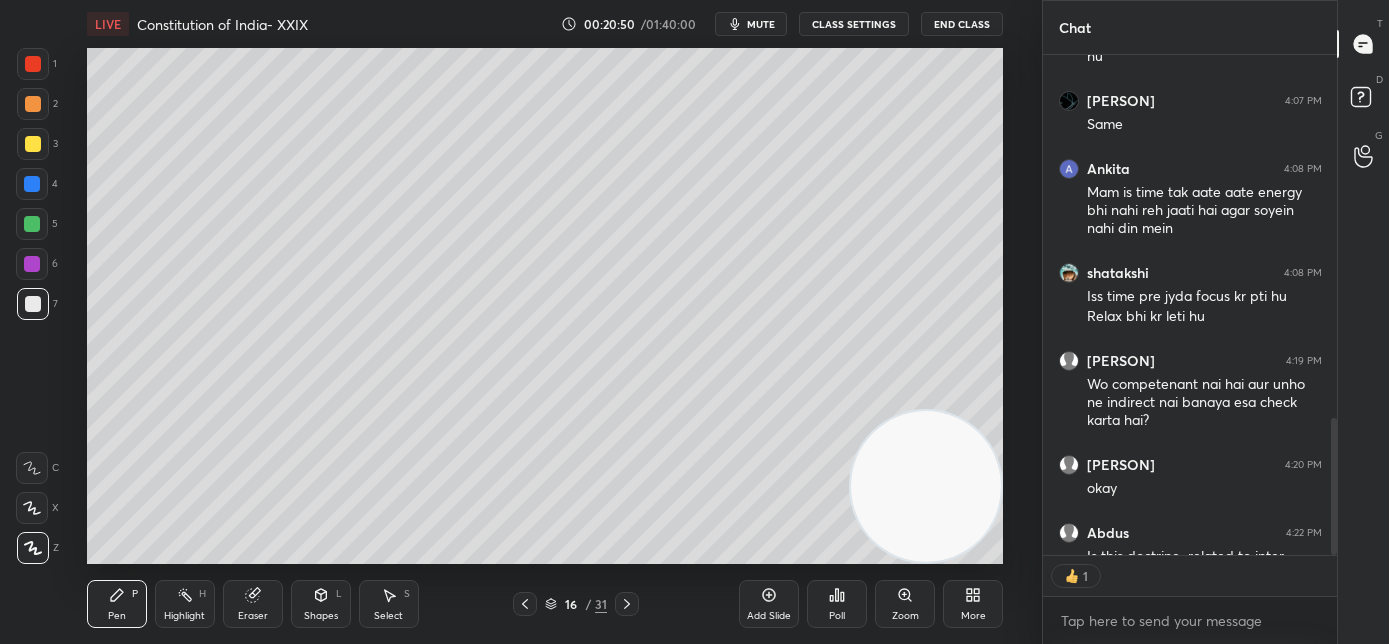 click 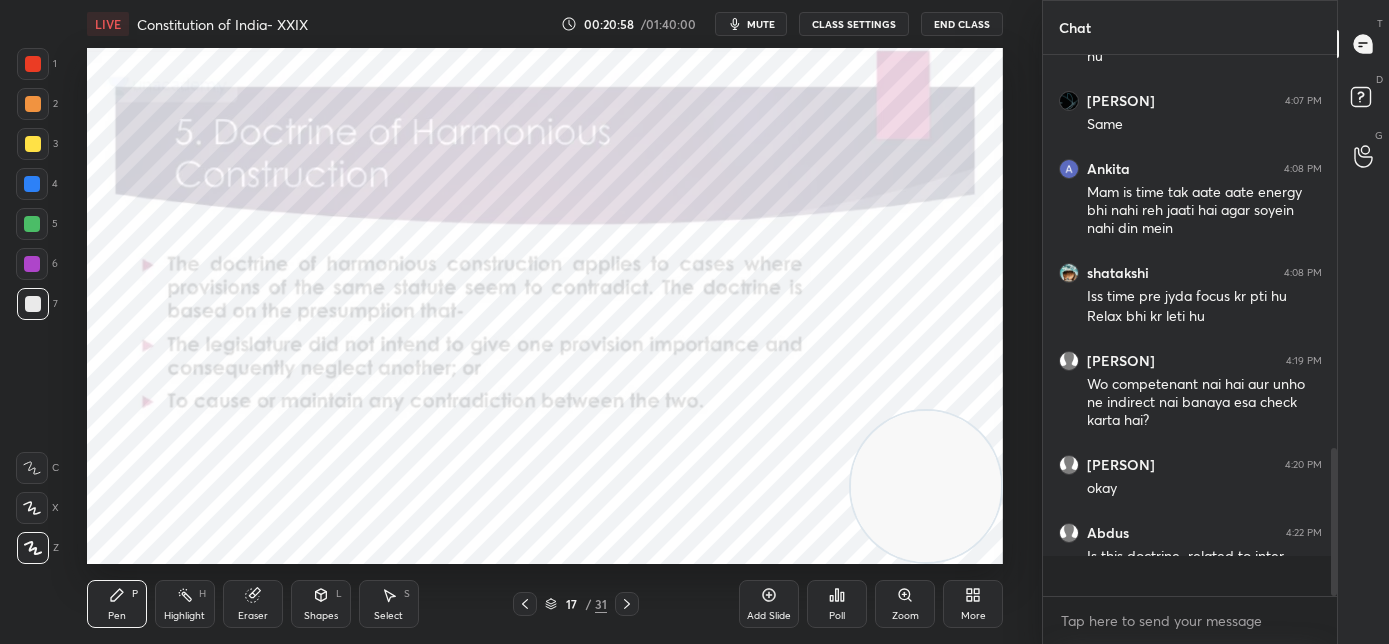 scroll, scrollTop: 6, scrollLeft: 7, axis: both 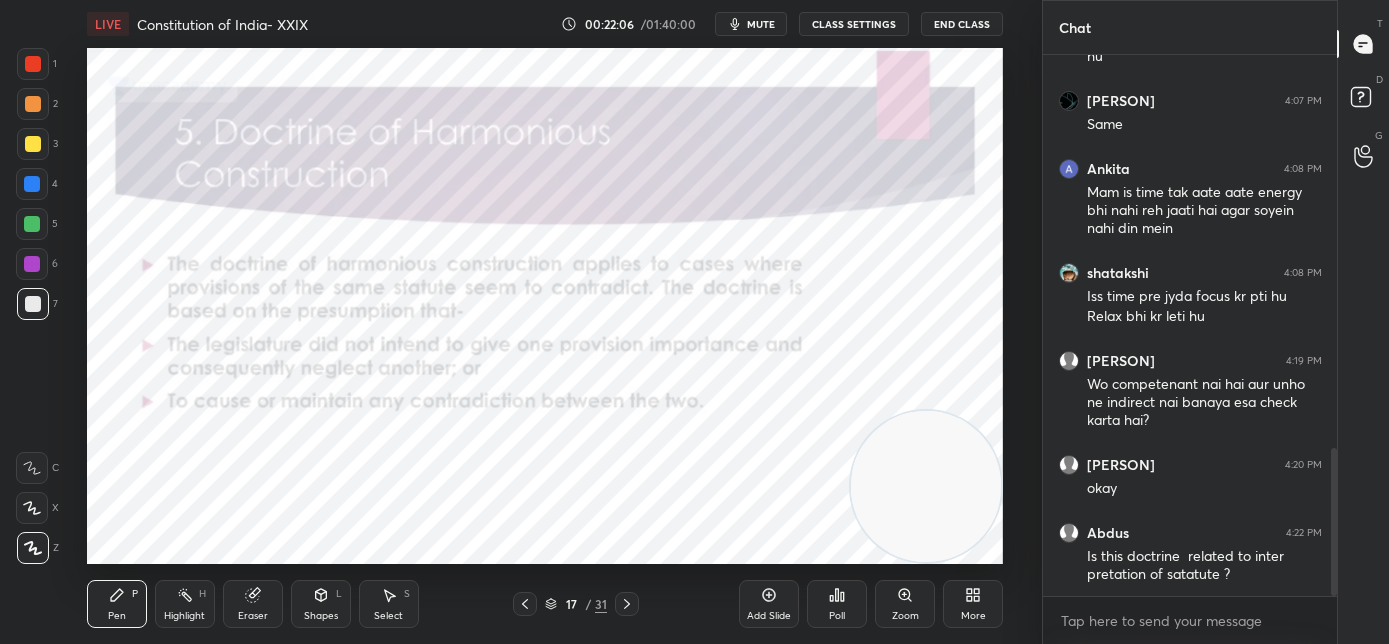 drag, startPoint x: 39, startPoint y: 264, endPoint x: 66, endPoint y: 267, distance: 27.166155 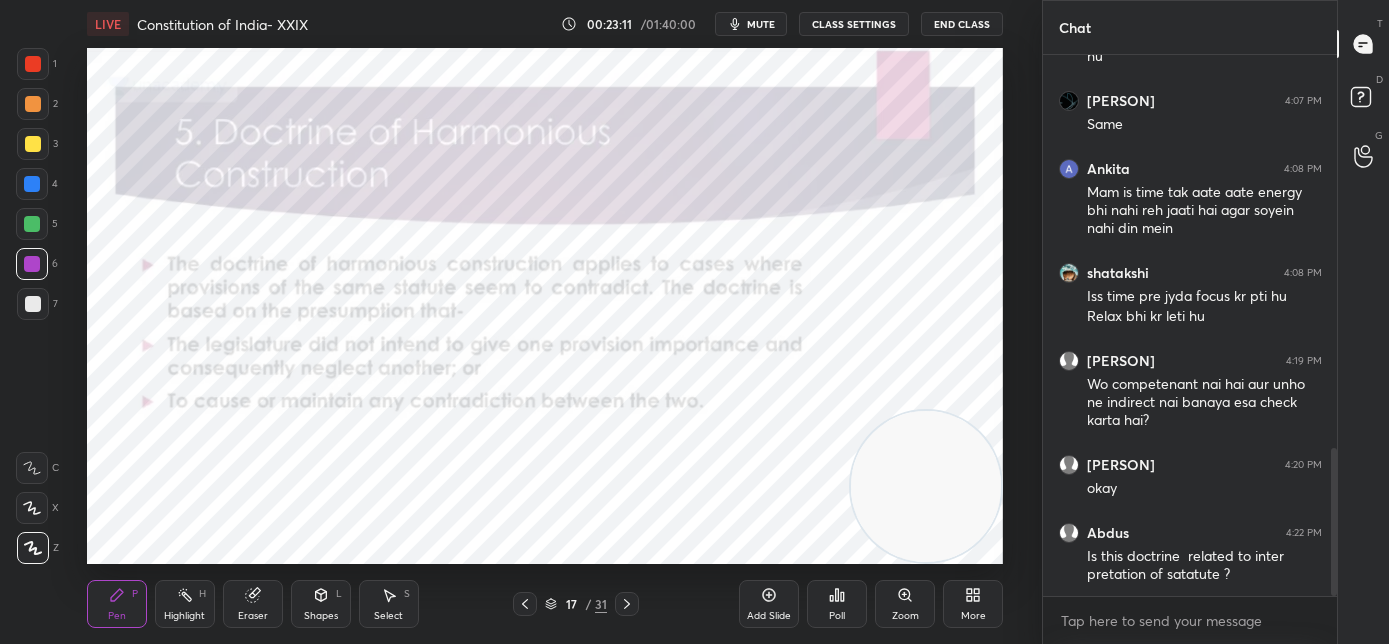 click 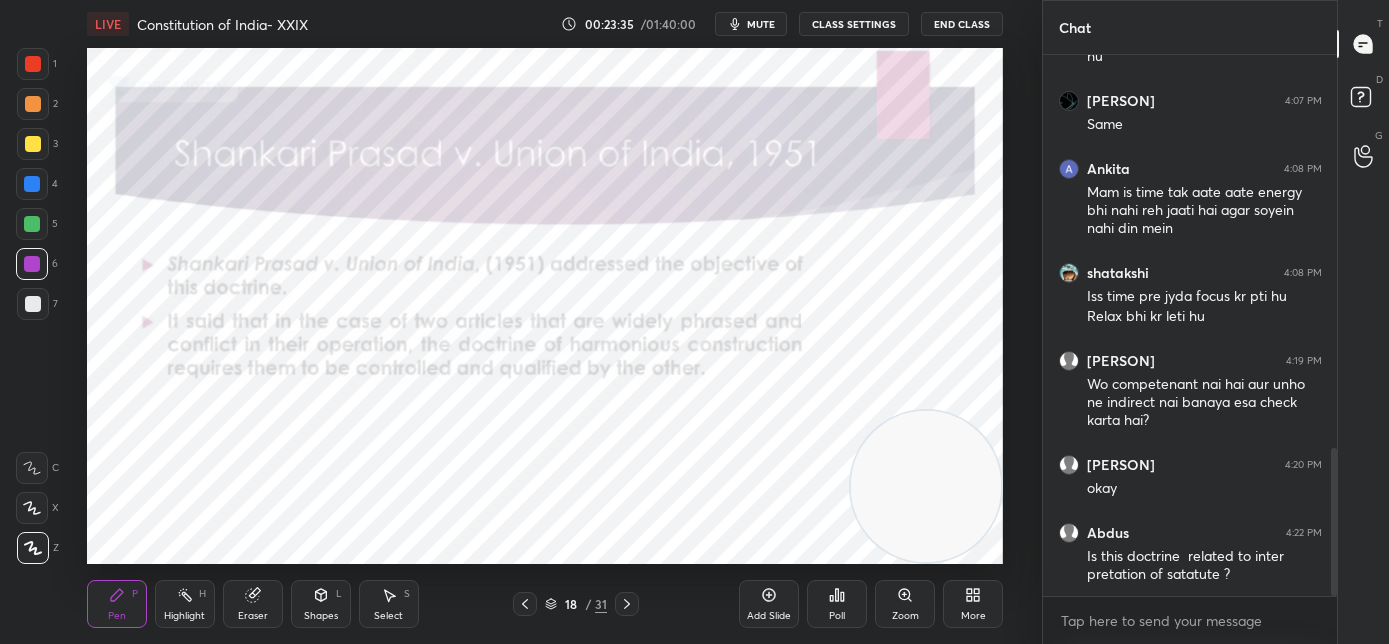 click on "mute" at bounding box center (761, 24) 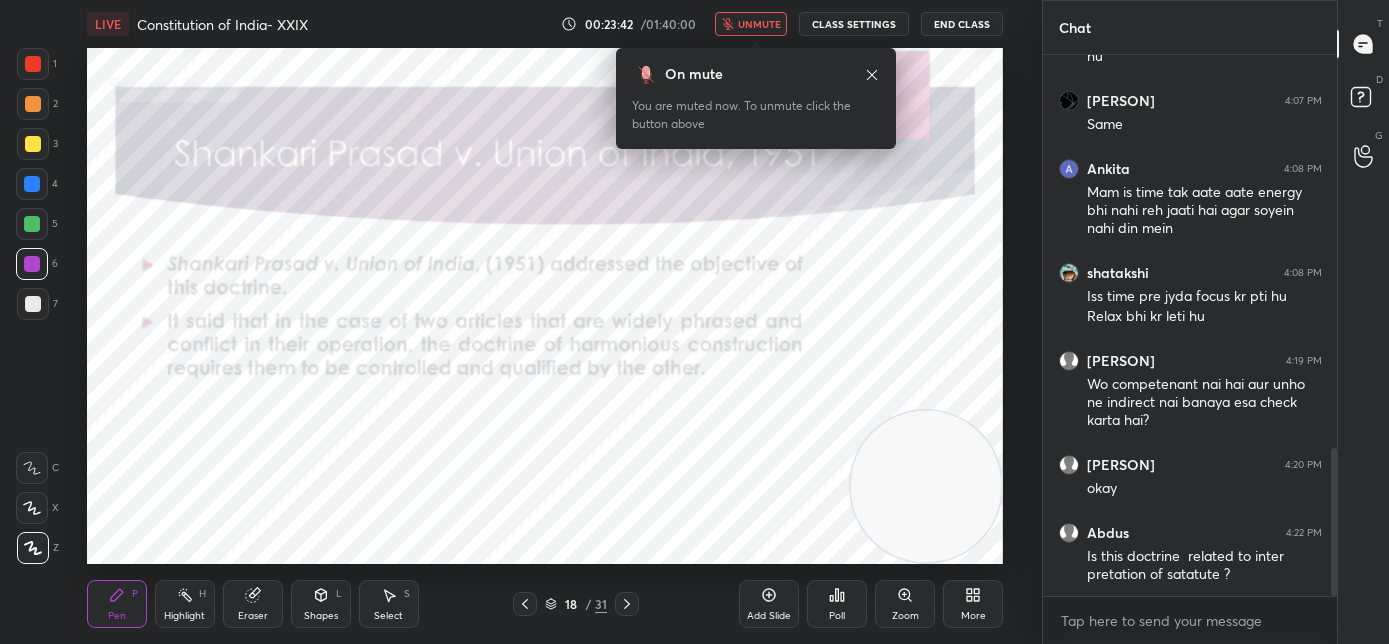 click 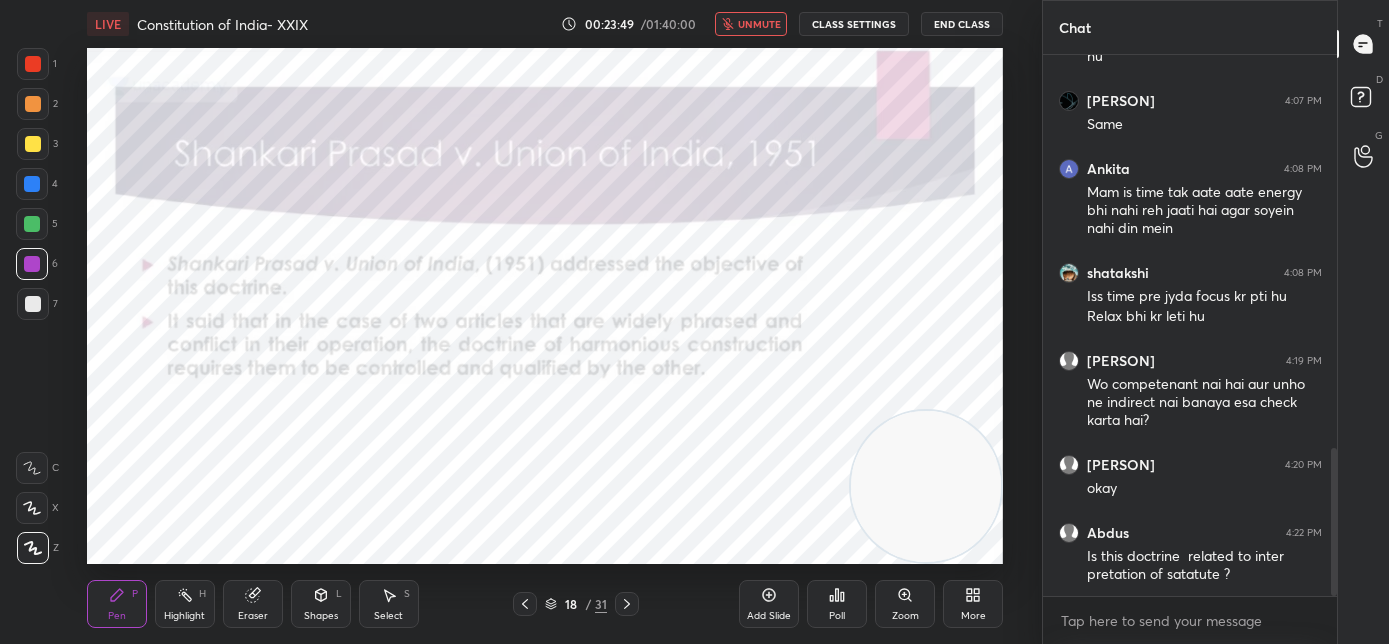 click on "unmute" at bounding box center [759, 24] 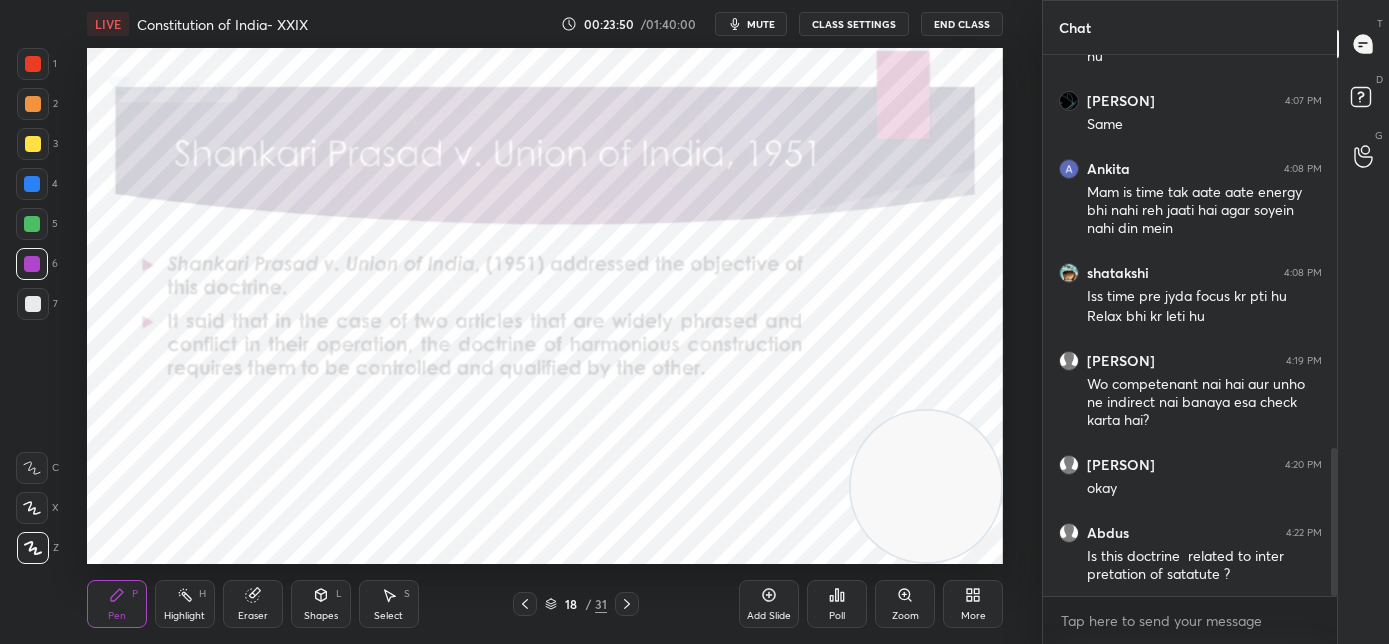 click 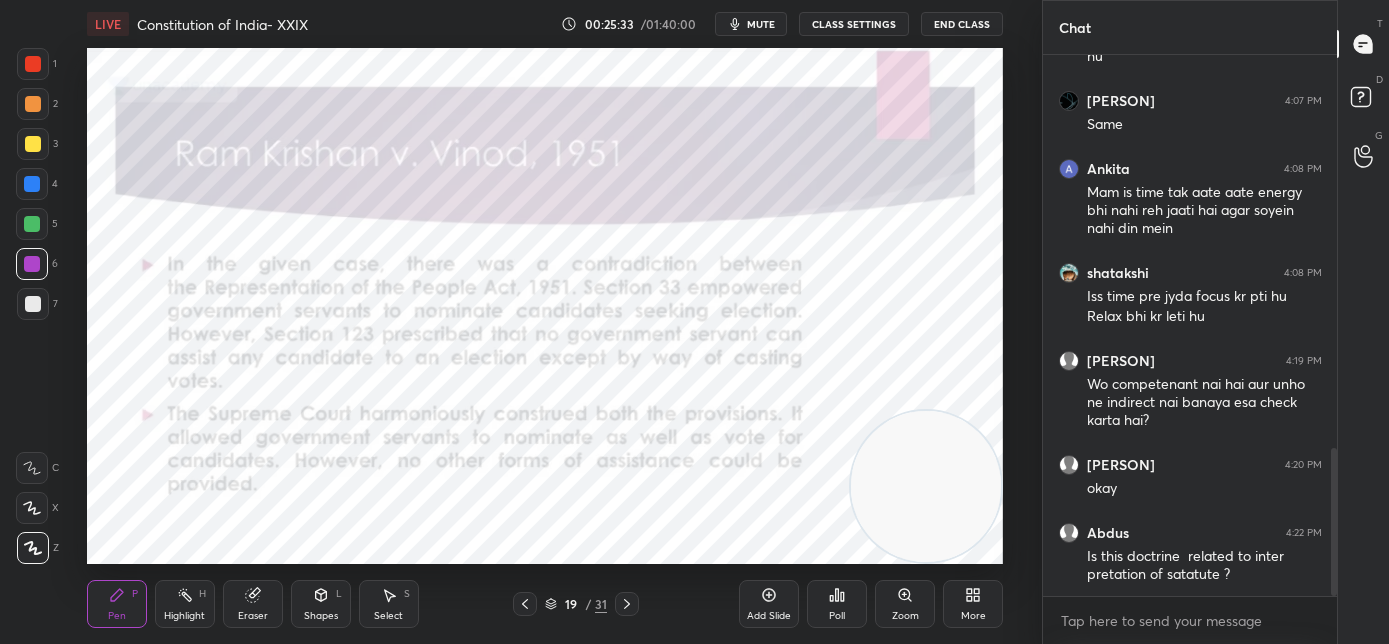 click 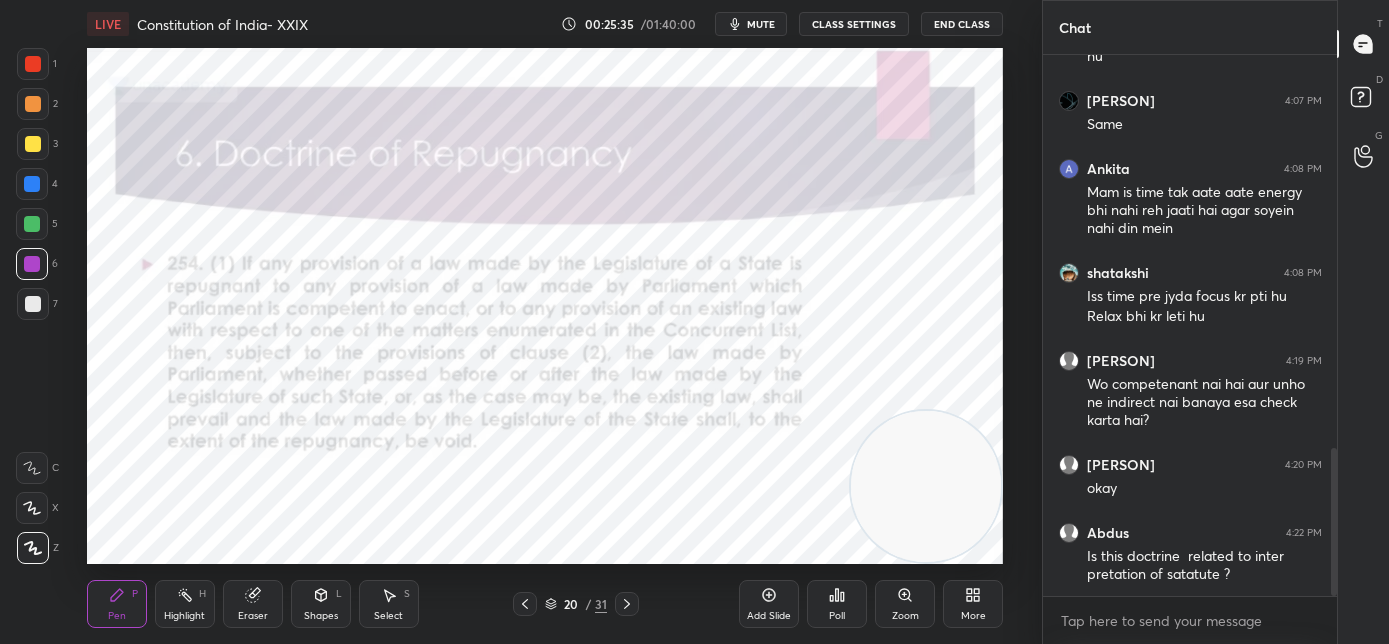 click 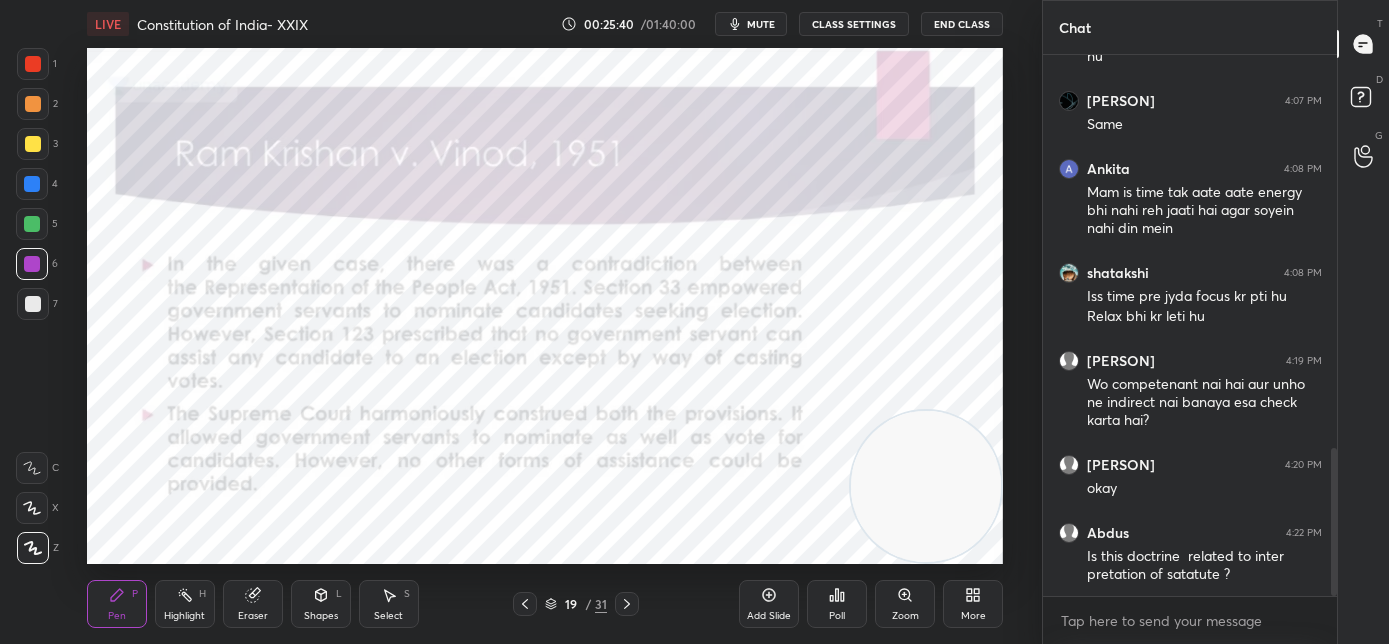 scroll, scrollTop: 493, scrollLeft: 288, axis: both 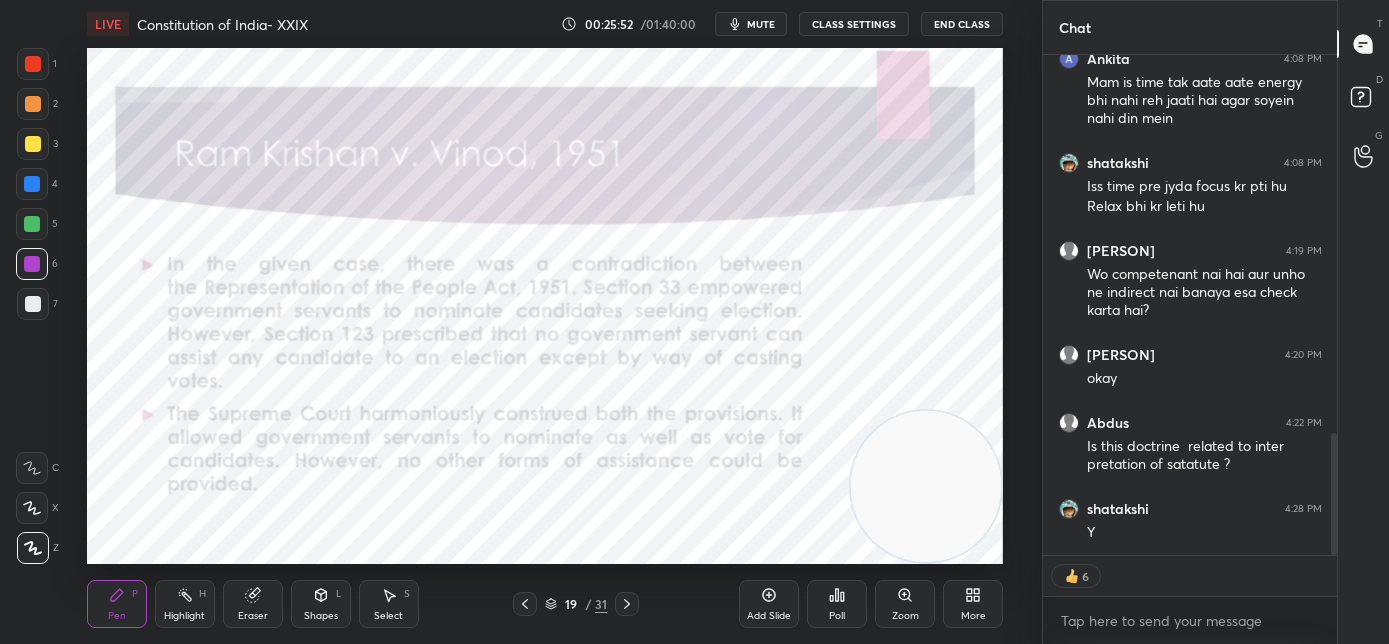 click on "mute" at bounding box center [751, 24] 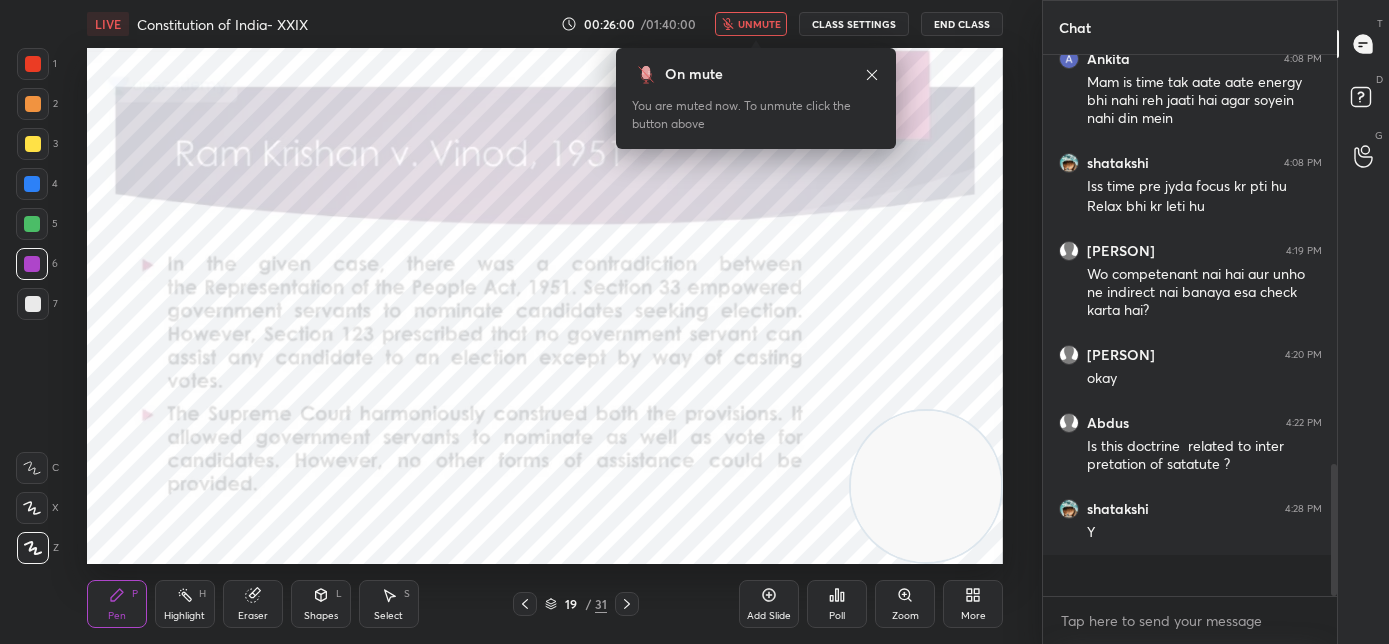 scroll, scrollTop: 6, scrollLeft: 7, axis: both 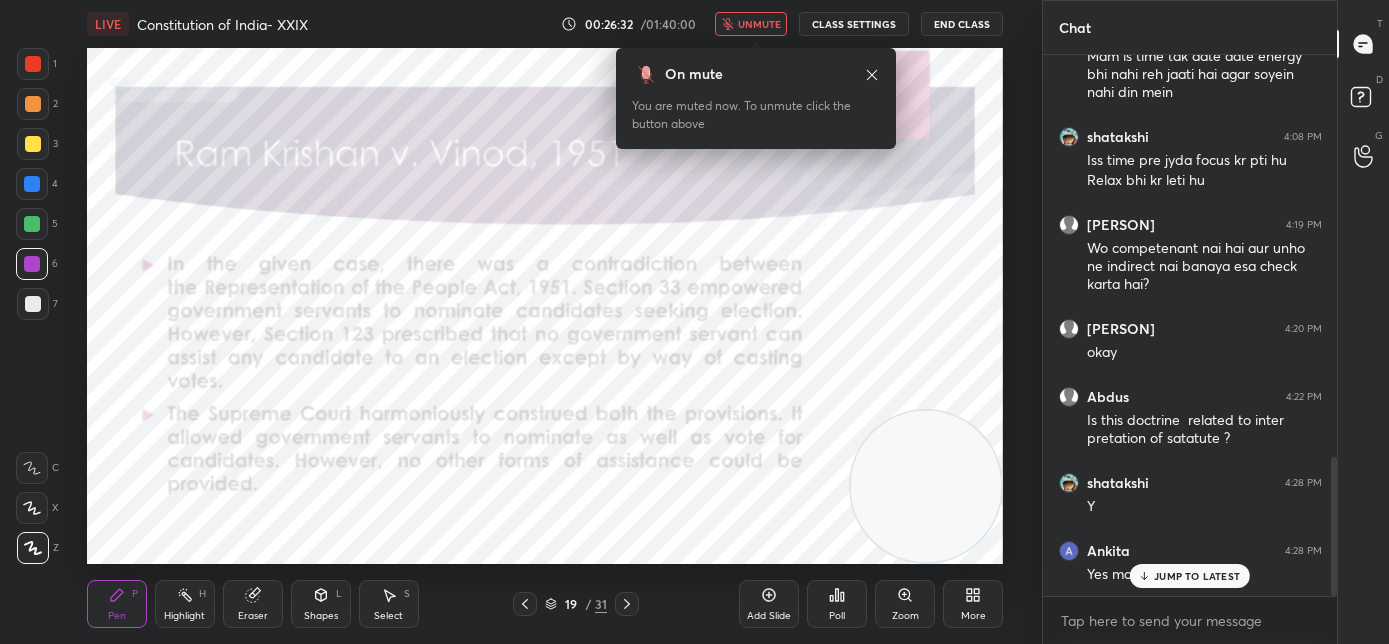 click on "unmute" at bounding box center [759, 24] 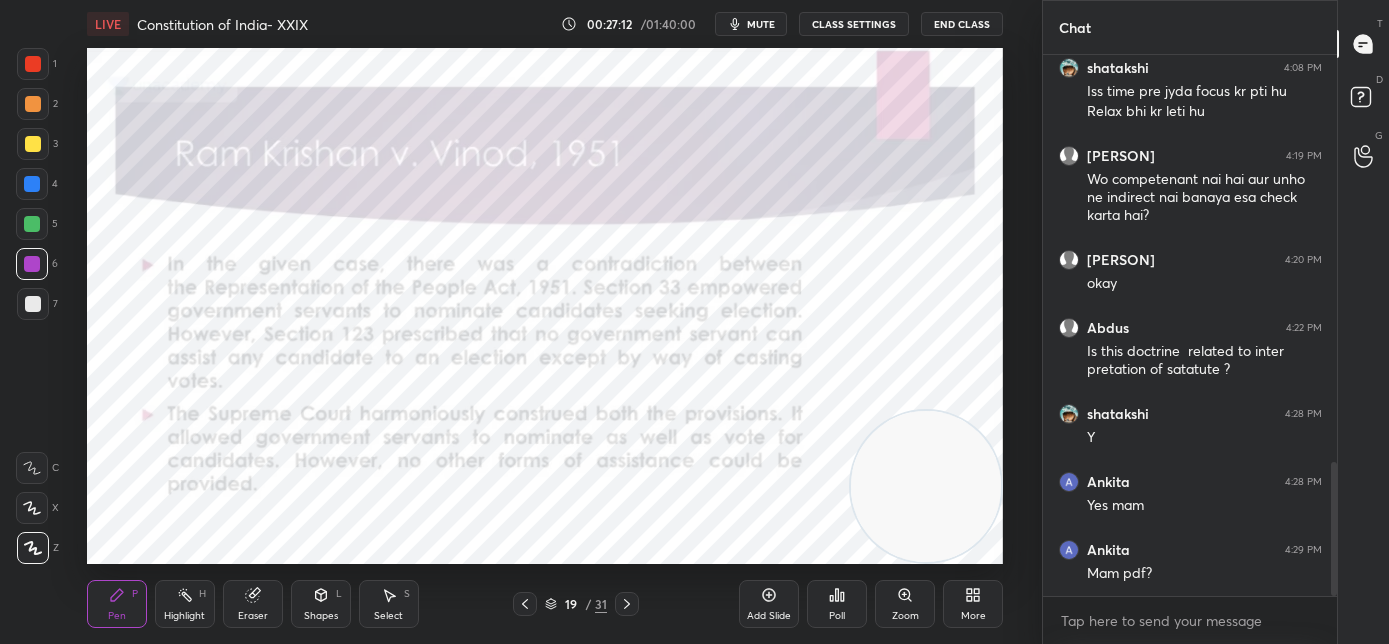 scroll, scrollTop: 1658, scrollLeft: 0, axis: vertical 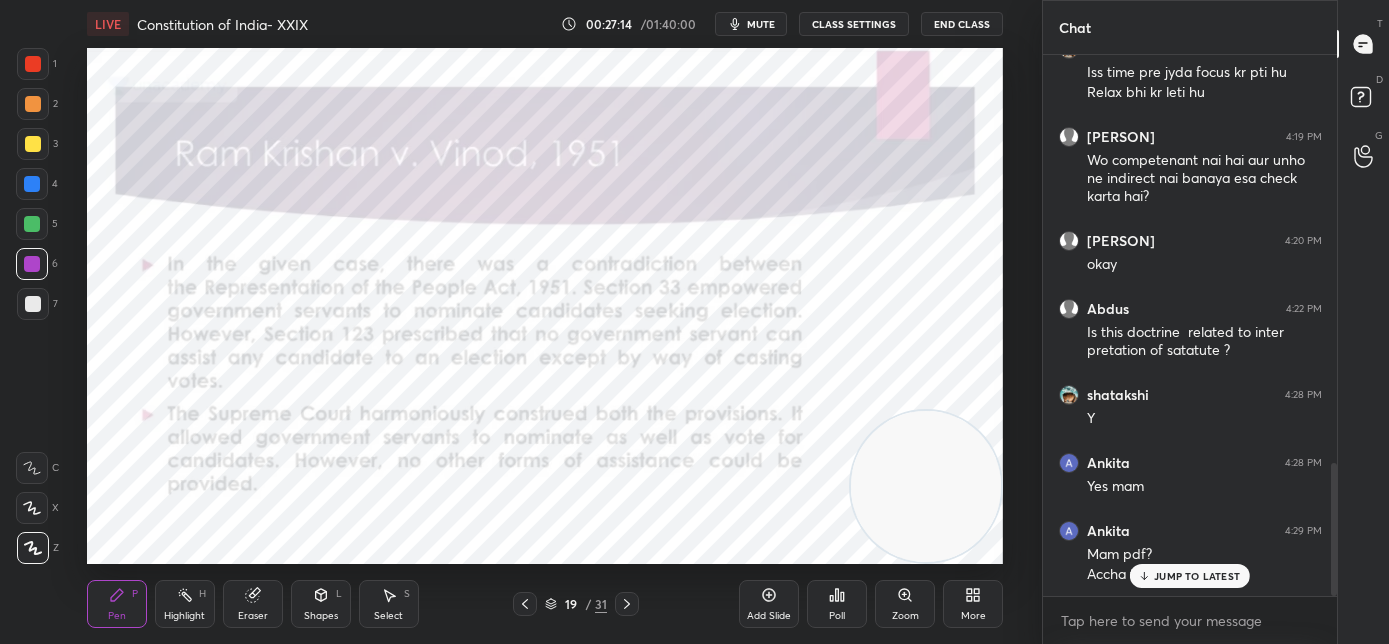 click on "JUMP TO LATEST" at bounding box center [1197, 576] 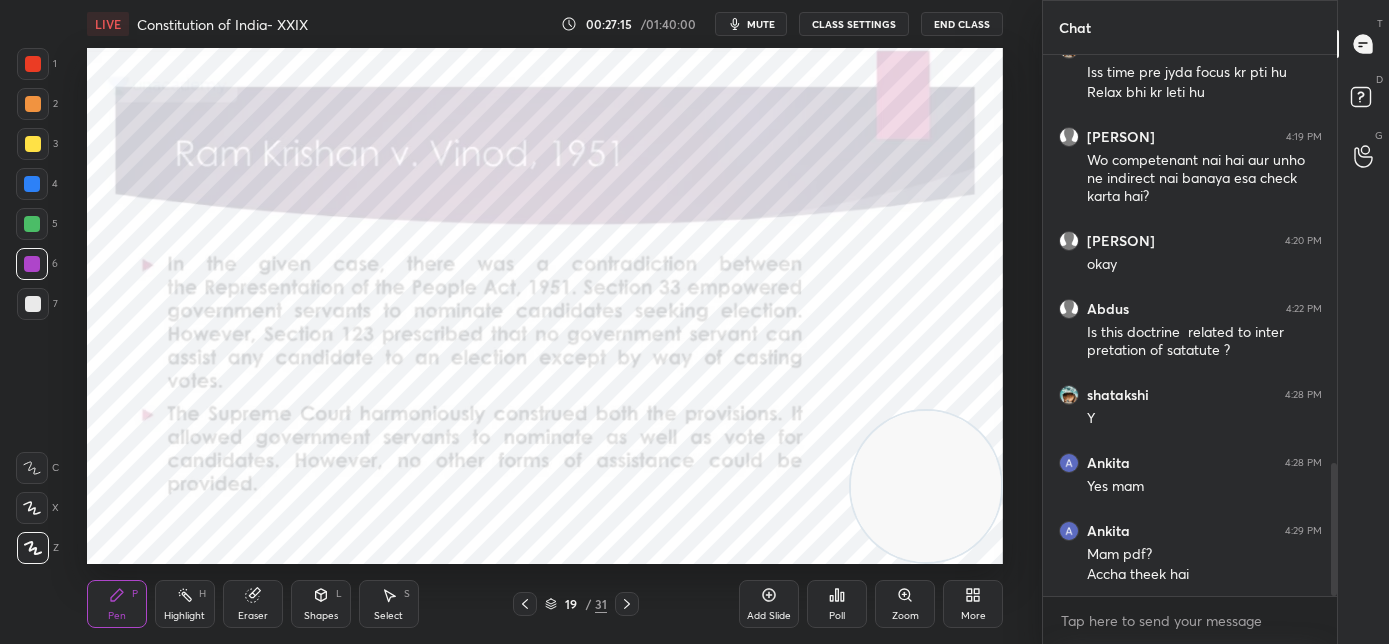 click 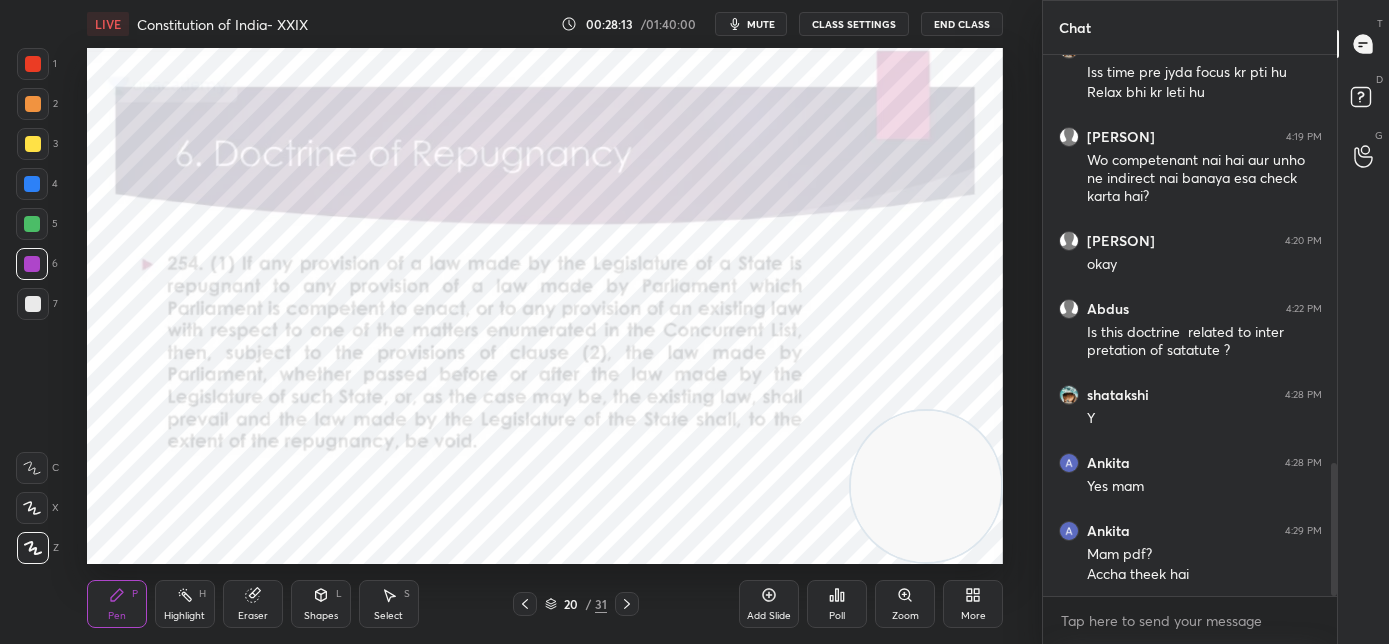 click at bounding box center [627, 604] 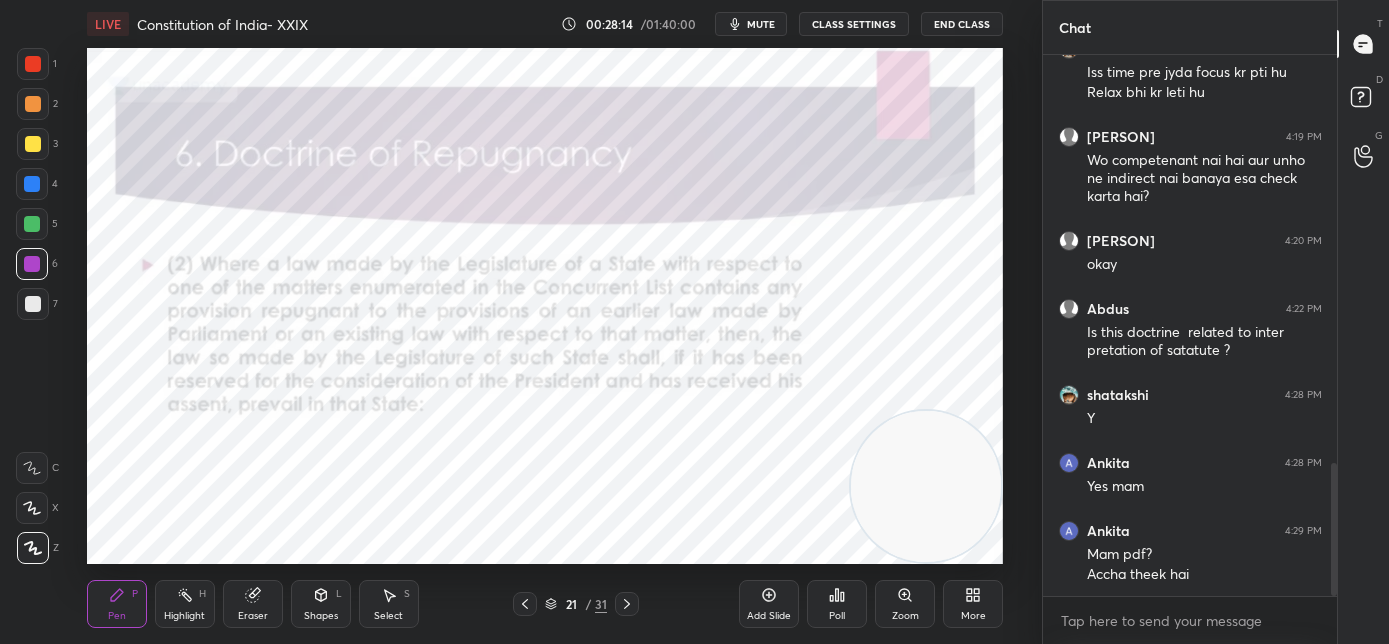 click 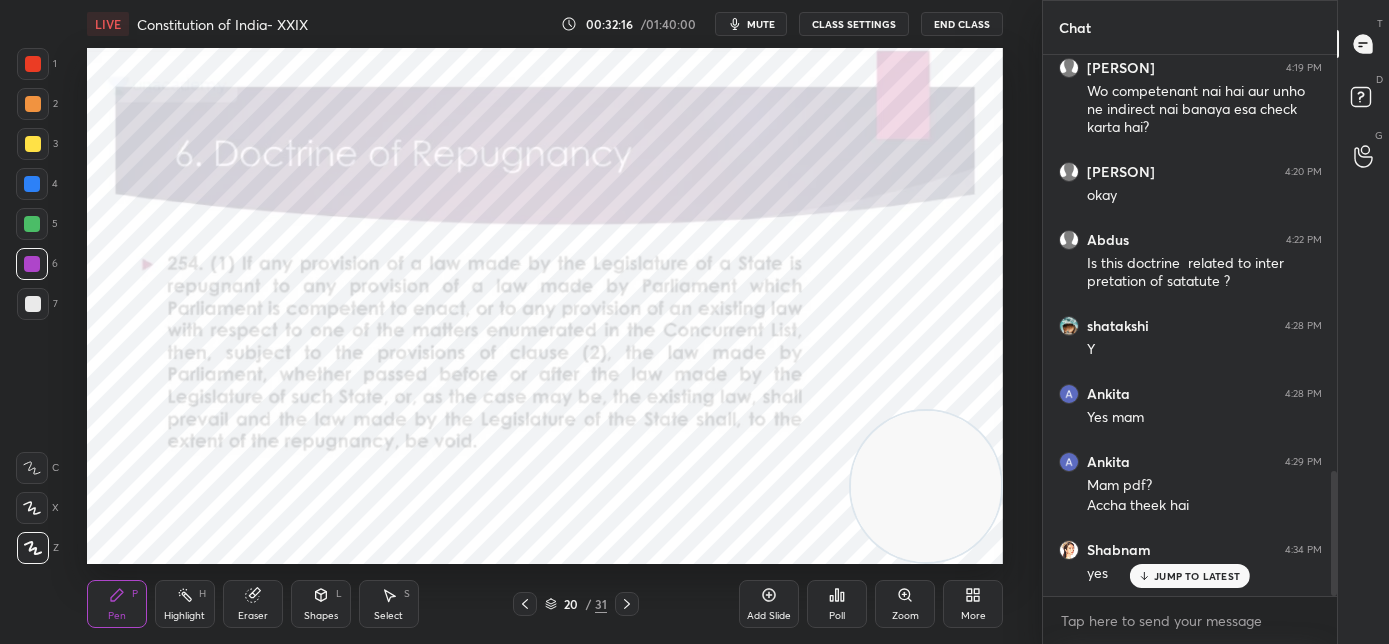 scroll, scrollTop: 1794, scrollLeft: 0, axis: vertical 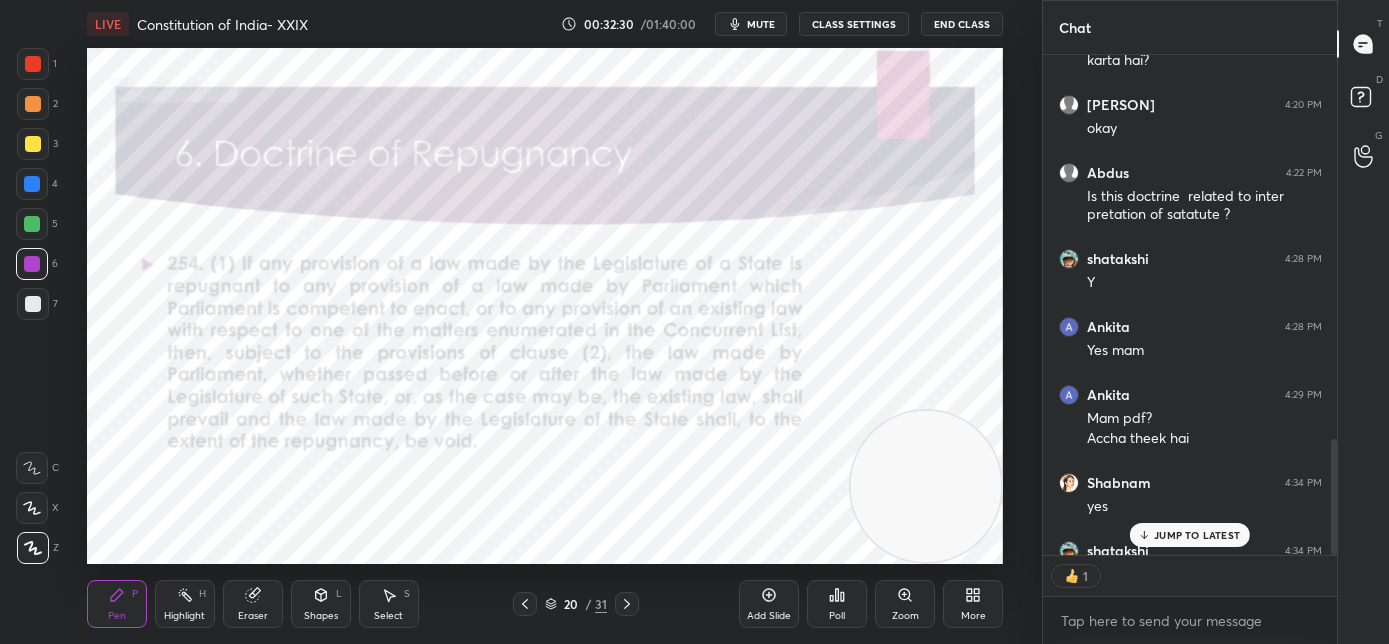 click on "sjkpharmac..., [PERSON]  joined [LAST] 4:07 PM No [LAST] 4:07 PM no [LAST]  joined [LAST] 4:07 PM Me [LAST] 4:07 PM Good evening ma'am [LAST] 4:07 PM Same [LAST] 4:08 PM Mam is time tak aate aate energy bhi nahi reh jaati hai agar soyein nahi din mein [LAST] 4:08 PM Iss time pre jyda focus kr pti hu Relax bhi kr leti hu [PERSON] 4:19 PM Wo competenant nai hai aur unho ne indirect nai banaya esa check karta hai? [PERSON] 4:20 PM okay [PERSON] 4:22 PM Is this doctrine  related to inter pretation of satatute ? [LAST] 4:28 PM Y [LAST] 4:28 PM Yes mam [LAST] 4:29 PM Mam pdf? Accha theek hai [LAST] 4:34 PM yes [LAST] 4:34 PM Yes JUMP TO LATEST 1 Enable hand raising Enable raise hand to speak to learners. Once enabled, chat will be turned off temporarily. Enable x" at bounding box center [1190, 349] 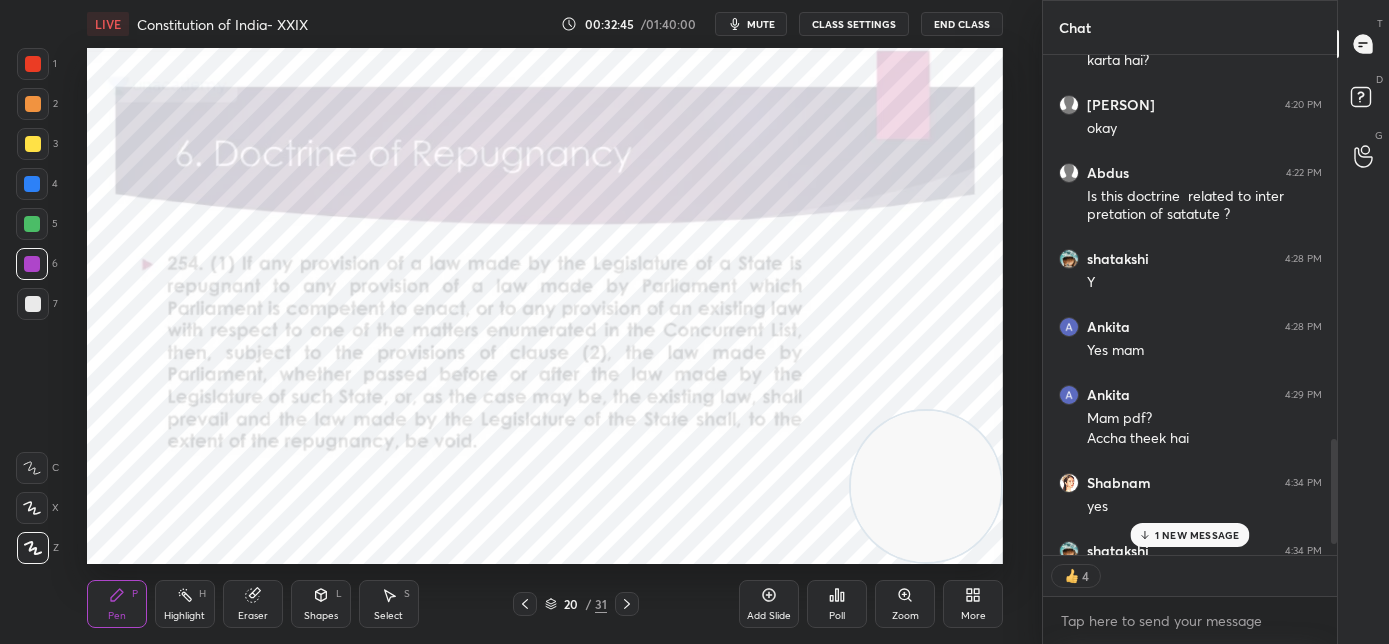 scroll, scrollTop: 1904, scrollLeft: 0, axis: vertical 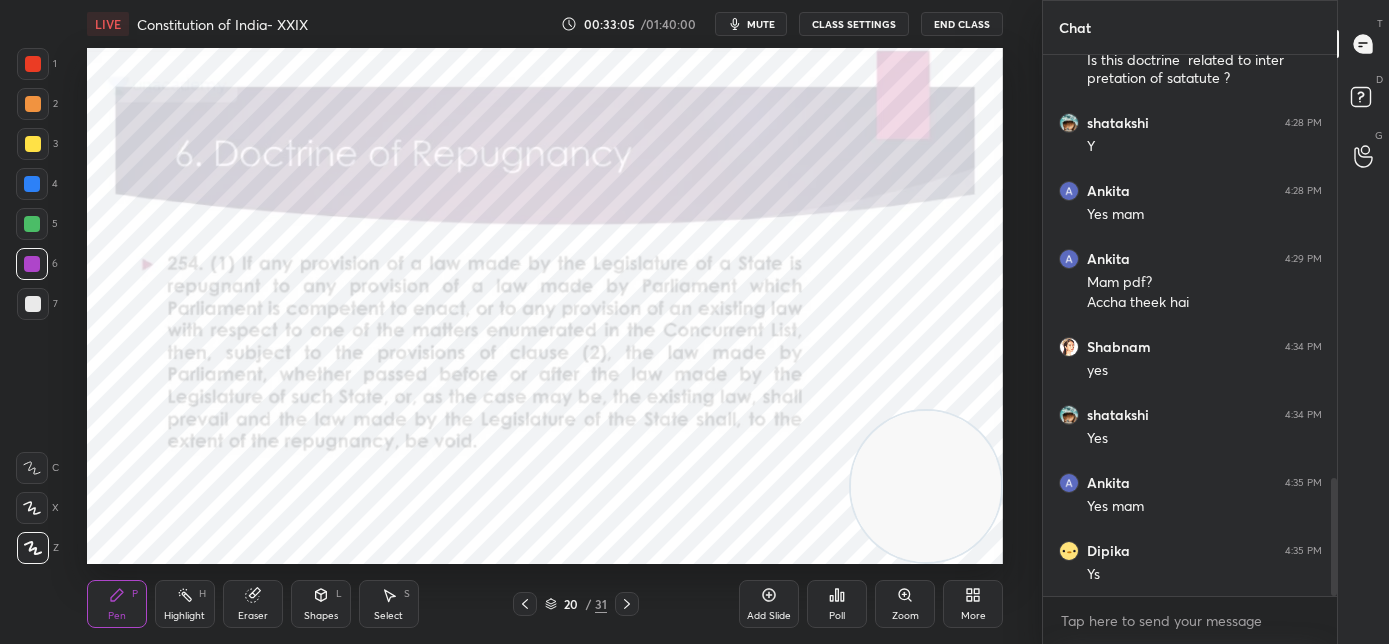 click 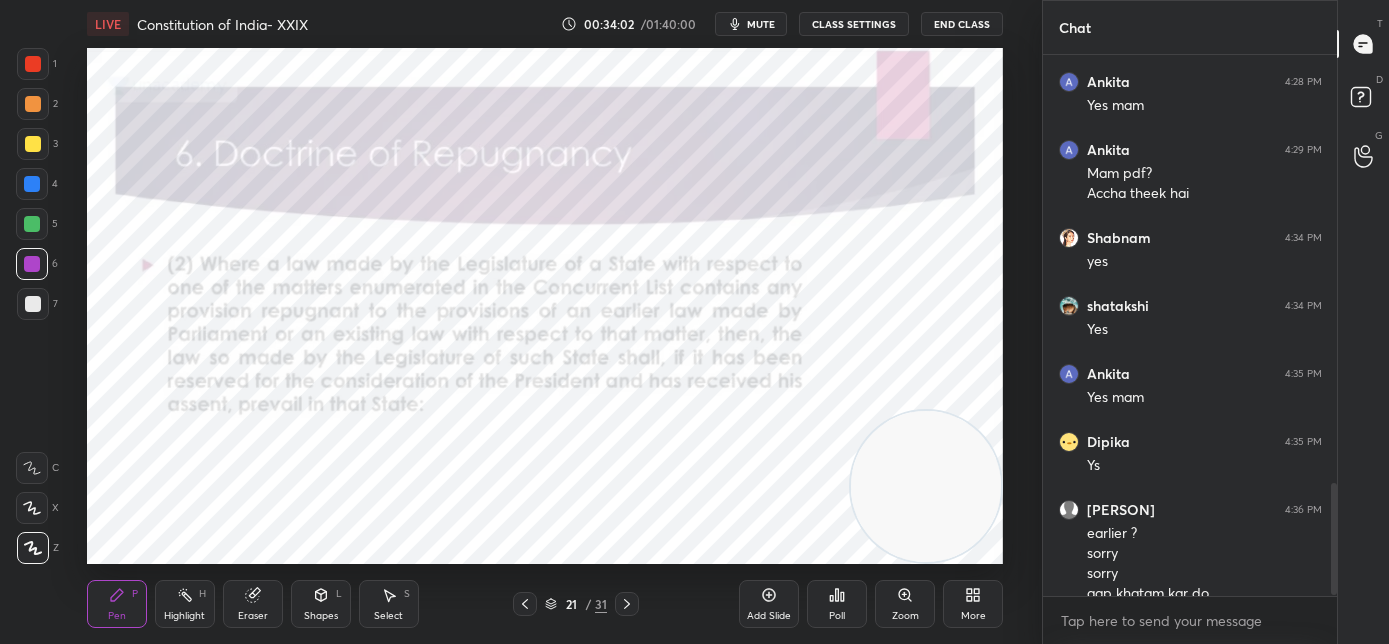scroll, scrollTop: 2058, scrollLeft: 0, axis: vertical 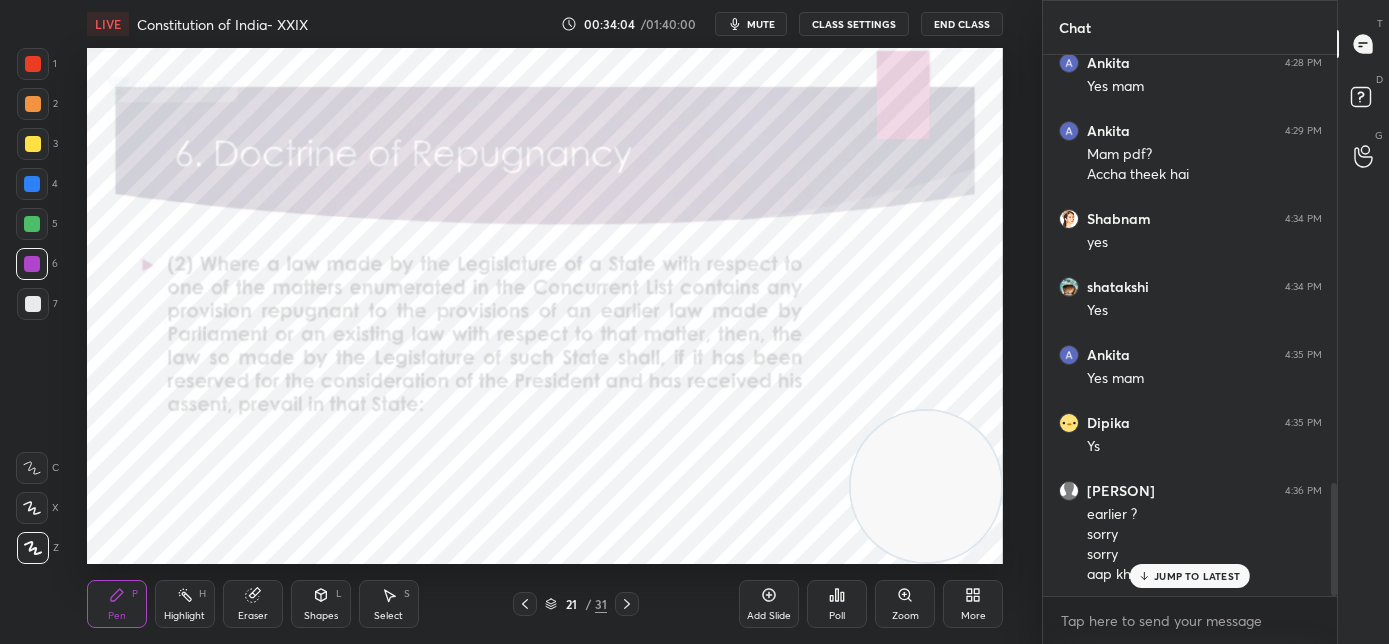 click on "JUMP TO LATEST" at bounding box center [1190, 576] 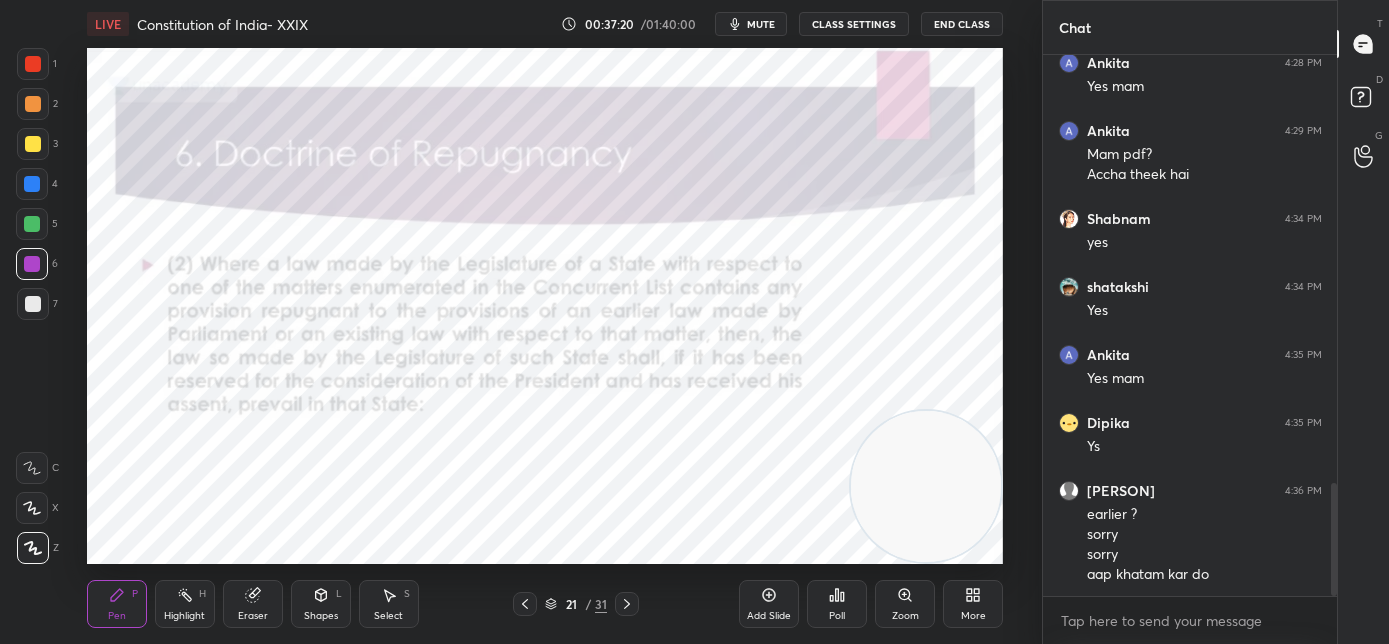 click 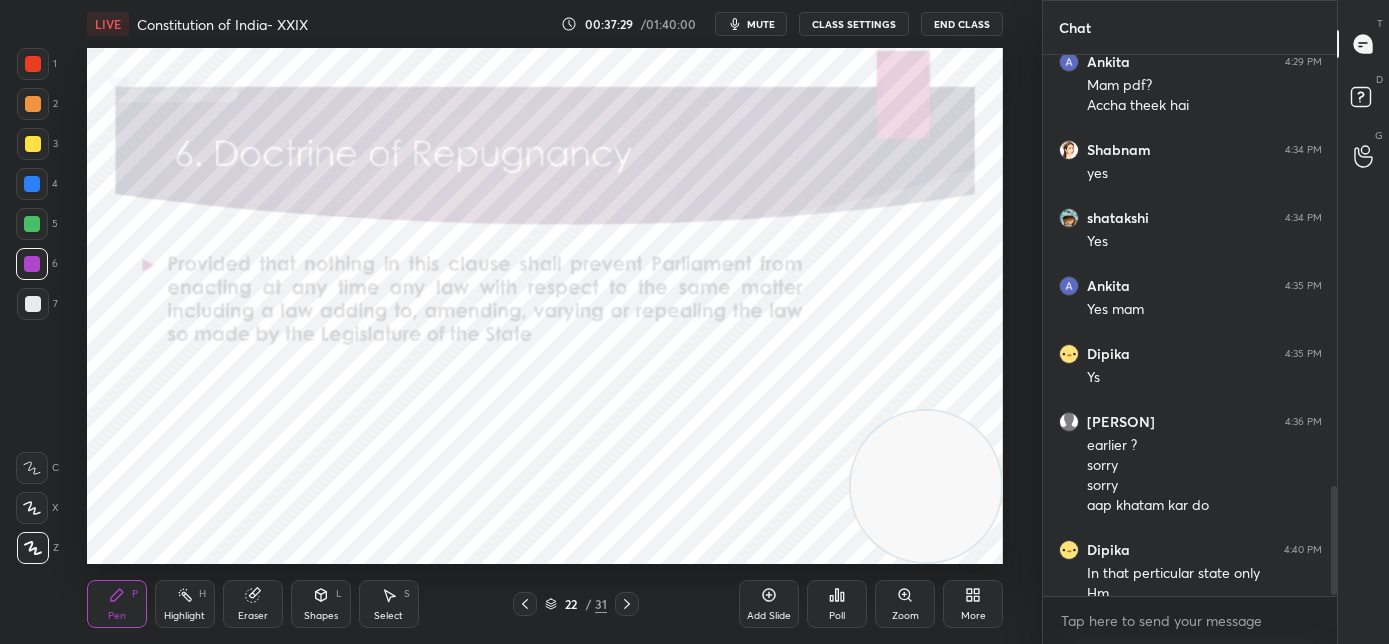 scroll, scrollTop: 2146, scrollLeft: 0, axis: vertical 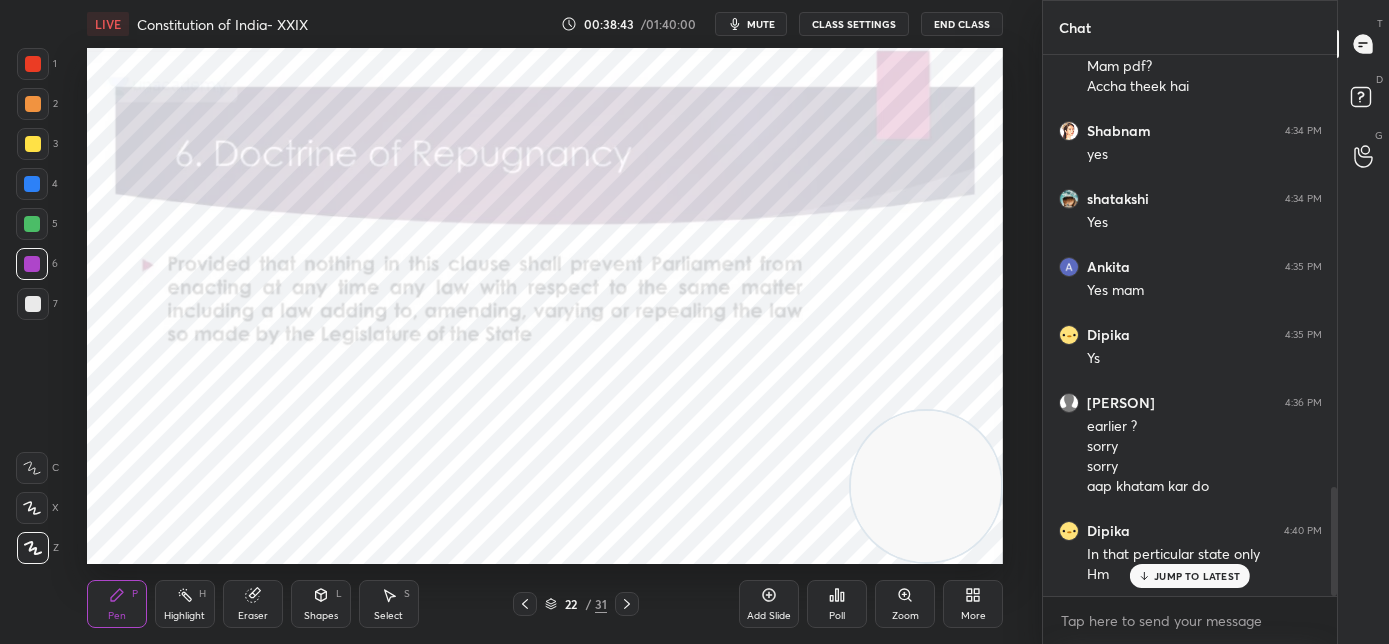 click 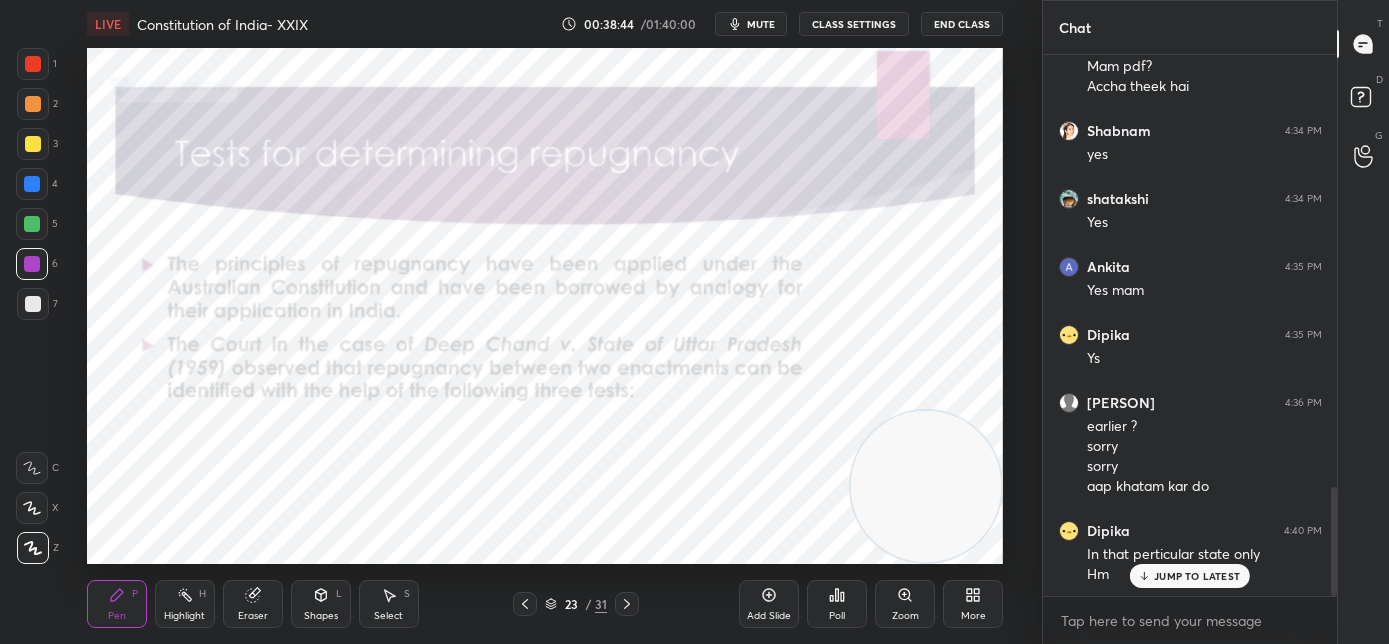 click 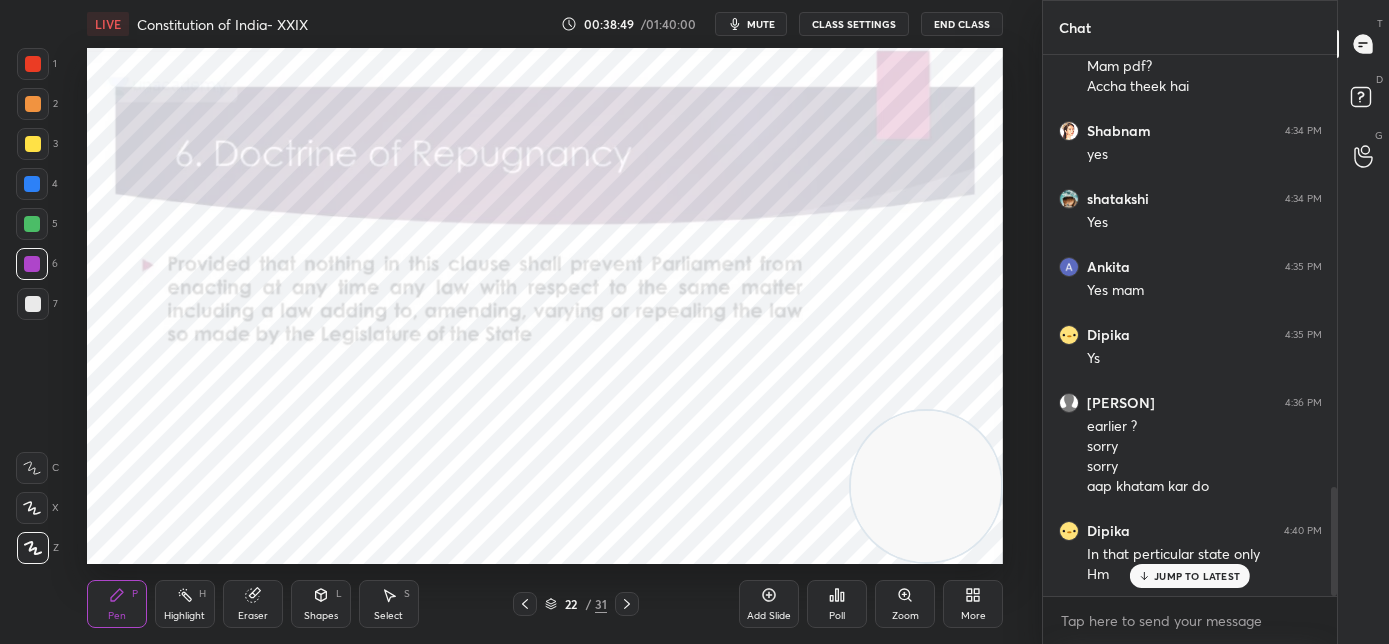 scroll, scrollTop: 493, scrollLeft: 288, axis: both 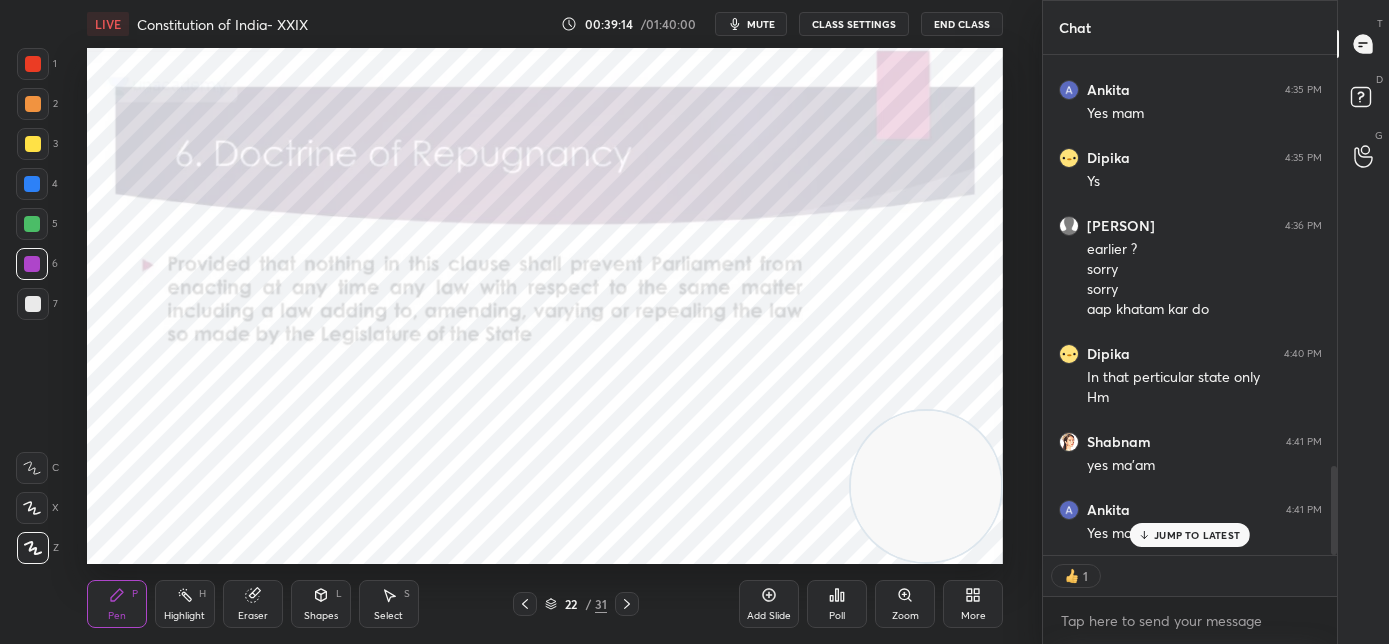 click at bounding box center (627, 604) 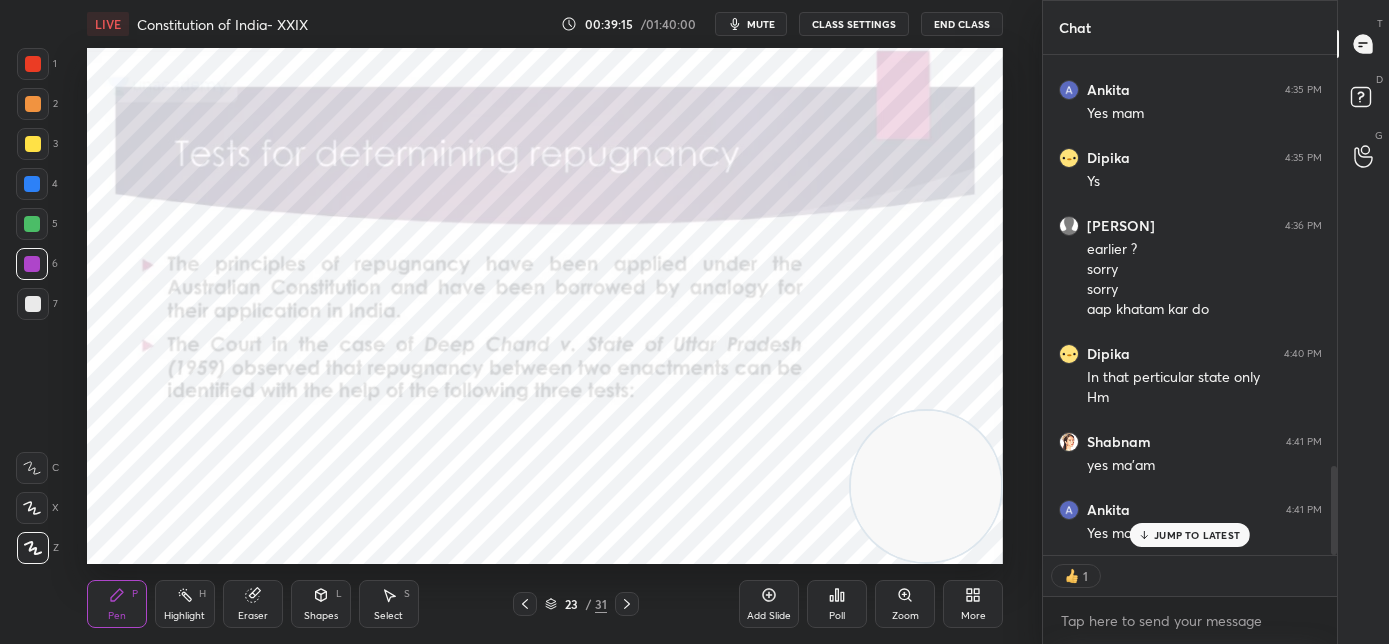 scroll, scrollTop: 6, scrollLeft: 7, axis: both 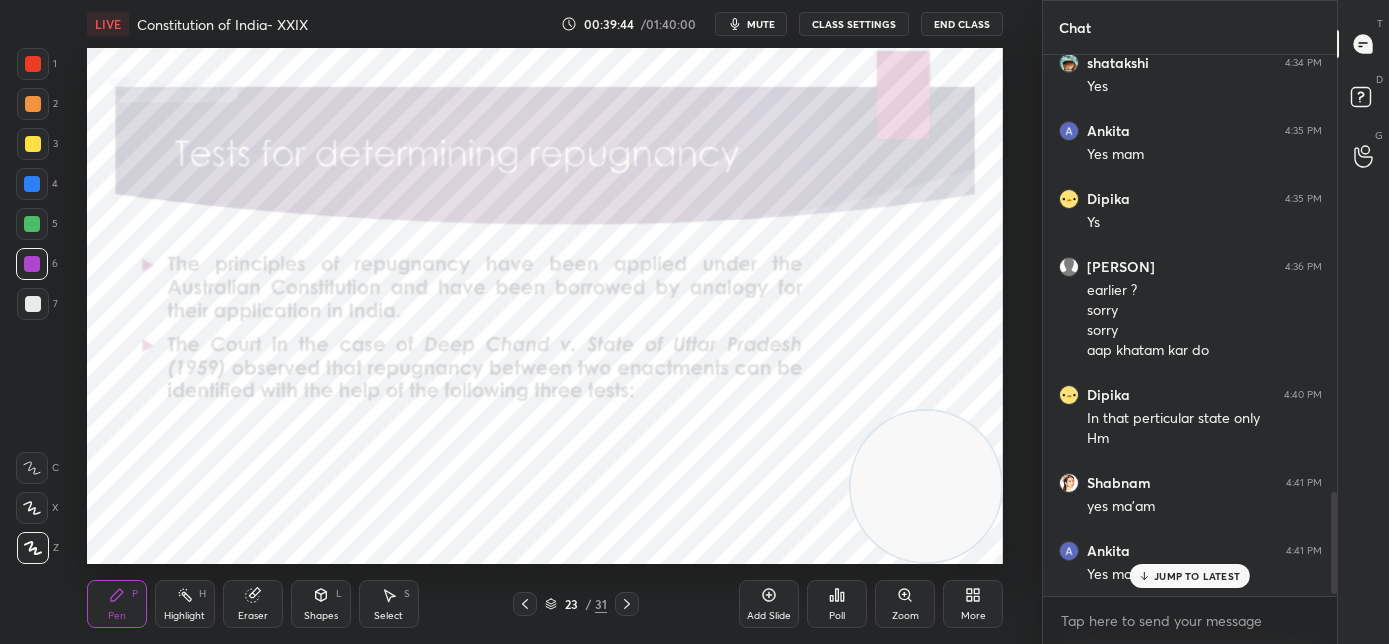 click 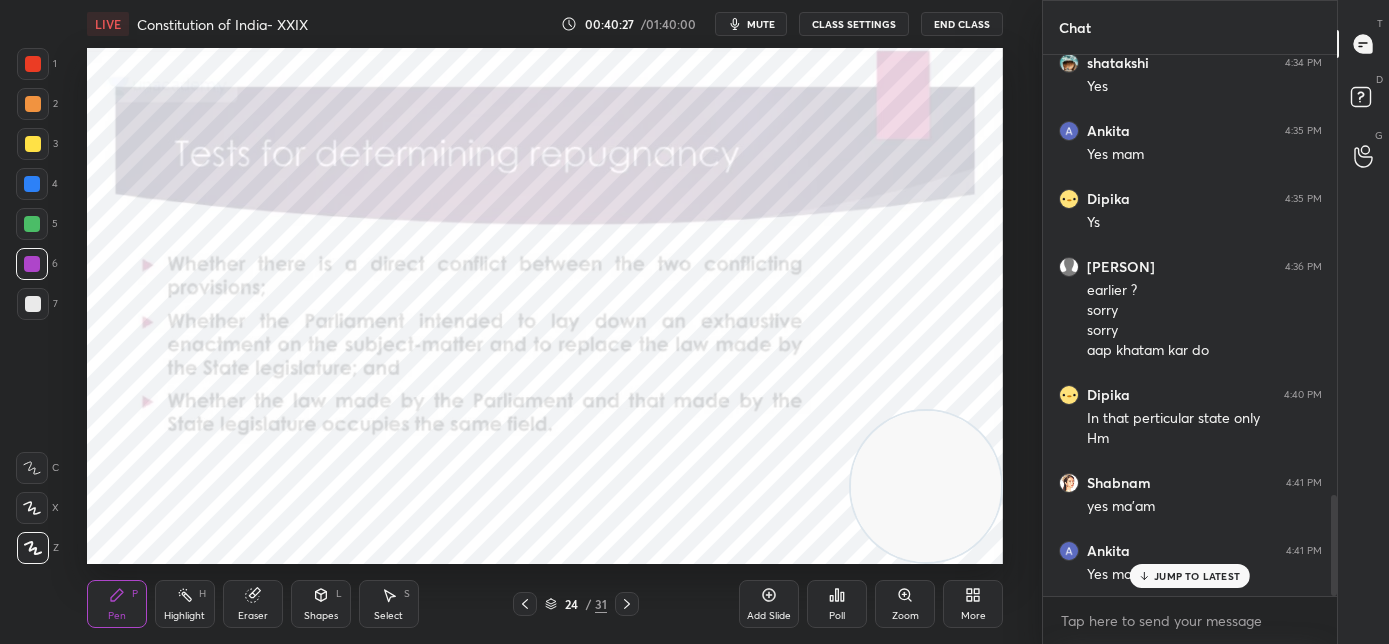 scroll, scrollTop: 2368, scrollLeft: 0, axis: vertical 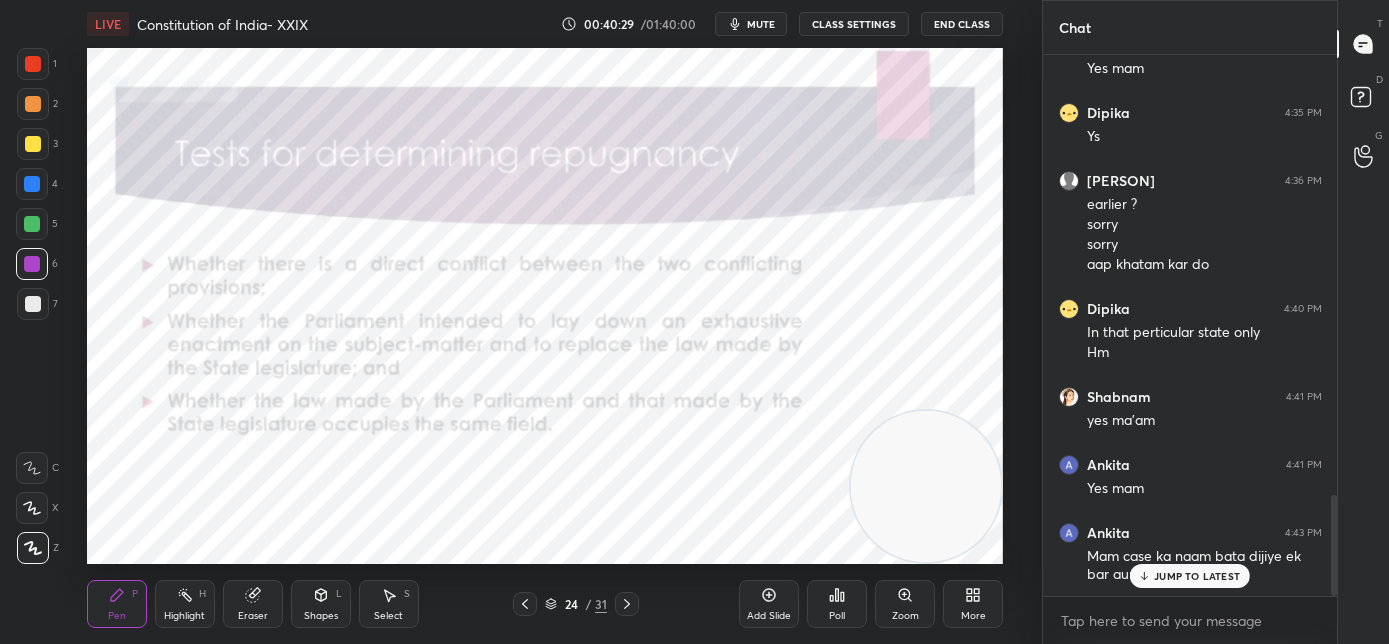 drag, startPoint x: 1186, startPoint y: 572, endPoint x: 1172, endPoint y: 572, distance: 14 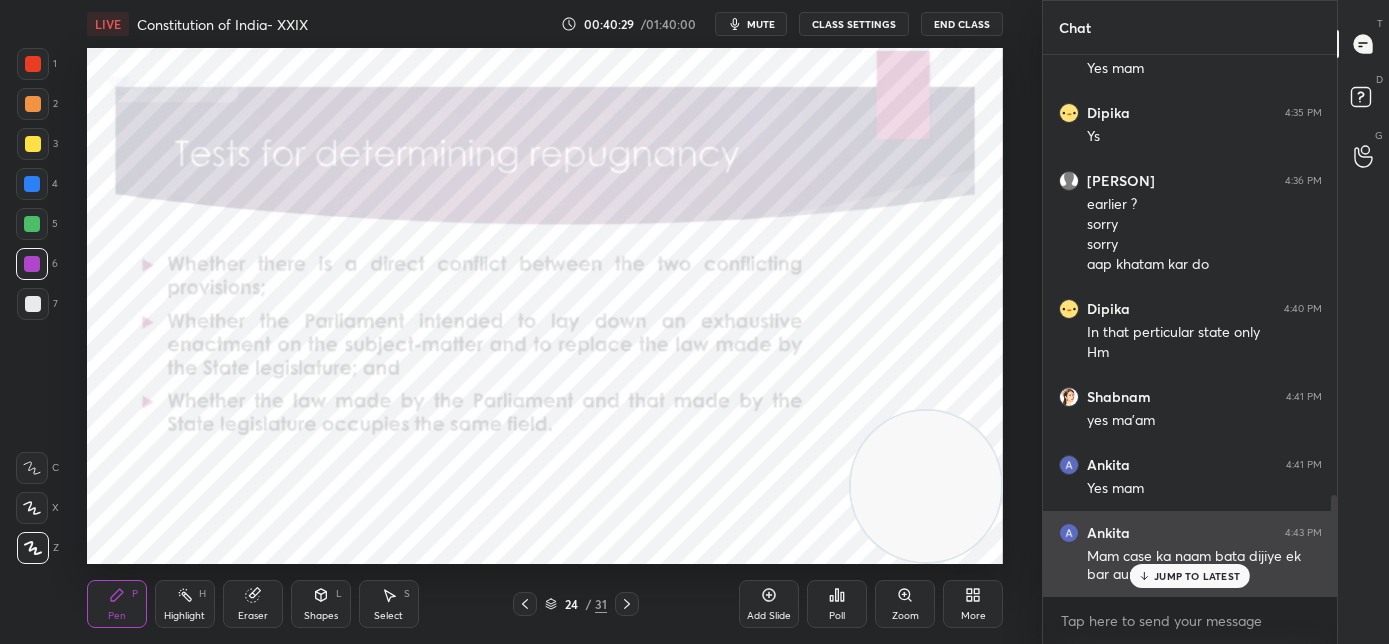 click on "JUMP TO LATEST" at bounding box center (1197, 576) 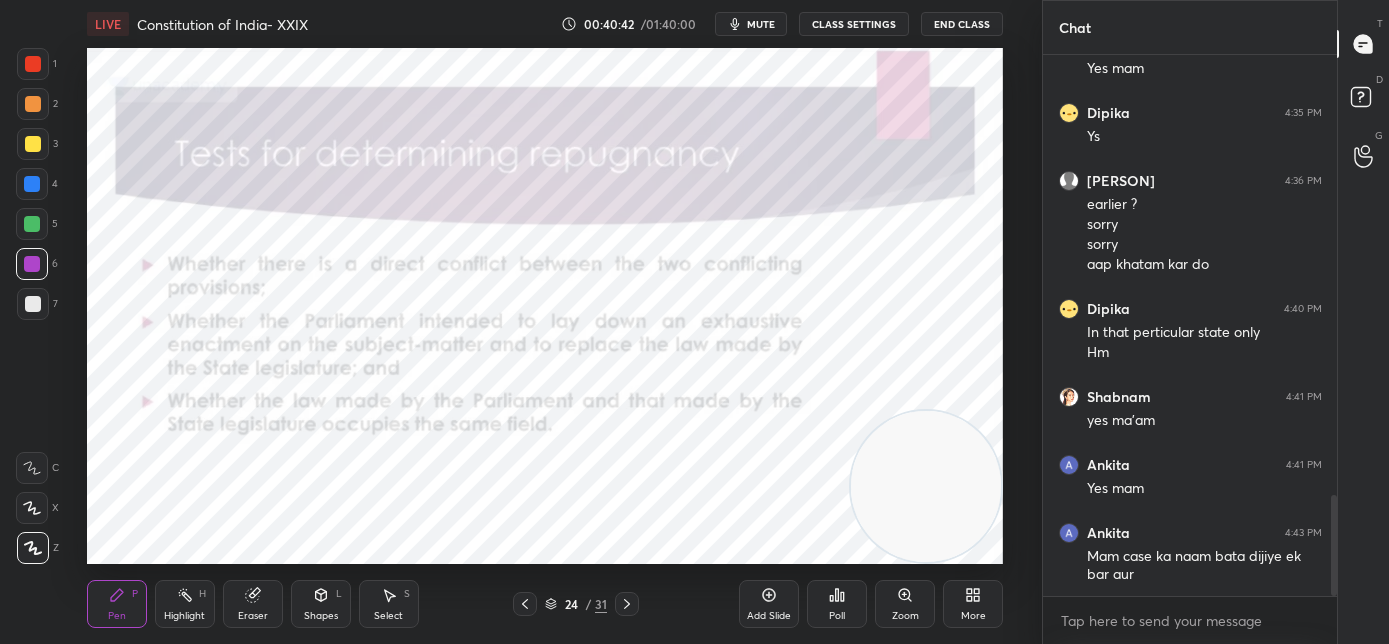 click 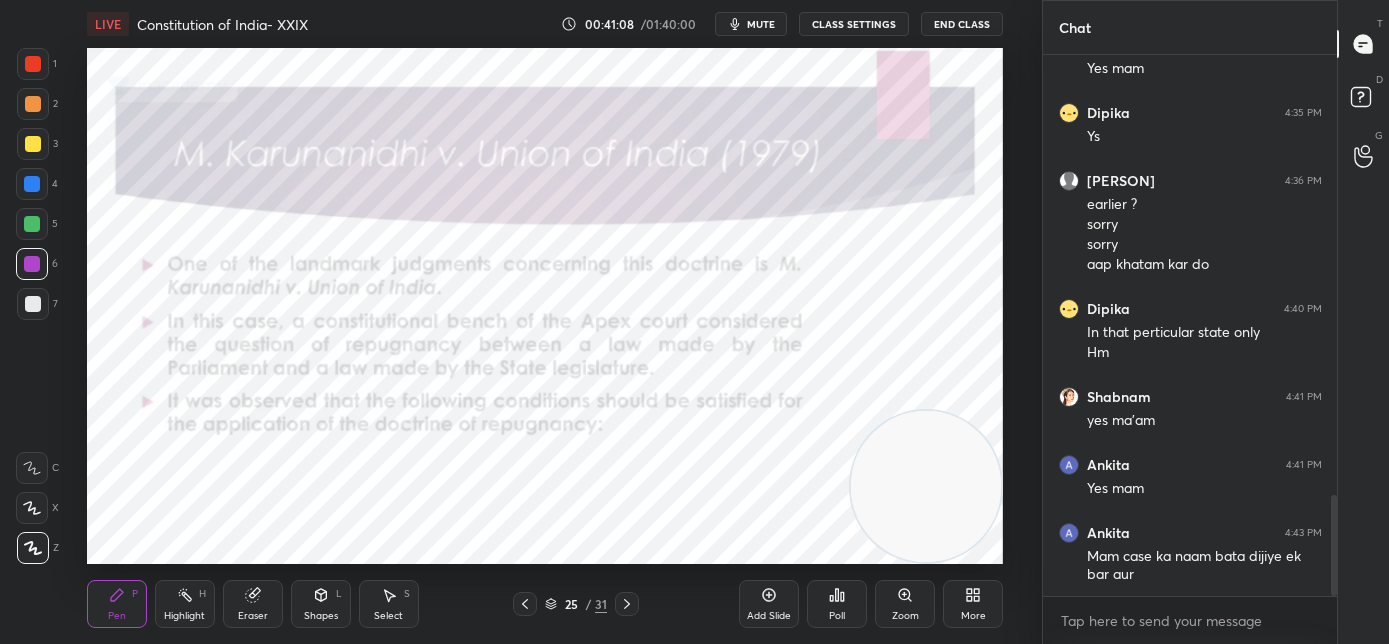 click 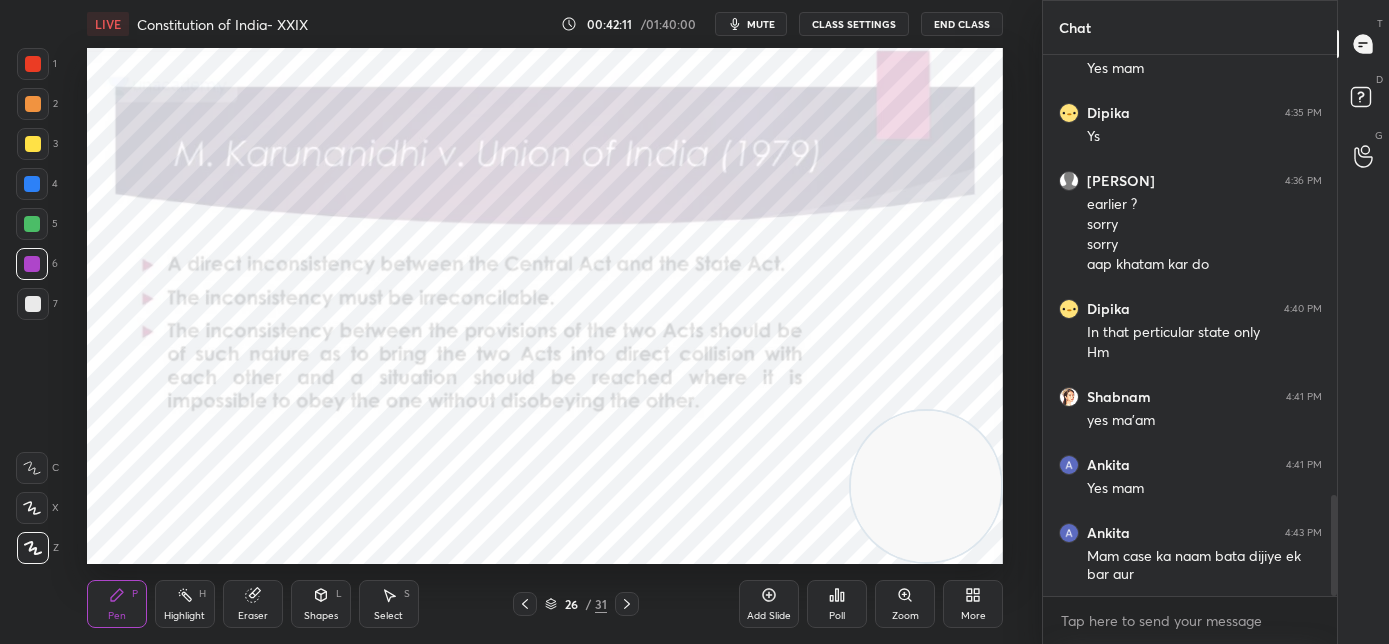 click 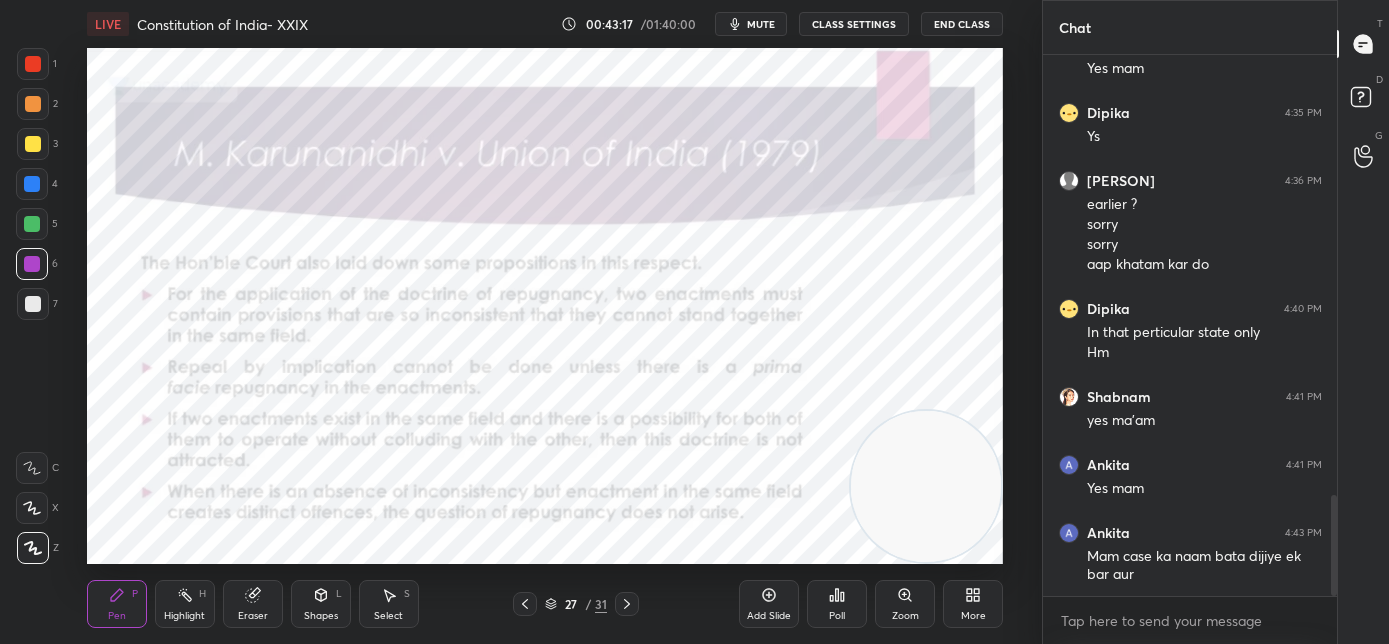 click 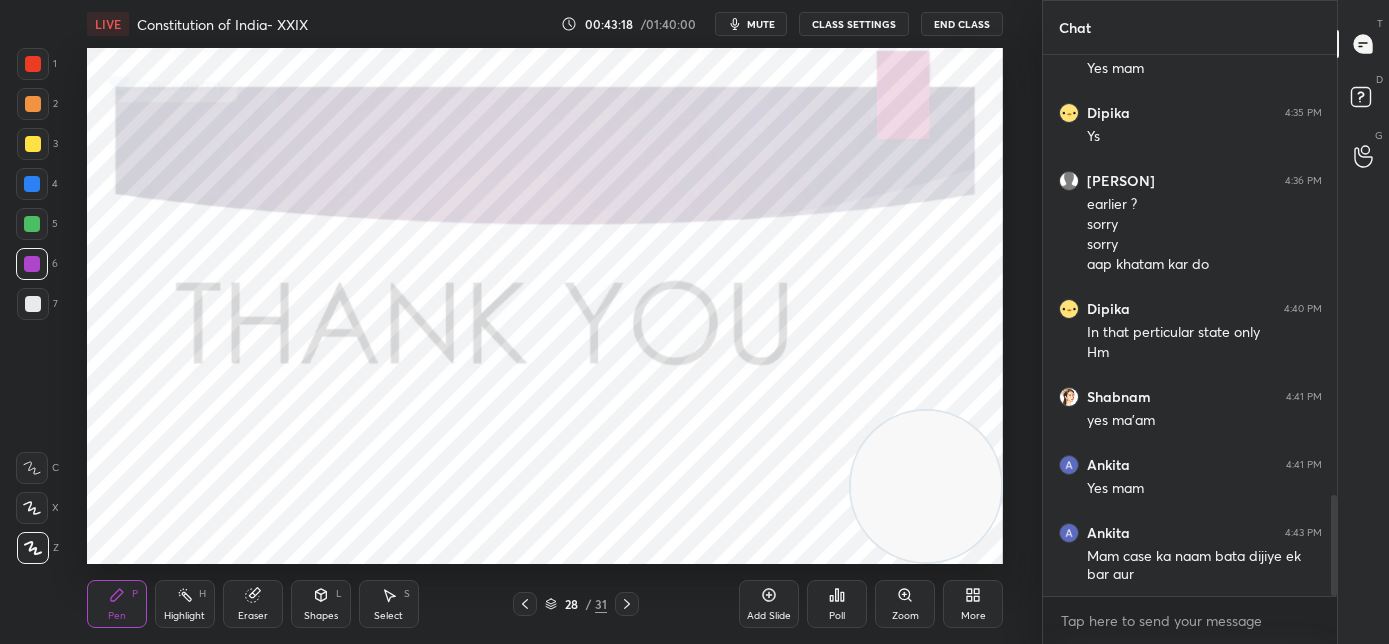 click 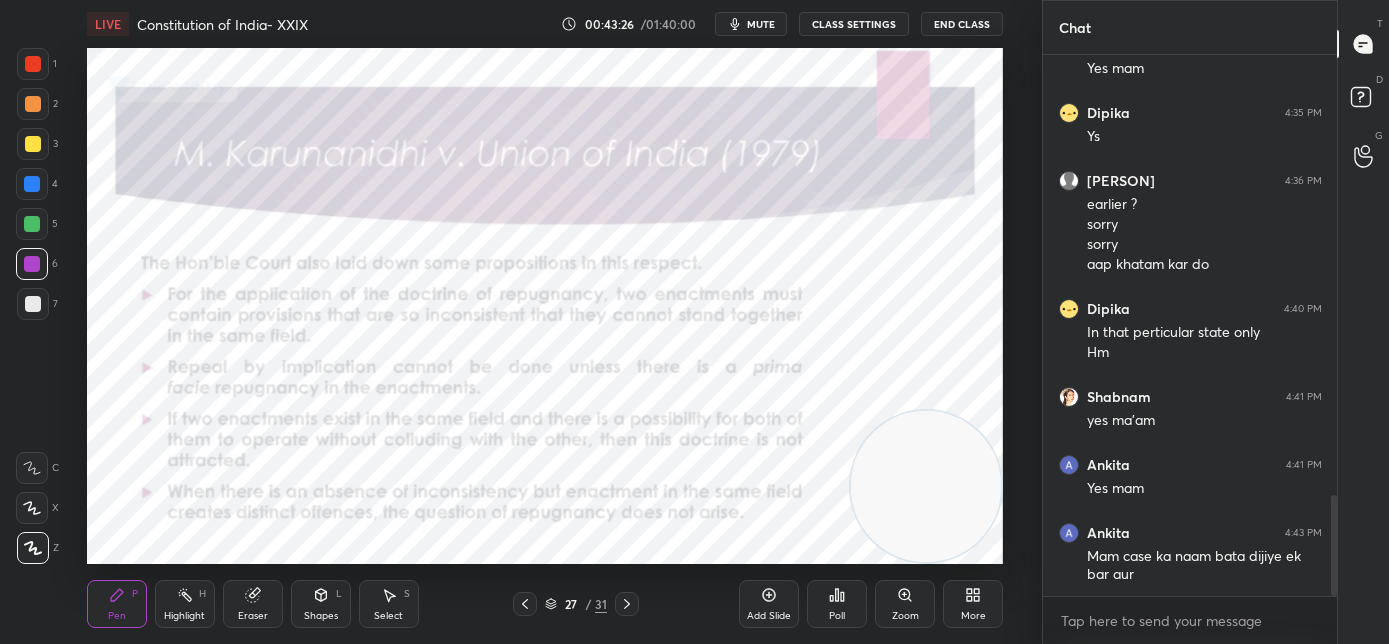 click on "mute" at bounding box center [751, 24] 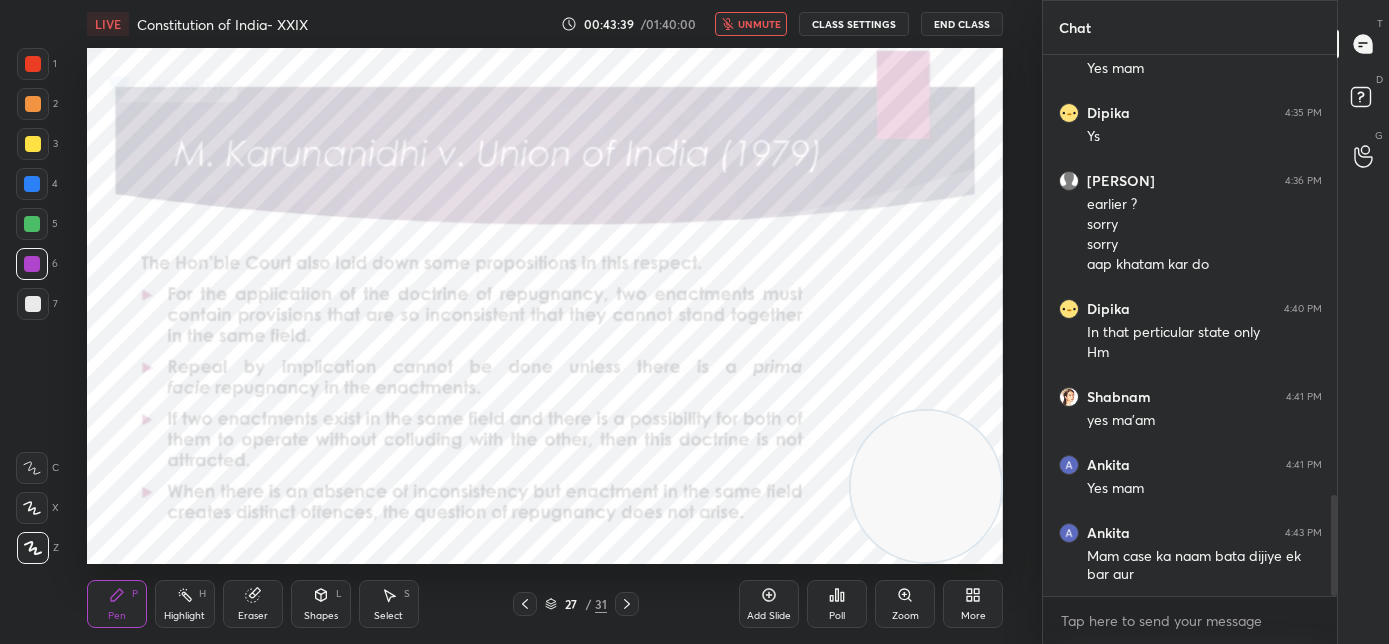 click on "unmute" at bounding box center [751, 24] 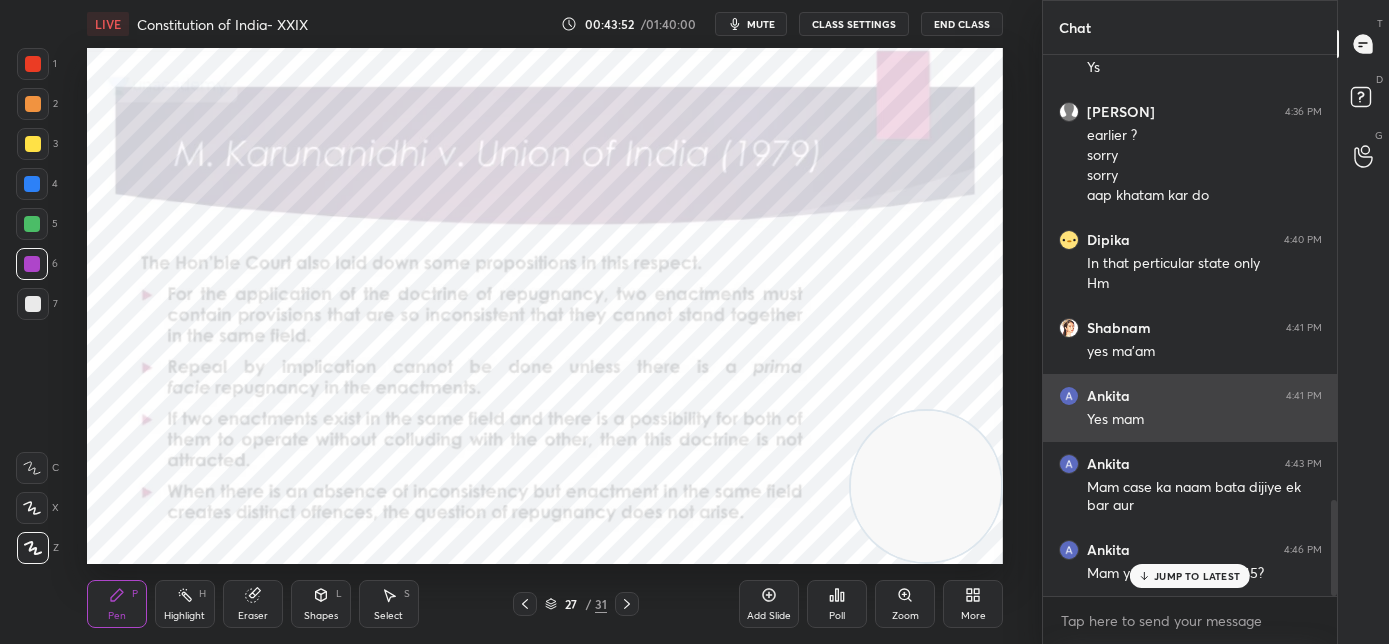 scroll, scrollTop: 2504, scrollLeft: 0, axis: vertical 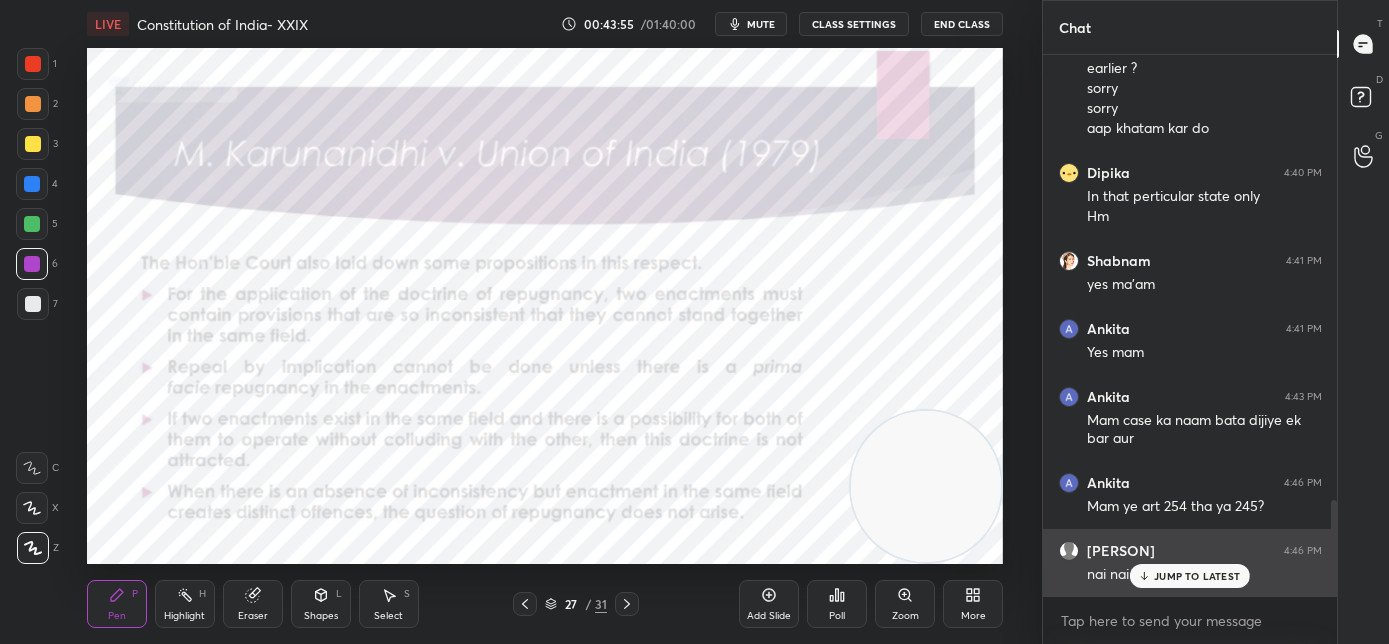click on "JUMP TO LATEST" at bounding box center (1197, 576) 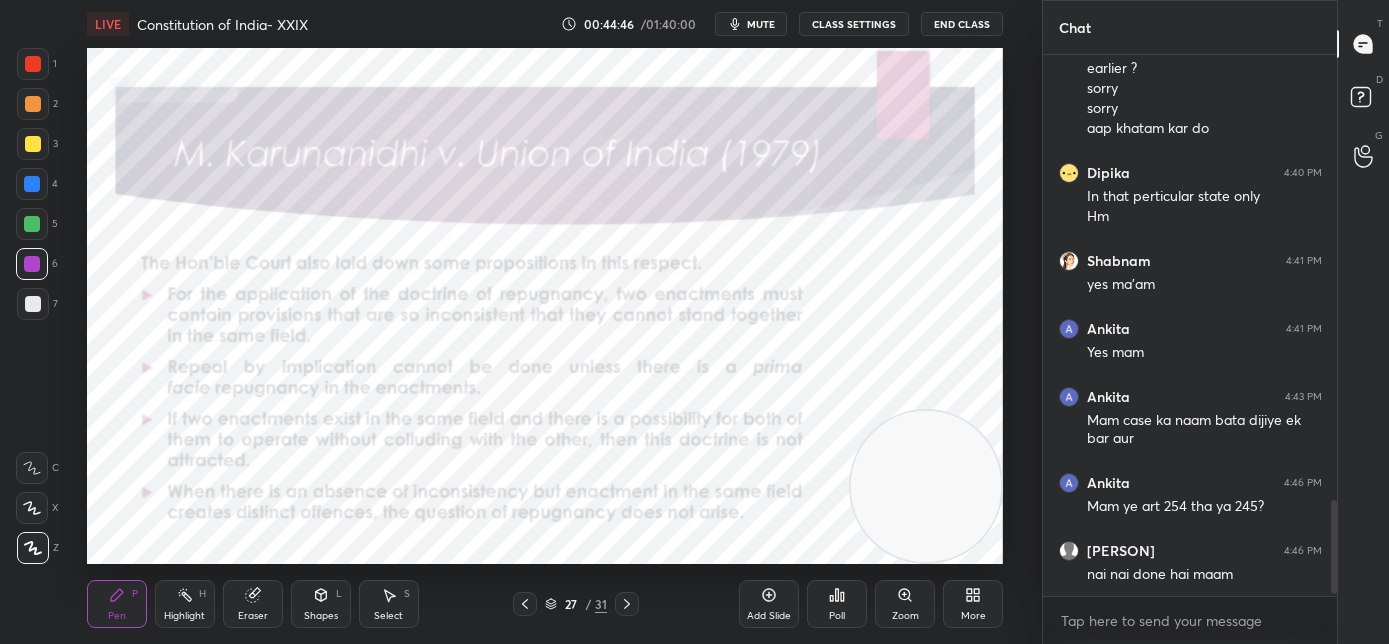 scroll, scrollTop: 2573, scrollLeft: 0, axis: vertical 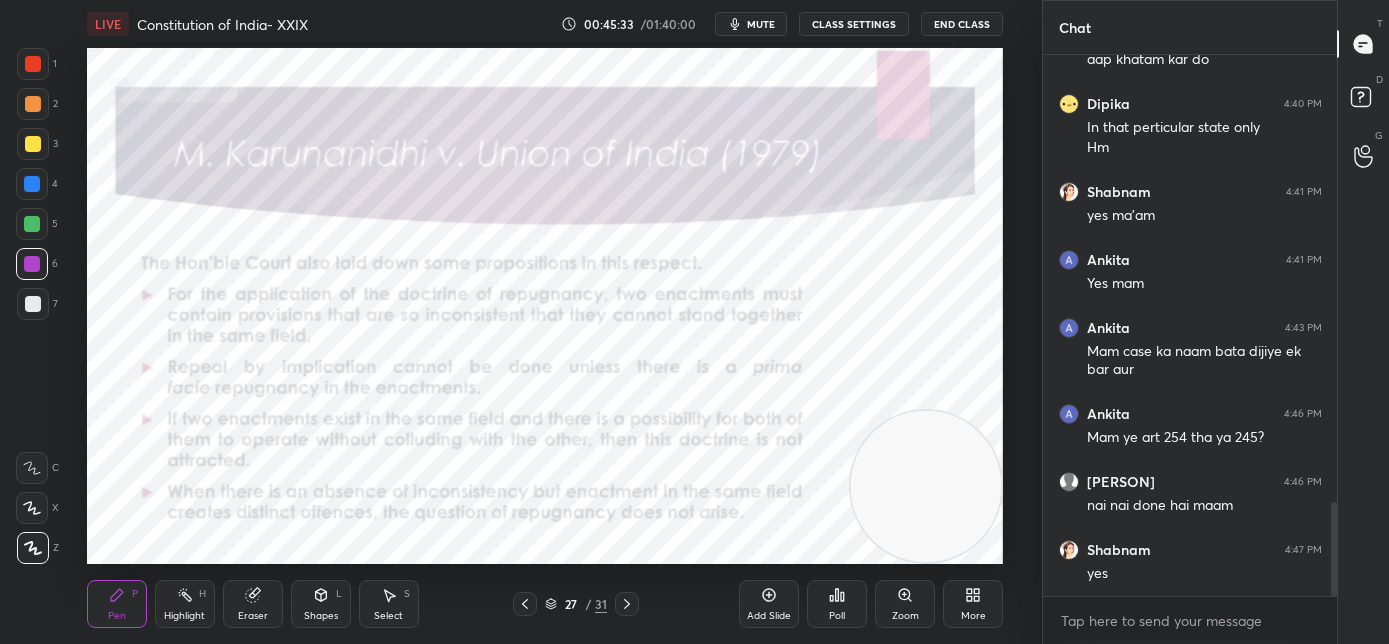 click on "LIVE Constitution of India- XXIX 00:45:33 /  01:40:00 mute CLASS SETTINGS End Class Setting up your live class Poll for   secs No correct answer Start poll Back Constitution of India- XXIX • L19 of Course on Constitution Law for CLAT/AILET PG - 2026 [PERSON] Pen P Highlight H Eraser Shapes L Select S 27 / 31 Add Slide Poll Zoom More" at bounding box center (545, 322) 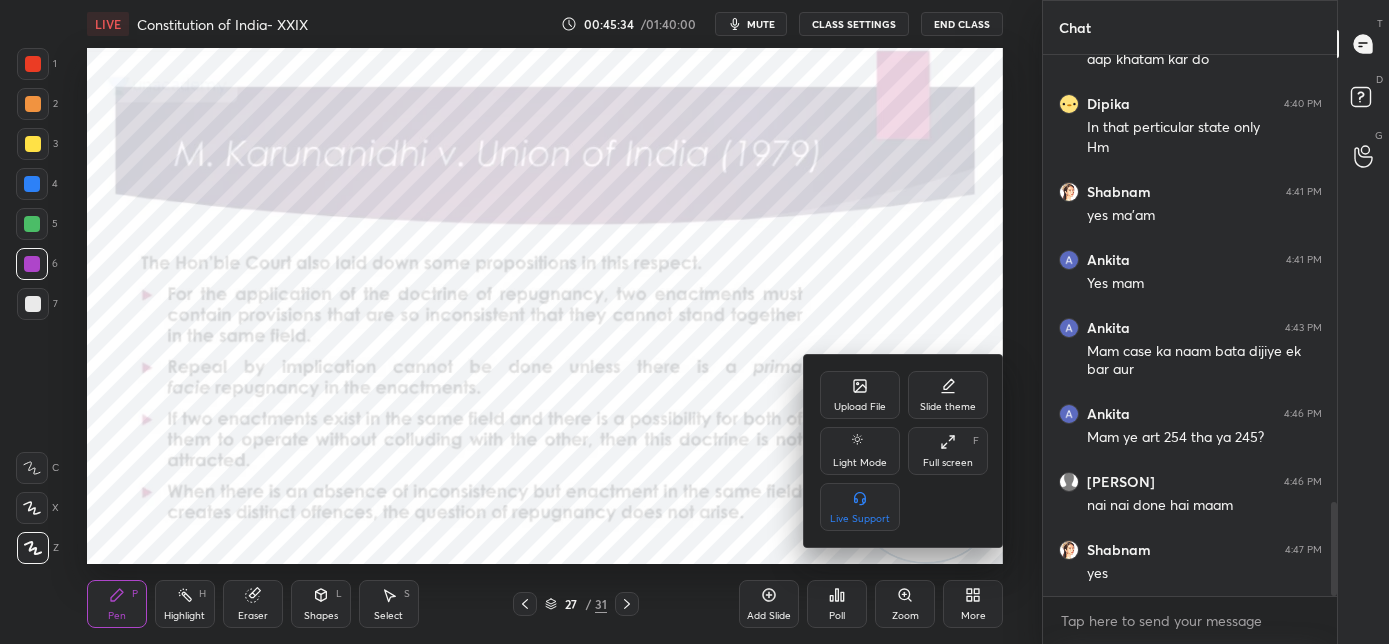 click on "Upload File" at bounding box center [860, 395] 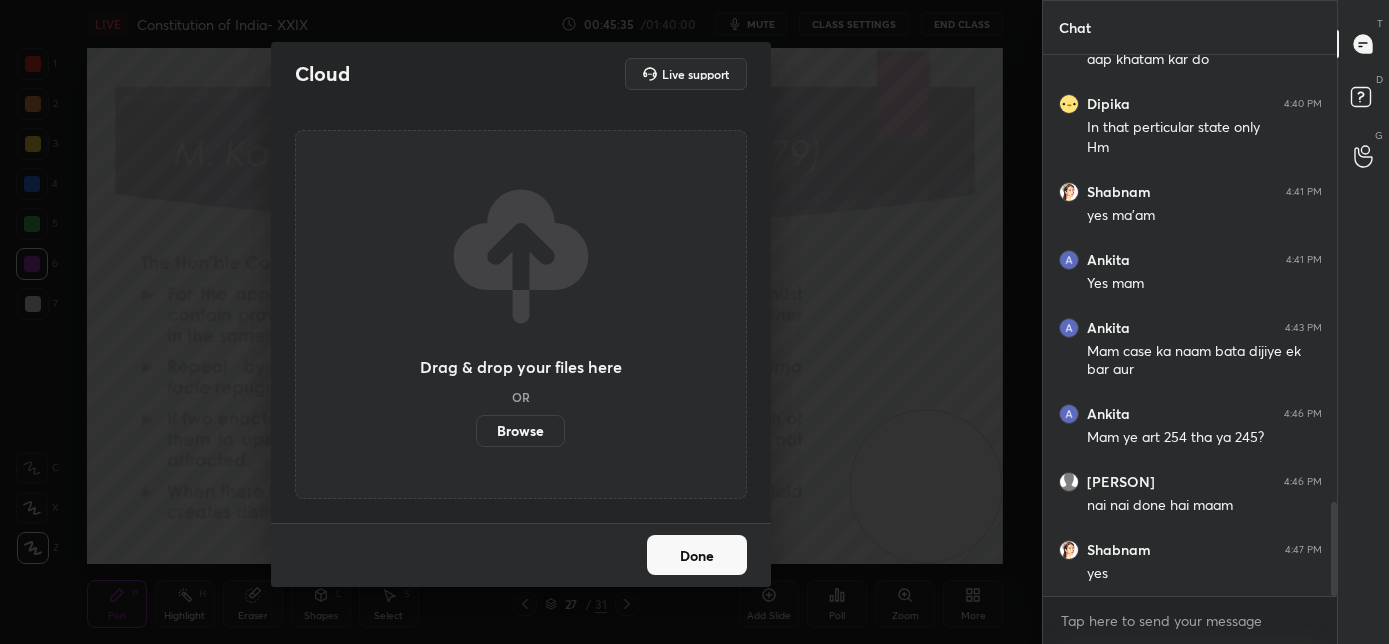 click on "Browse" at bounding box center [520, 431] 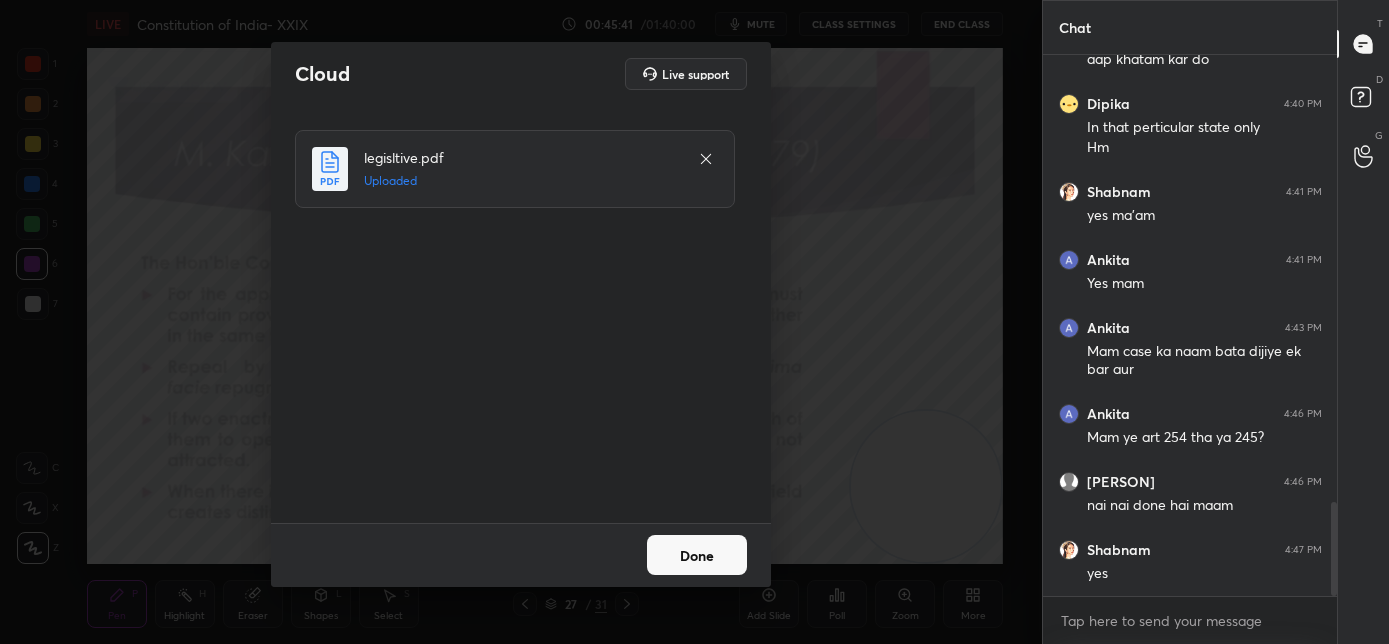 click on "Done" at bounding box center (697, 555) 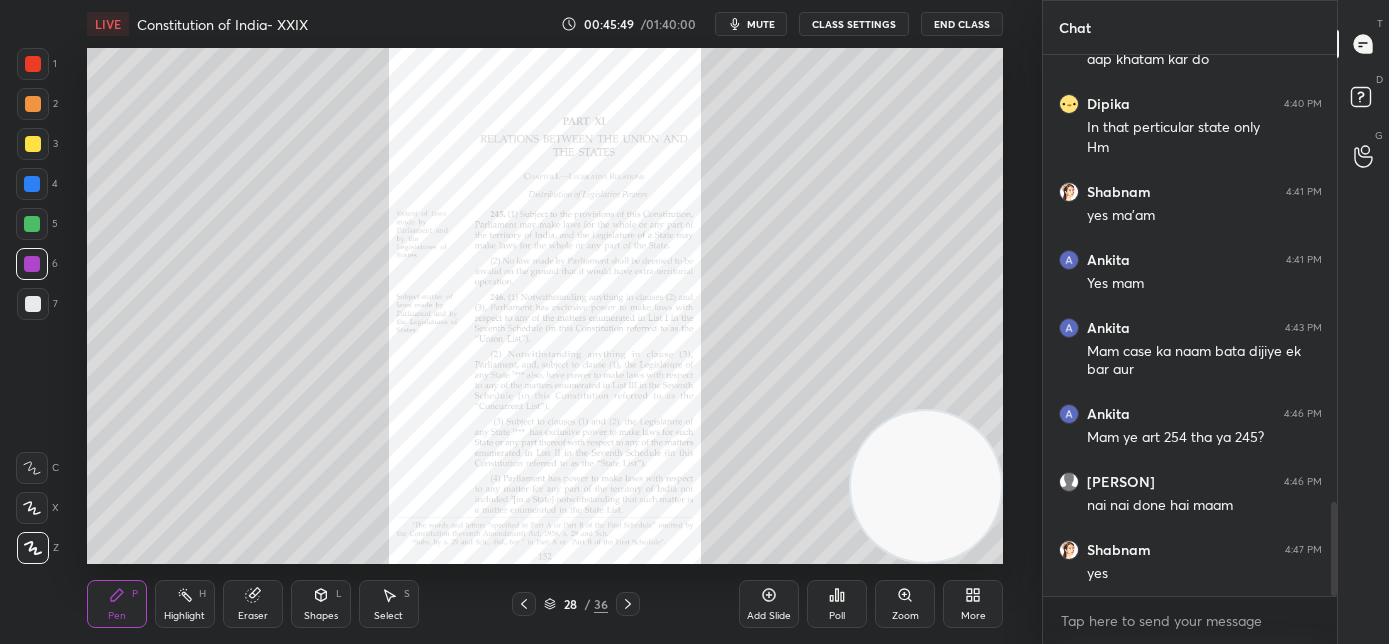 click 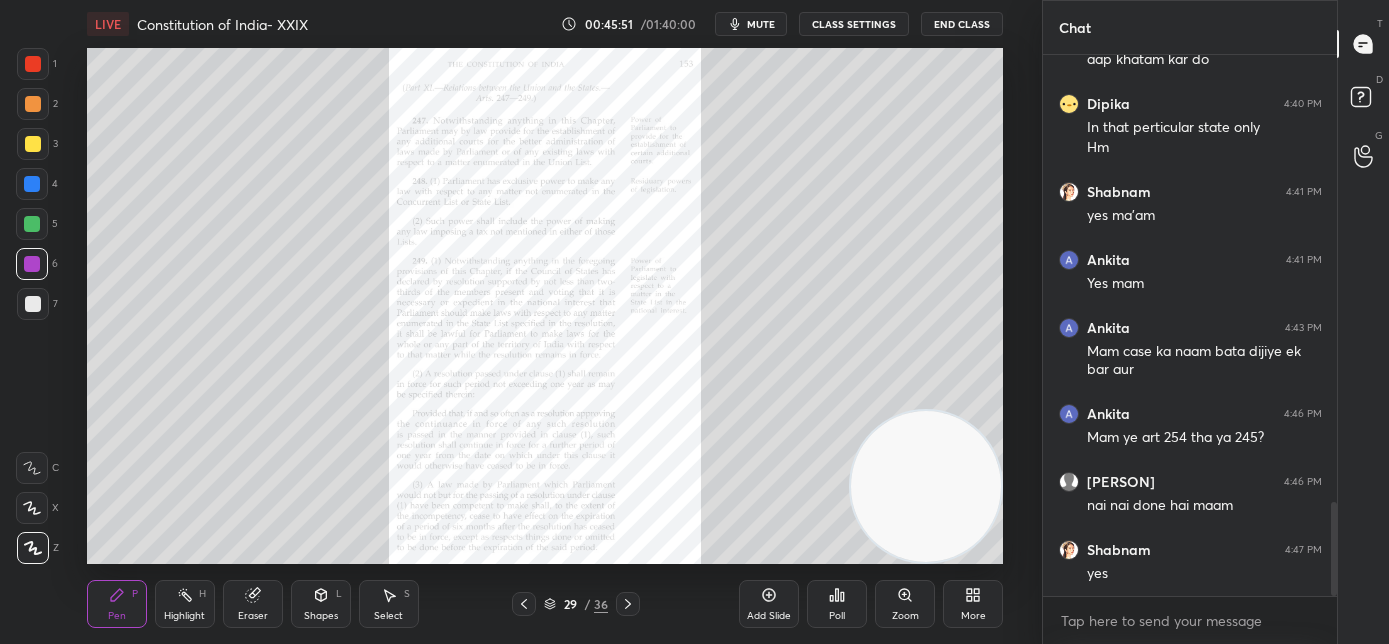 click on "Zoom" at bounding box center [905, 616] 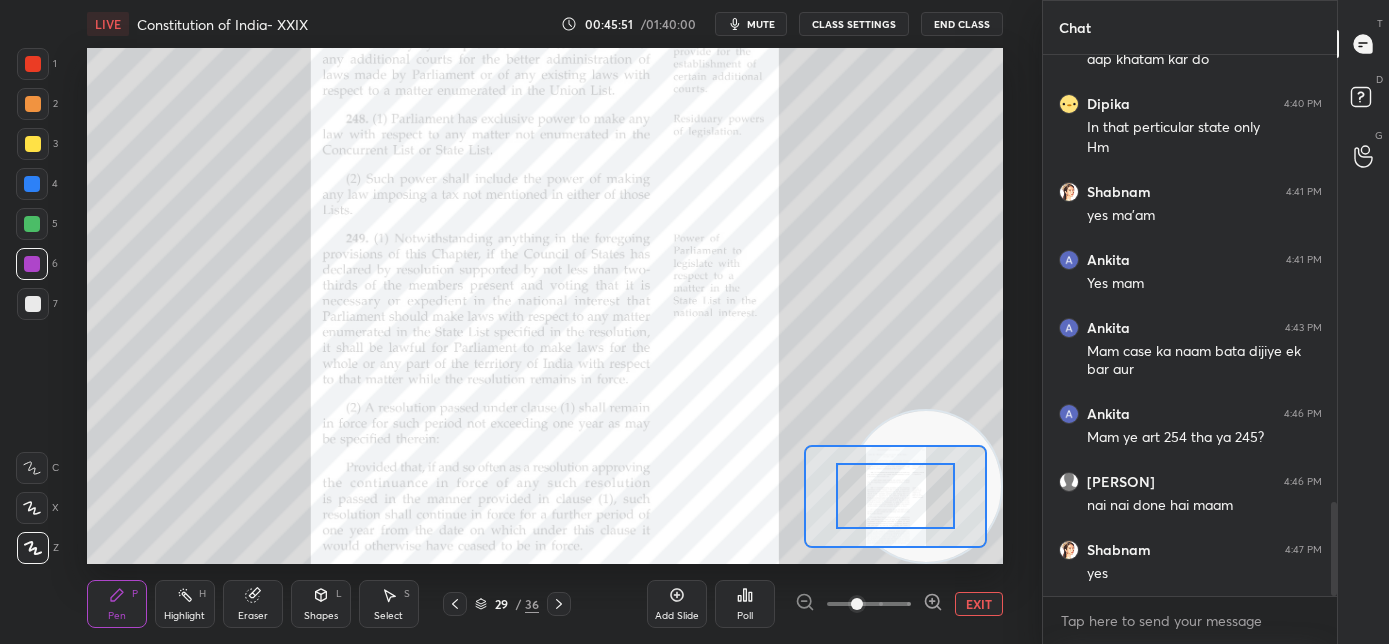 click at bounding box center [869, 604] 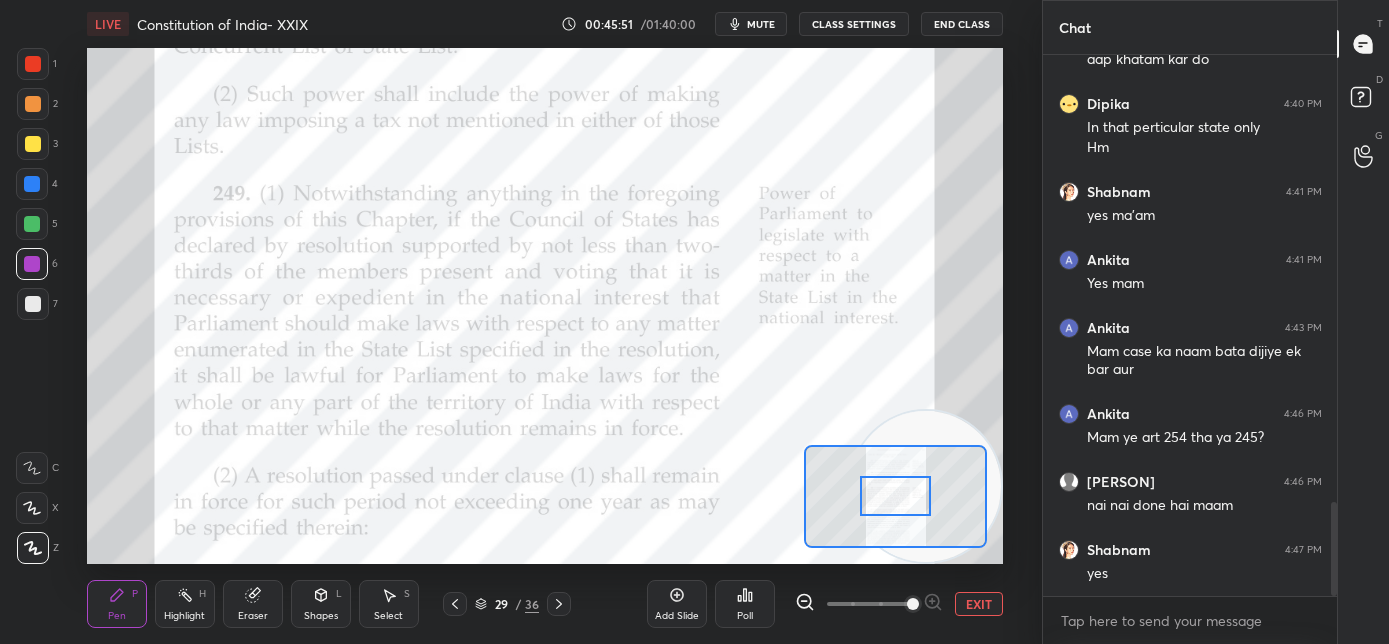 click at bounding box center (913, 604) 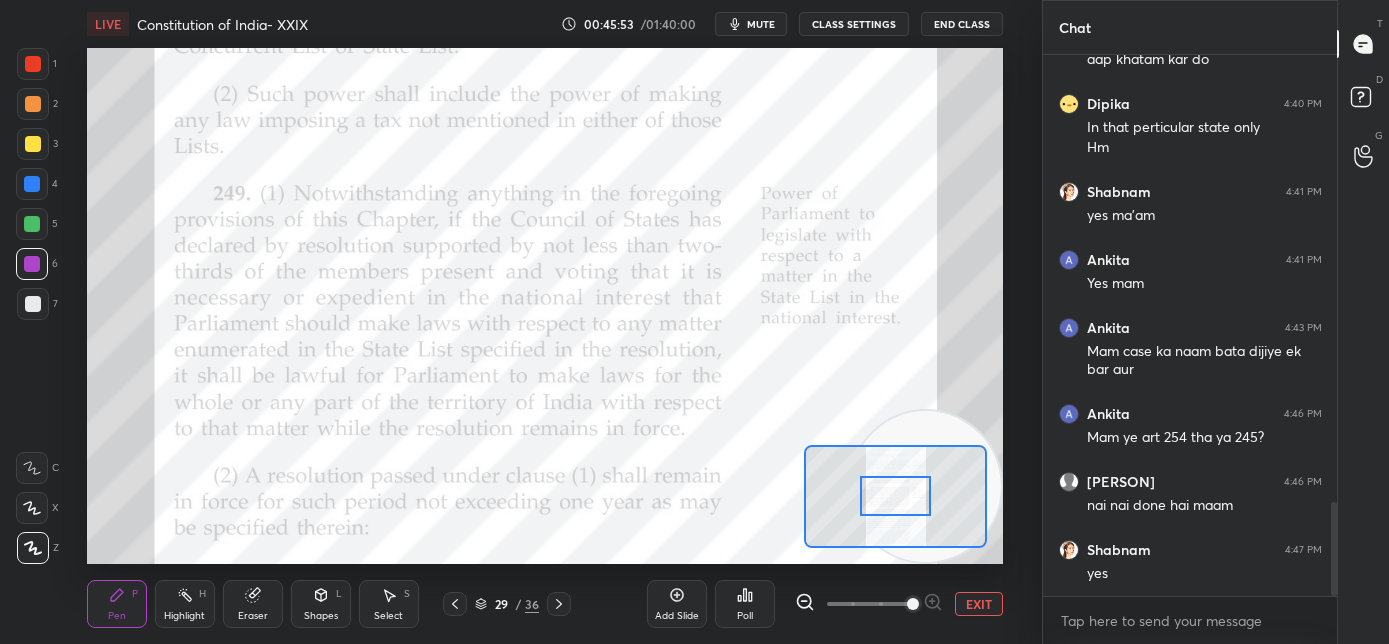click 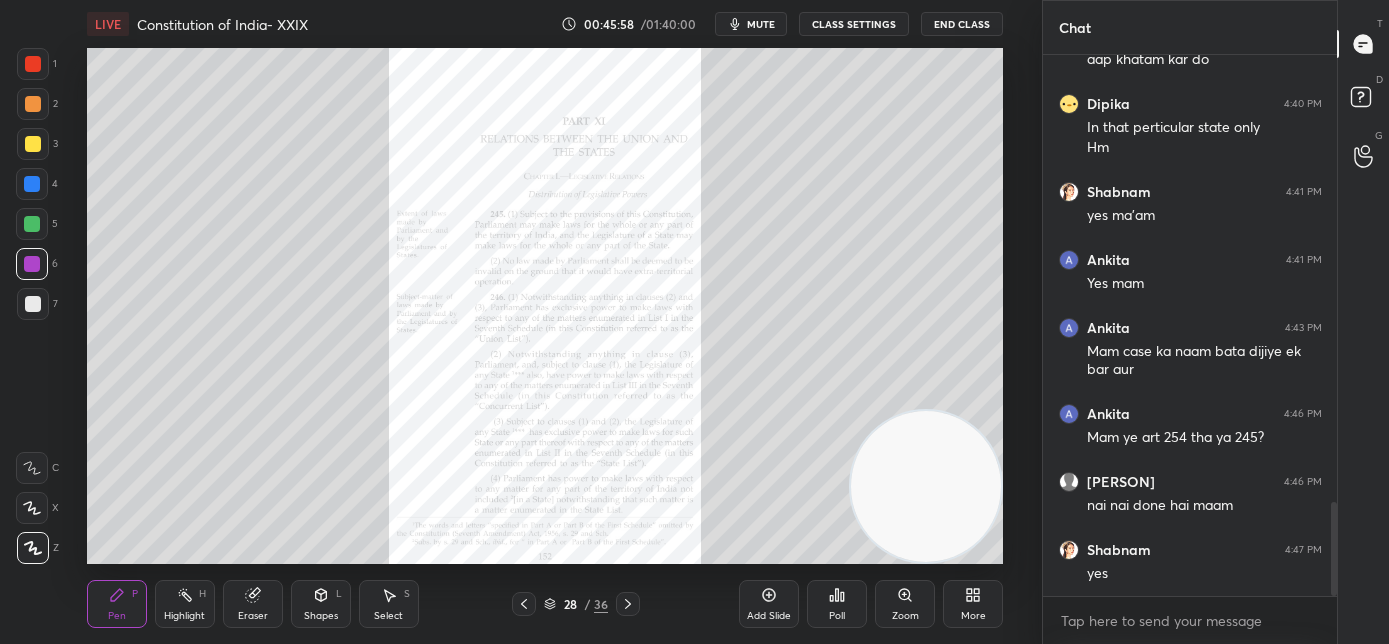 click 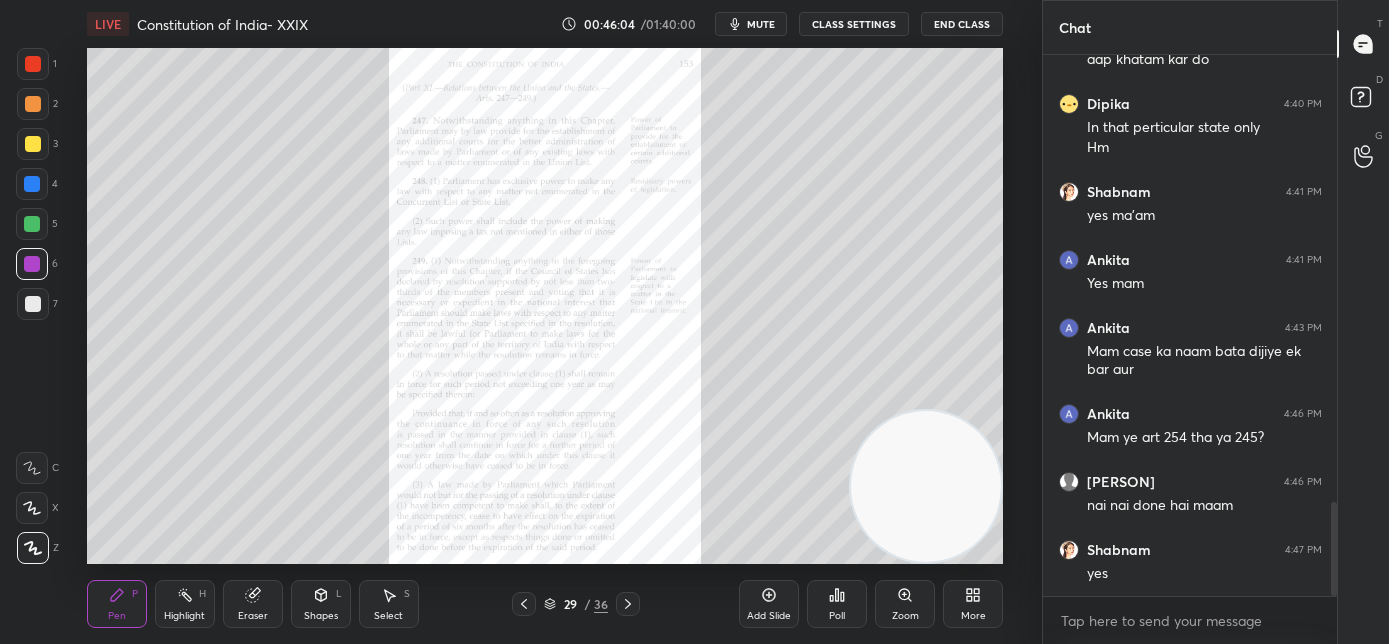 click 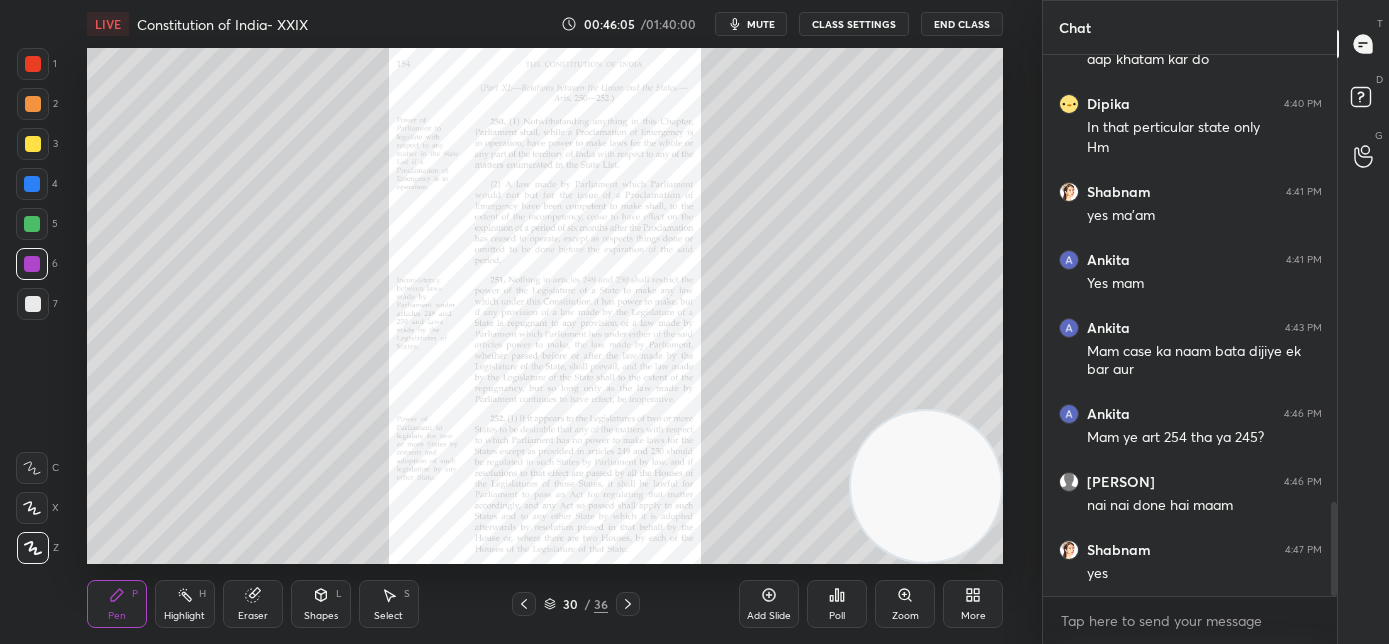 click at bounding box center [628, 604] 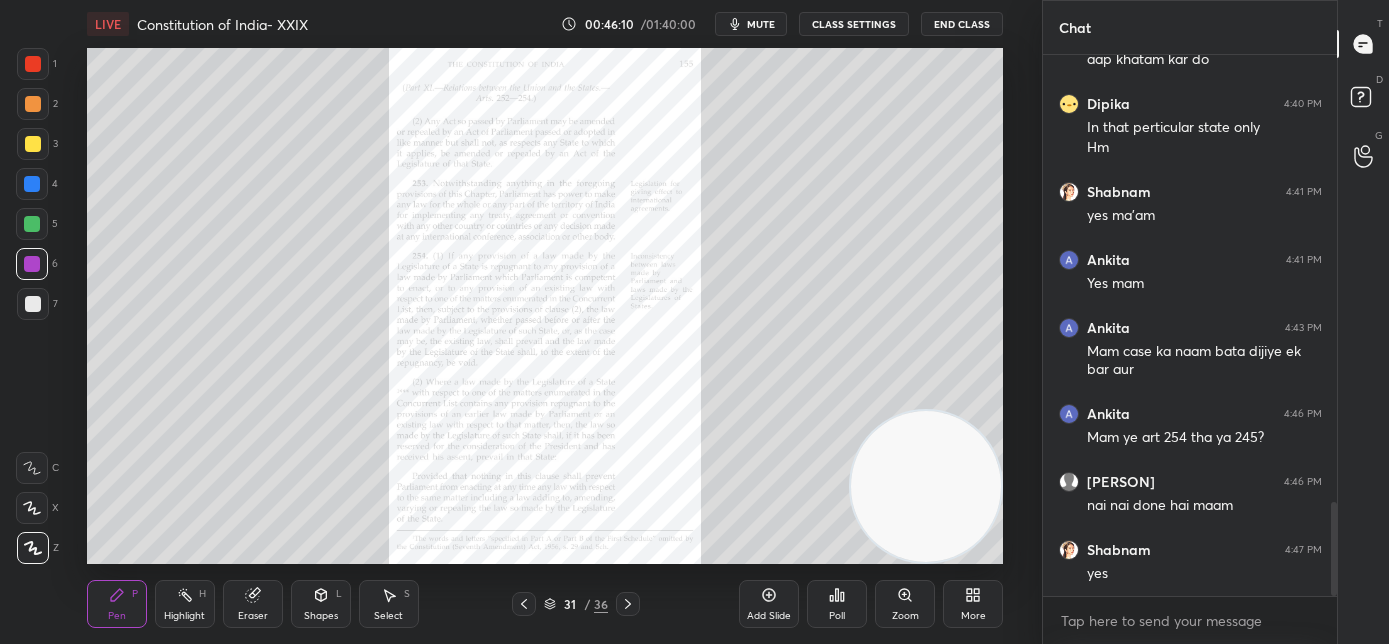 click 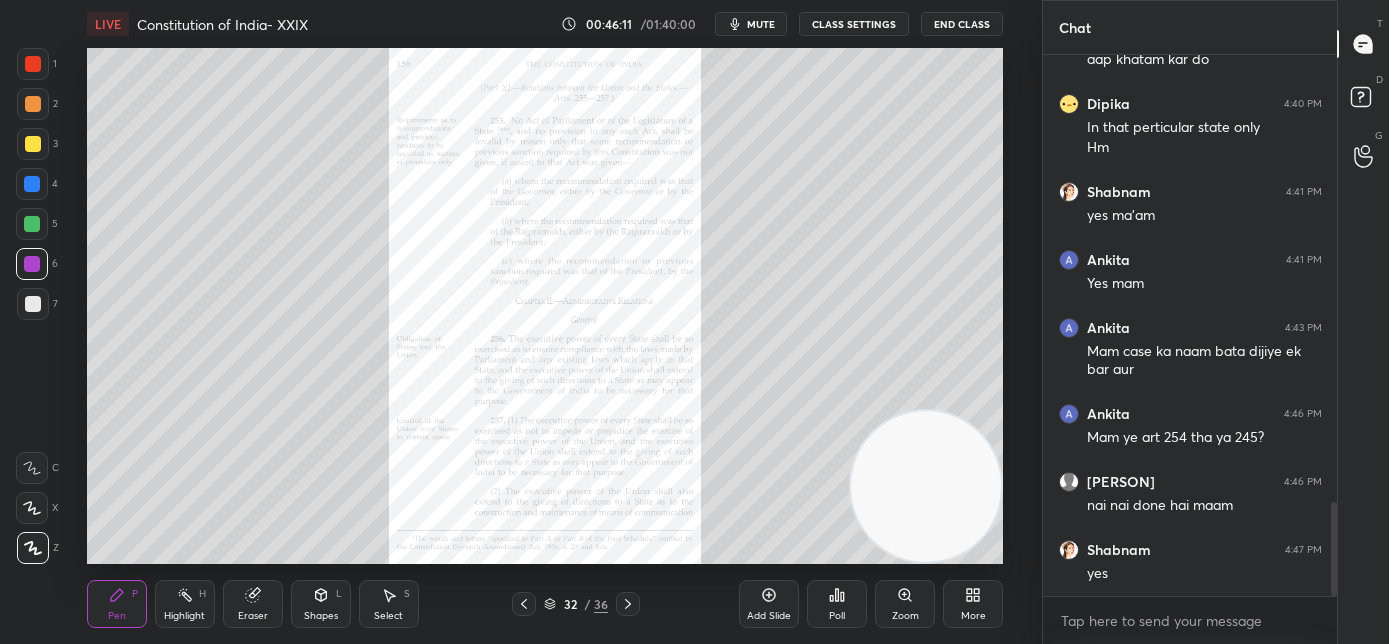 click 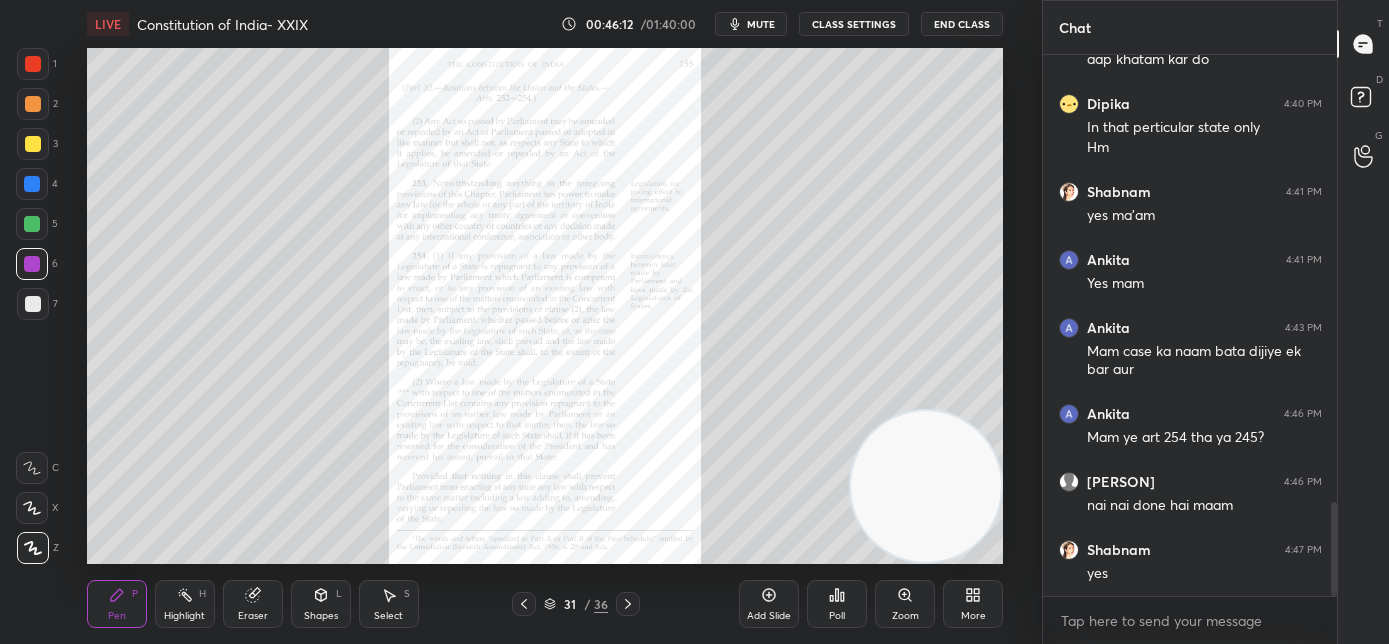 click 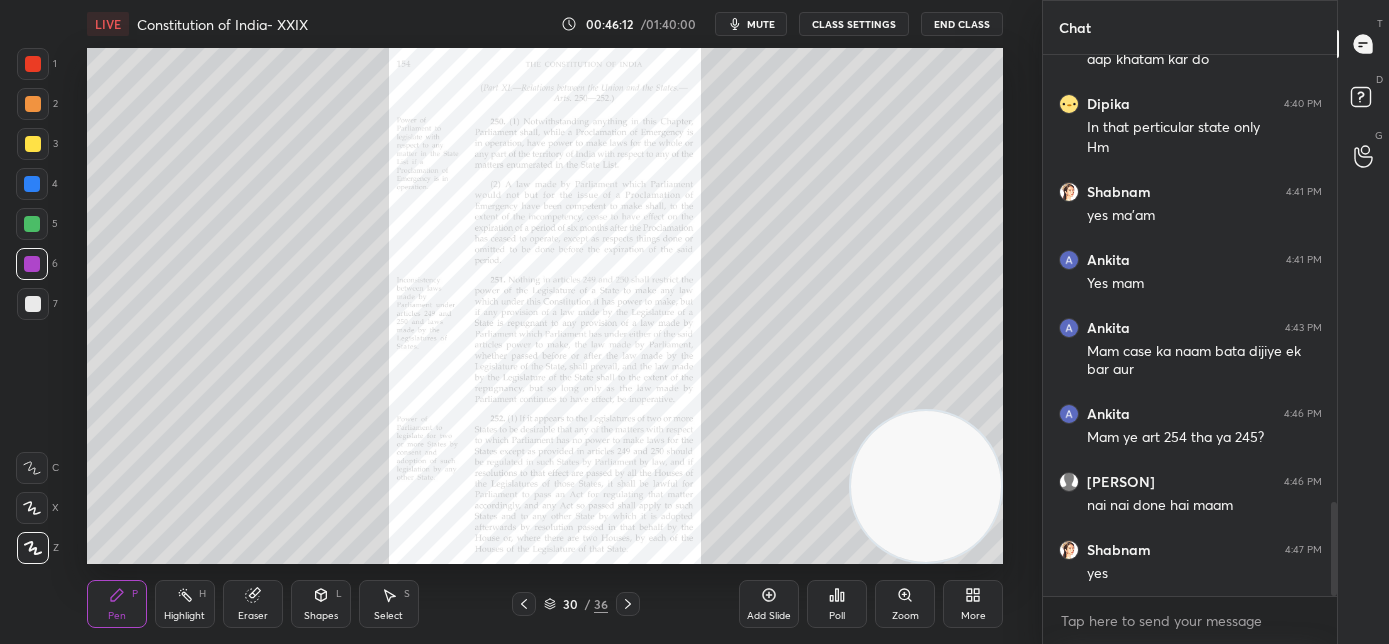 click 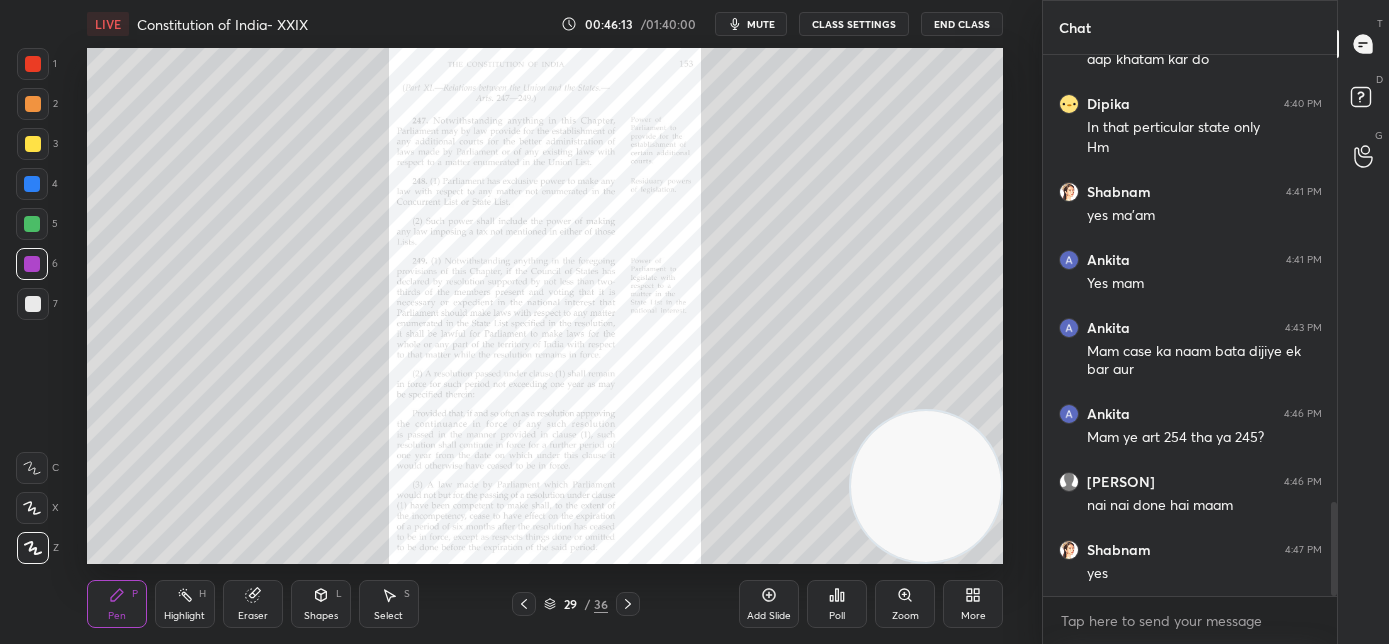 click 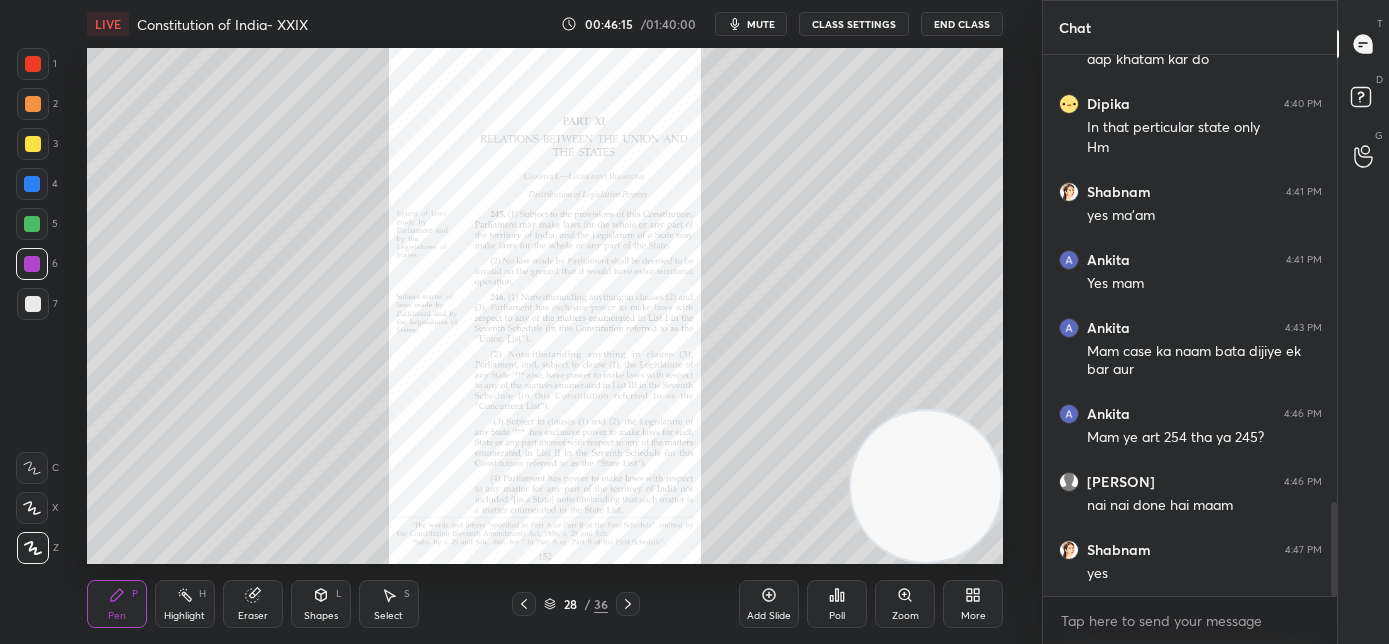 click 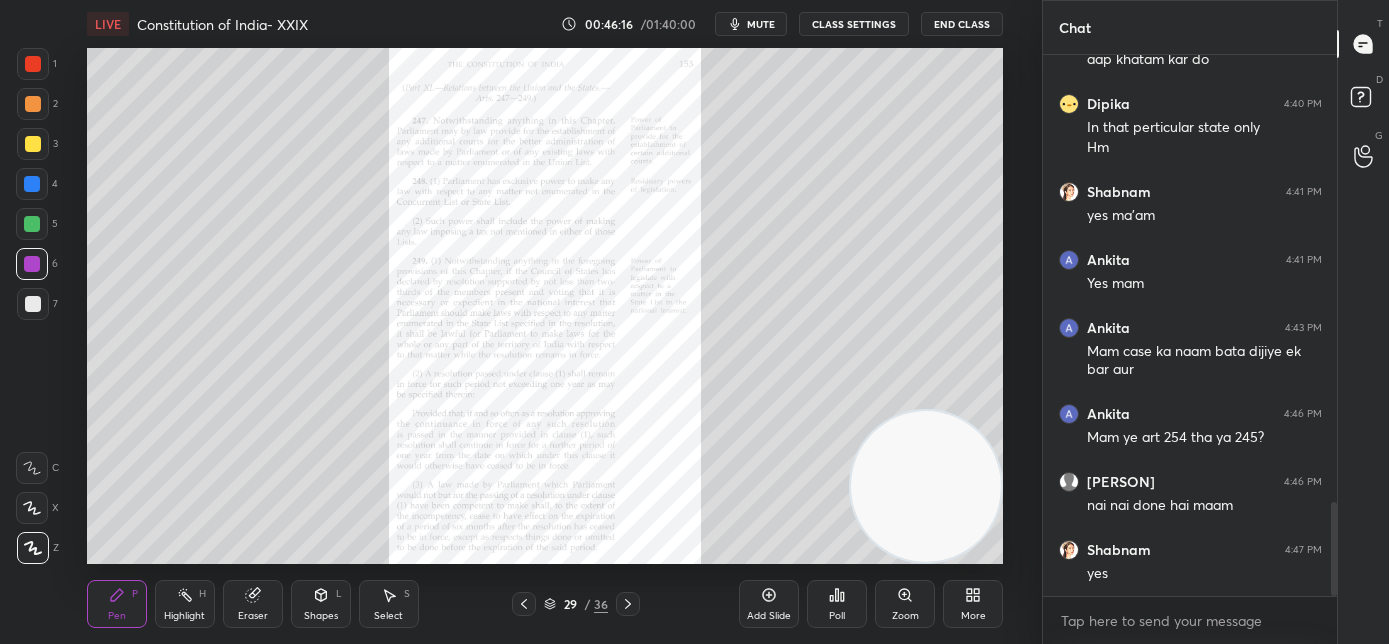 click on "Zoom" at bounding box center [905, 616] 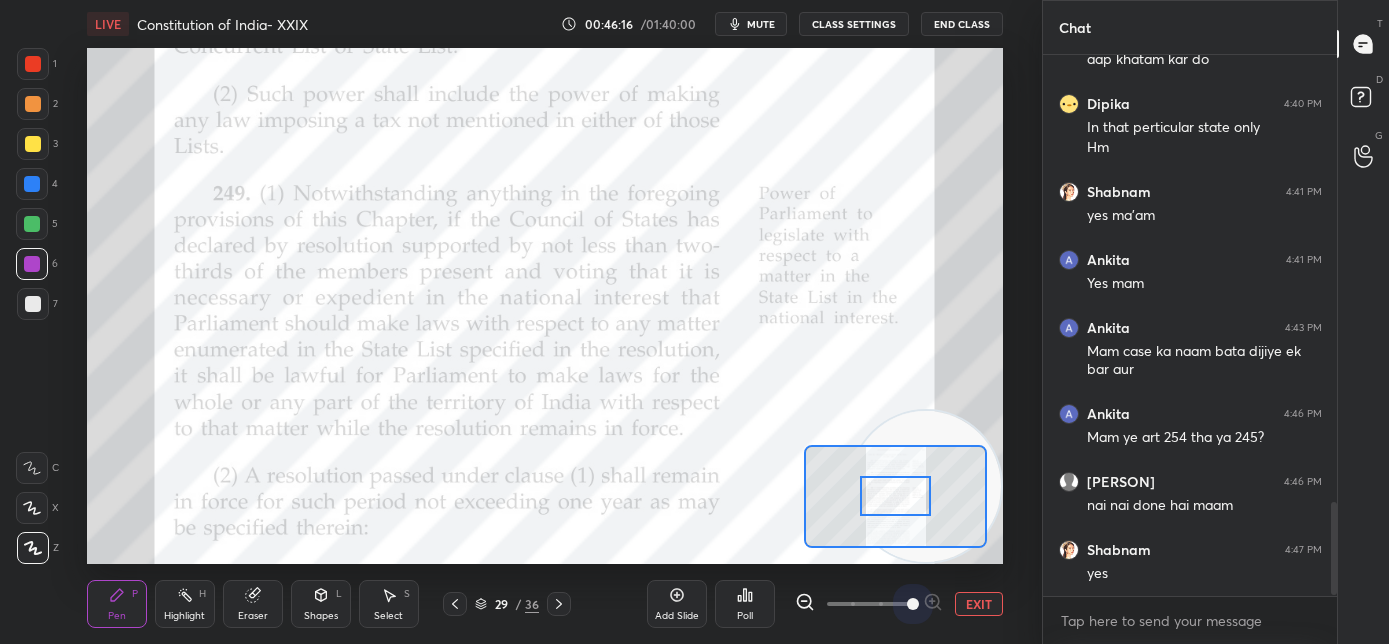 click at bounding box center (869, 604) 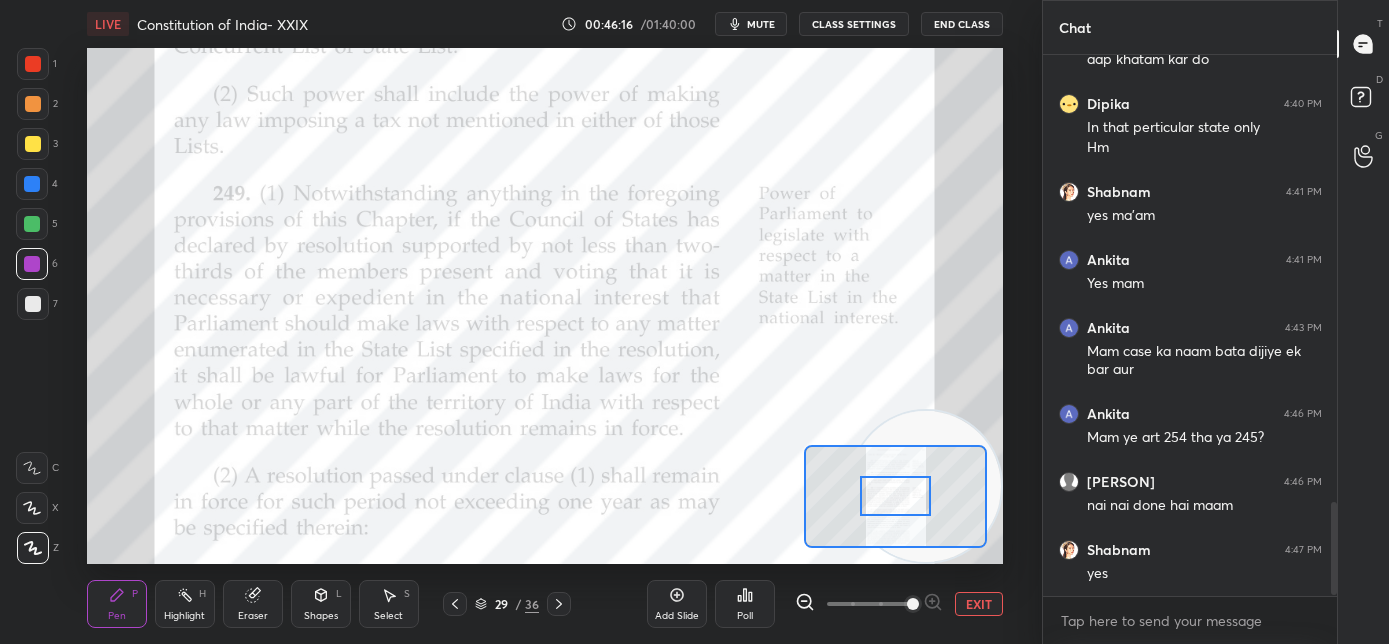 scroll, scrollTop: 2645, scrollLeft: 0, axis: vertical 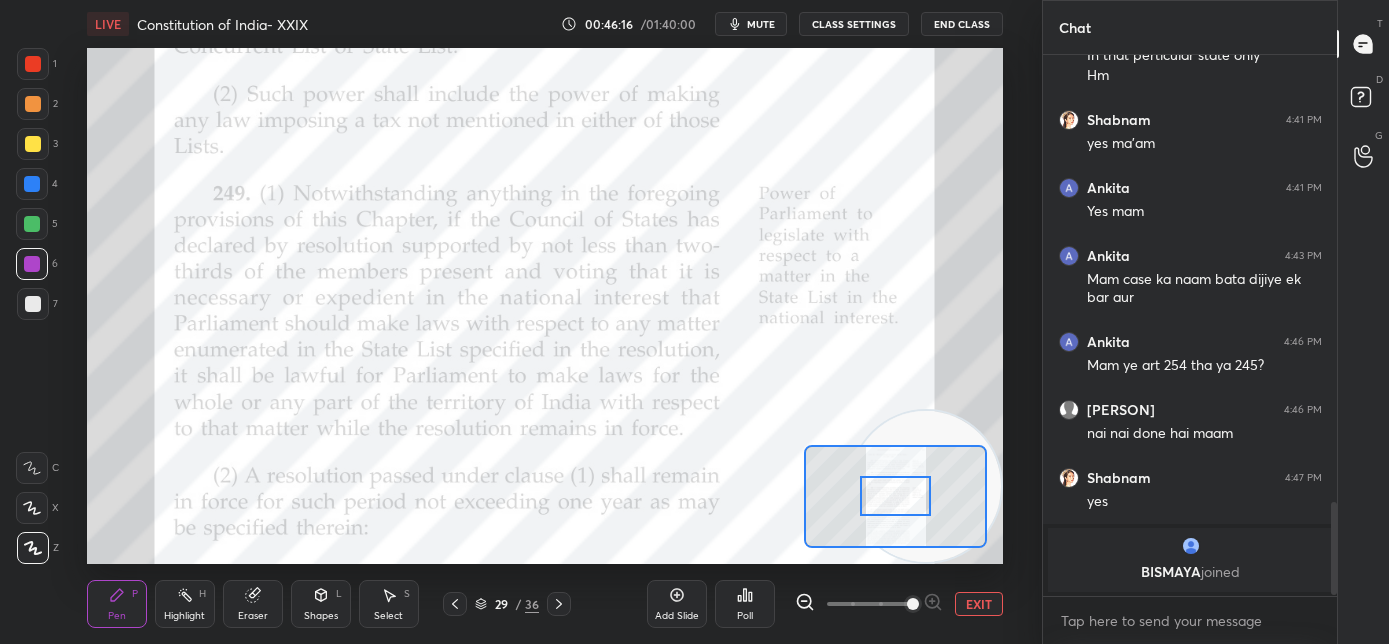 click at bounding box center (913, 604) 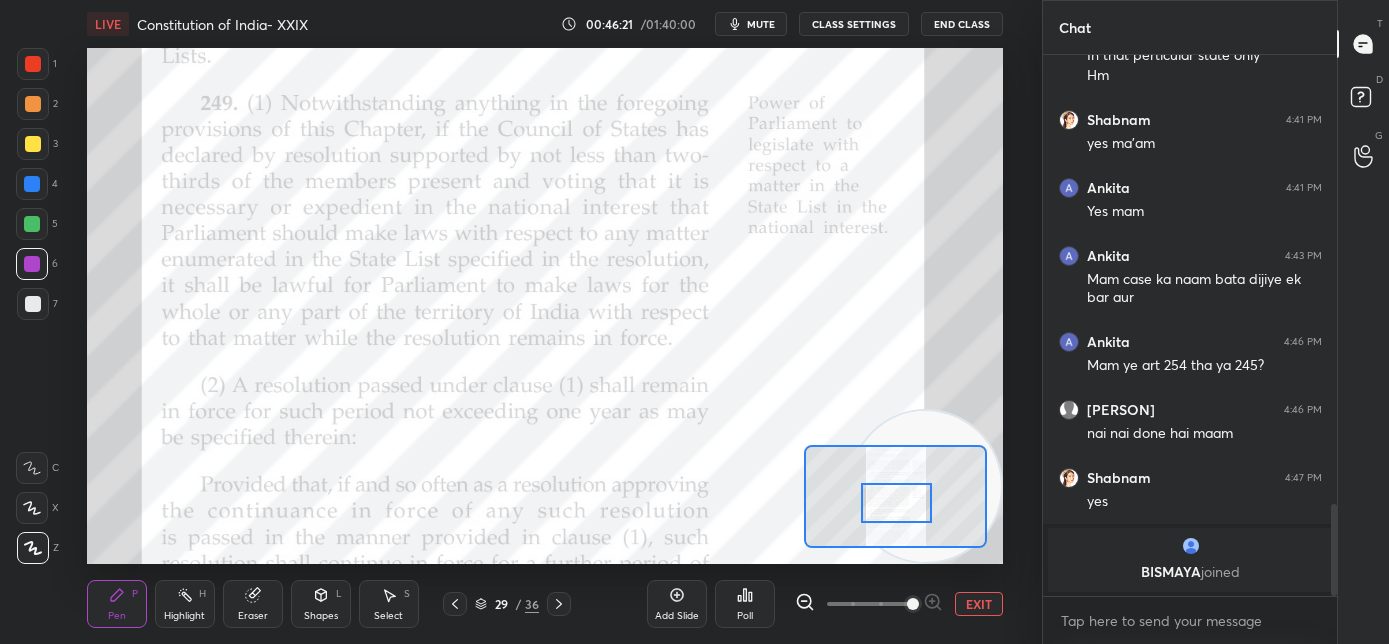drag, startPoint x: 882, startPoint y: 482, endPoint x: 884, endPoint y: 509, distance: 27.073973 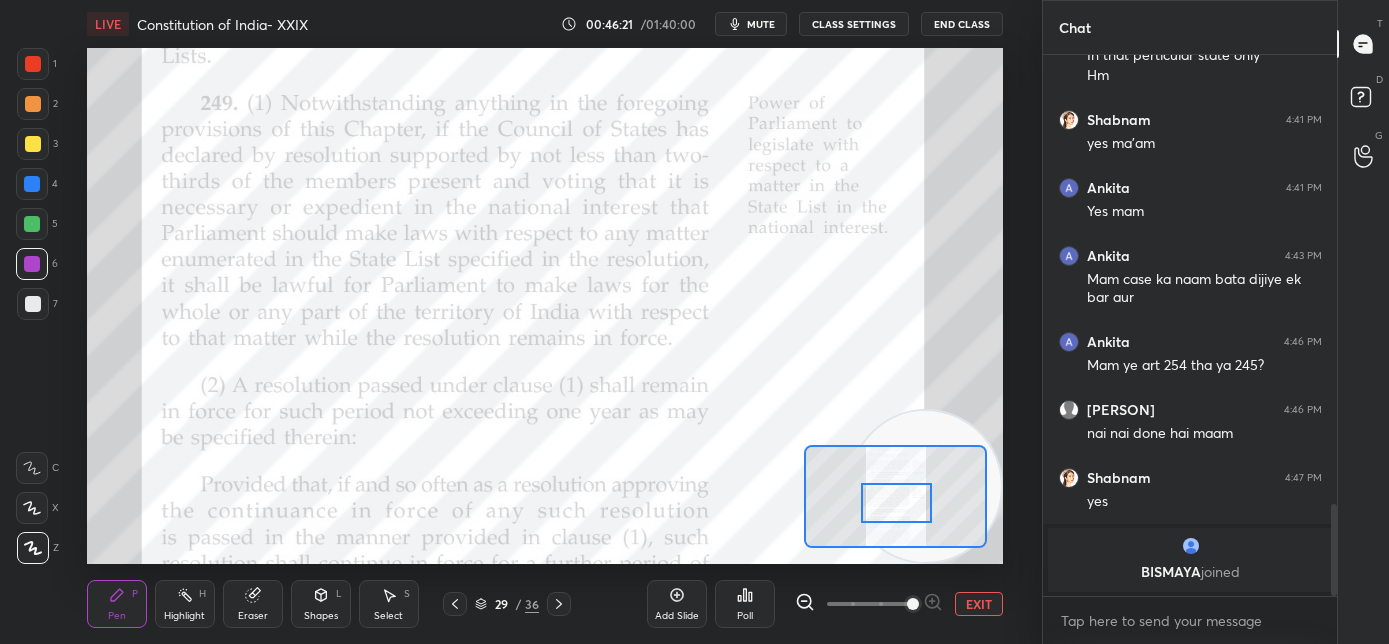 click at bounding box center (897, 503) 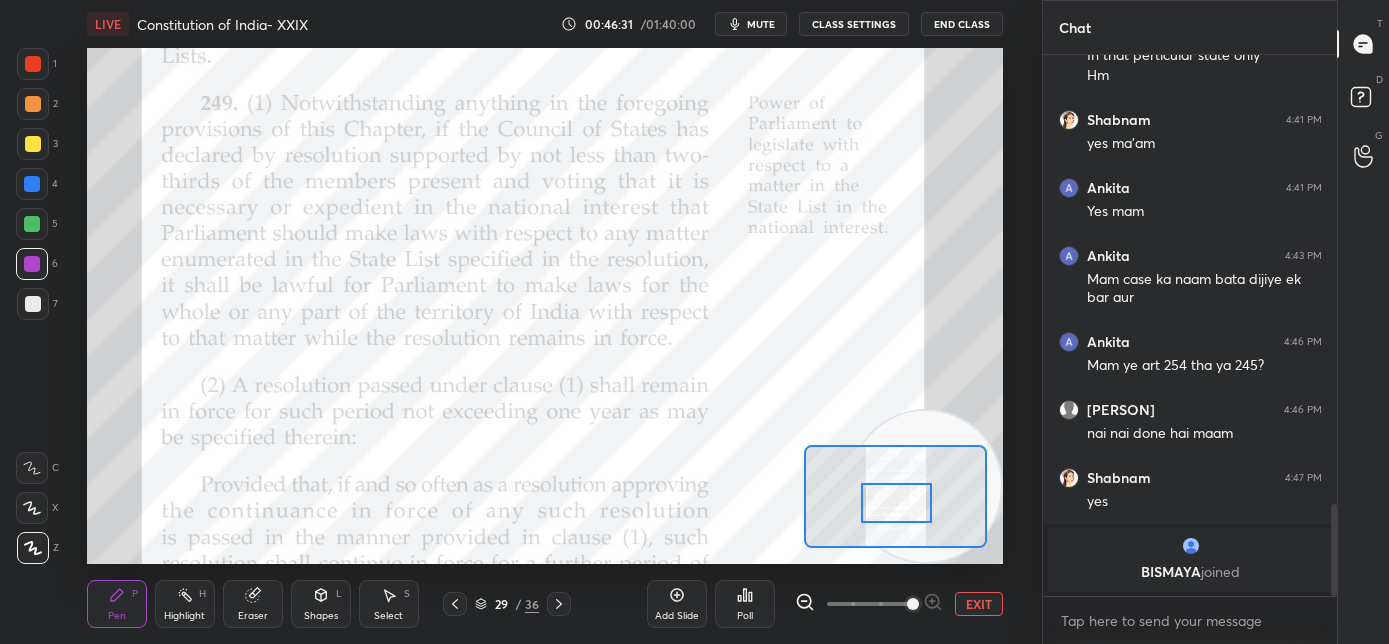 click 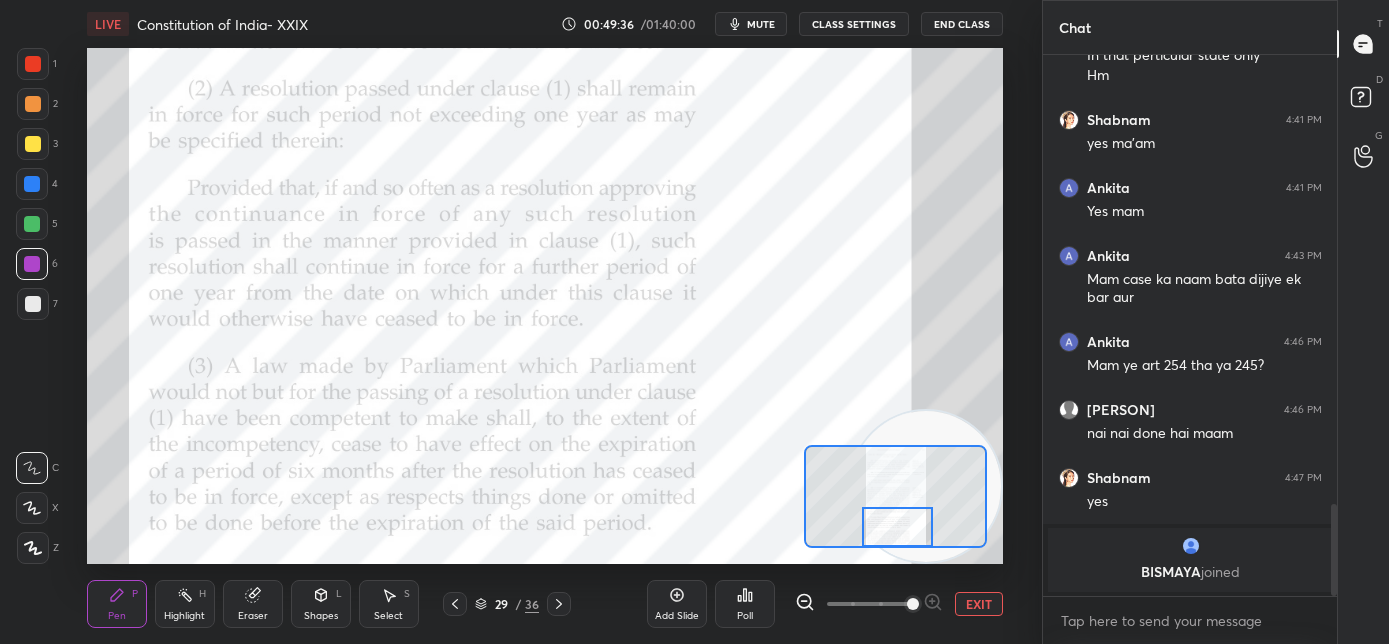drag, startPoint x: 908, startPoint y: 515, endPoint x: 909, endPoint y: 531, distance: 16.03122 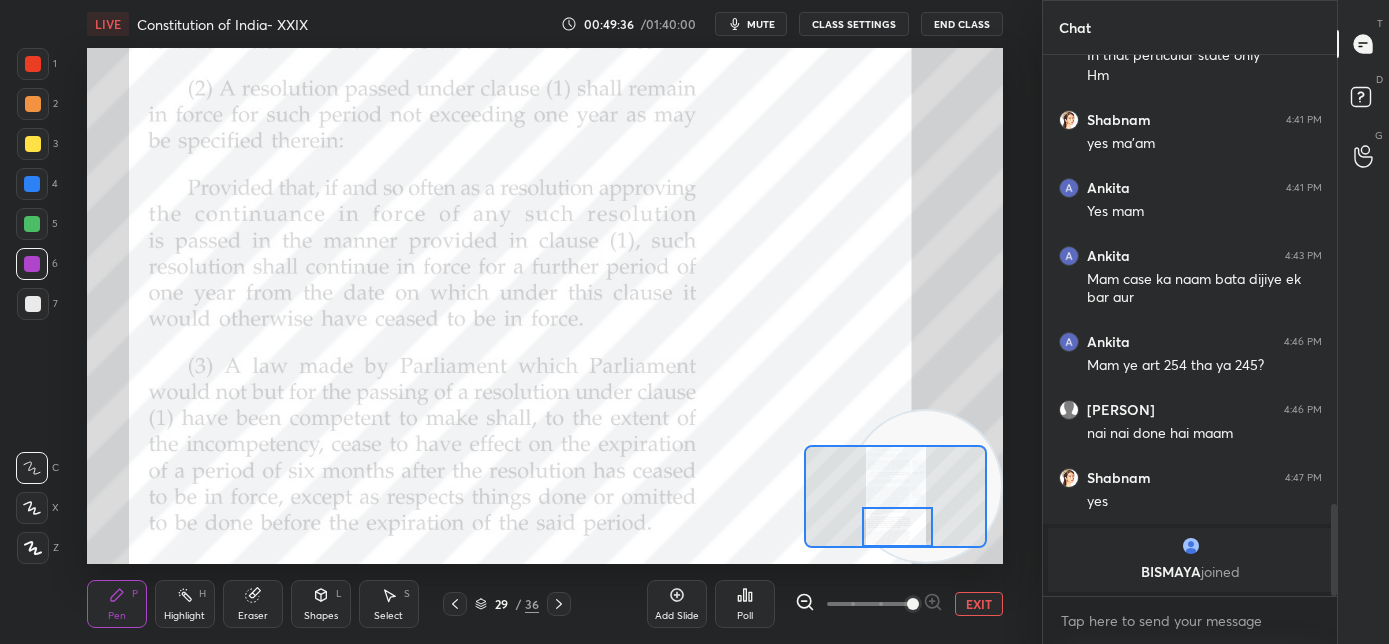 click at bounding box center [898, 527] 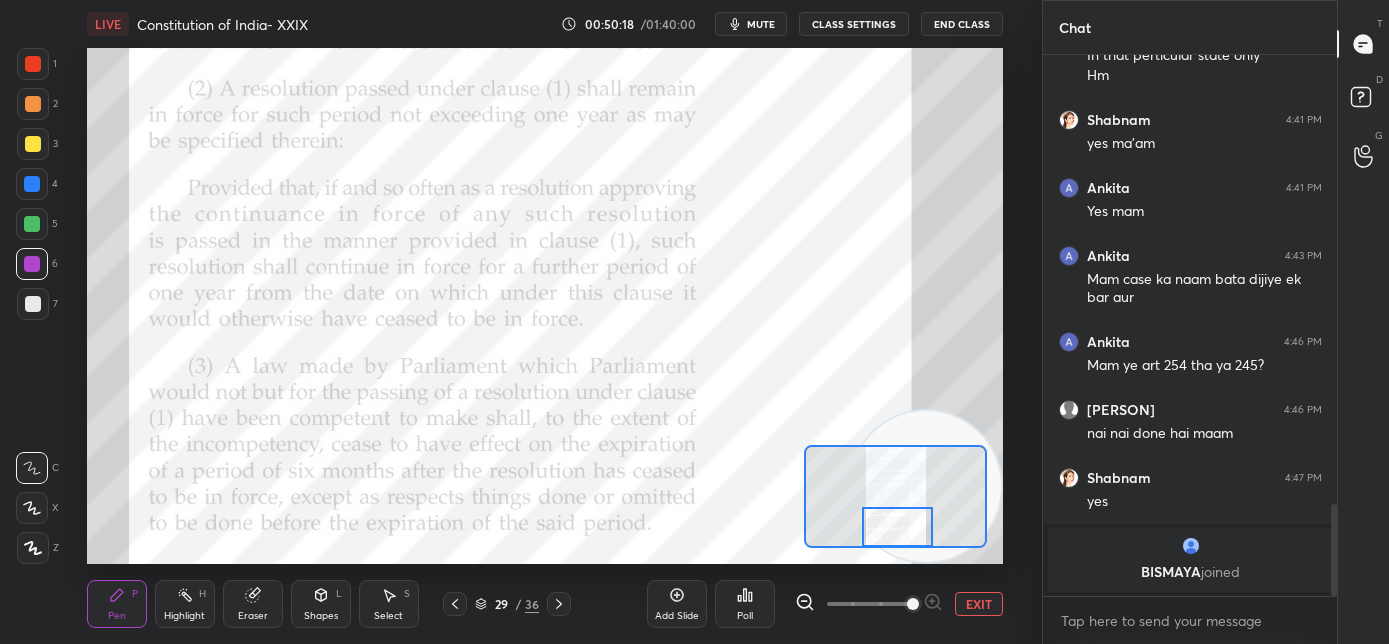 click at bounding box center (898, 527) 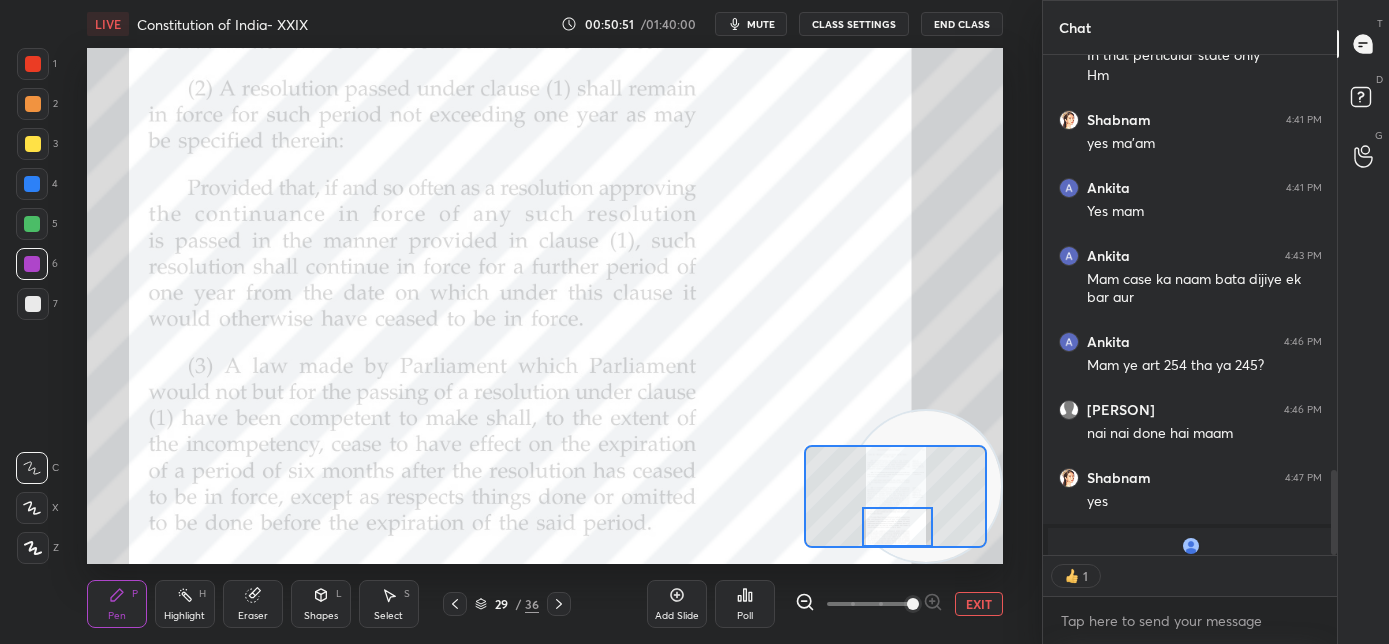 scroll, scrollTop: 494, scrollLeft: 288, axis: both 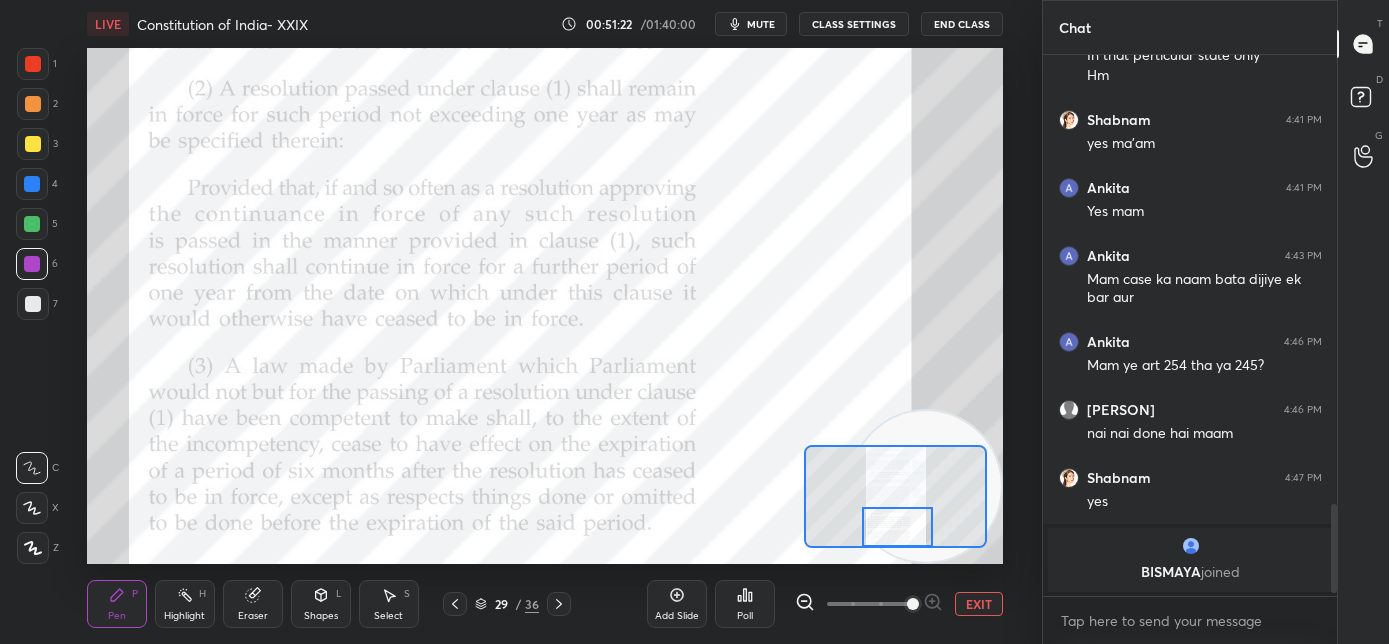 click 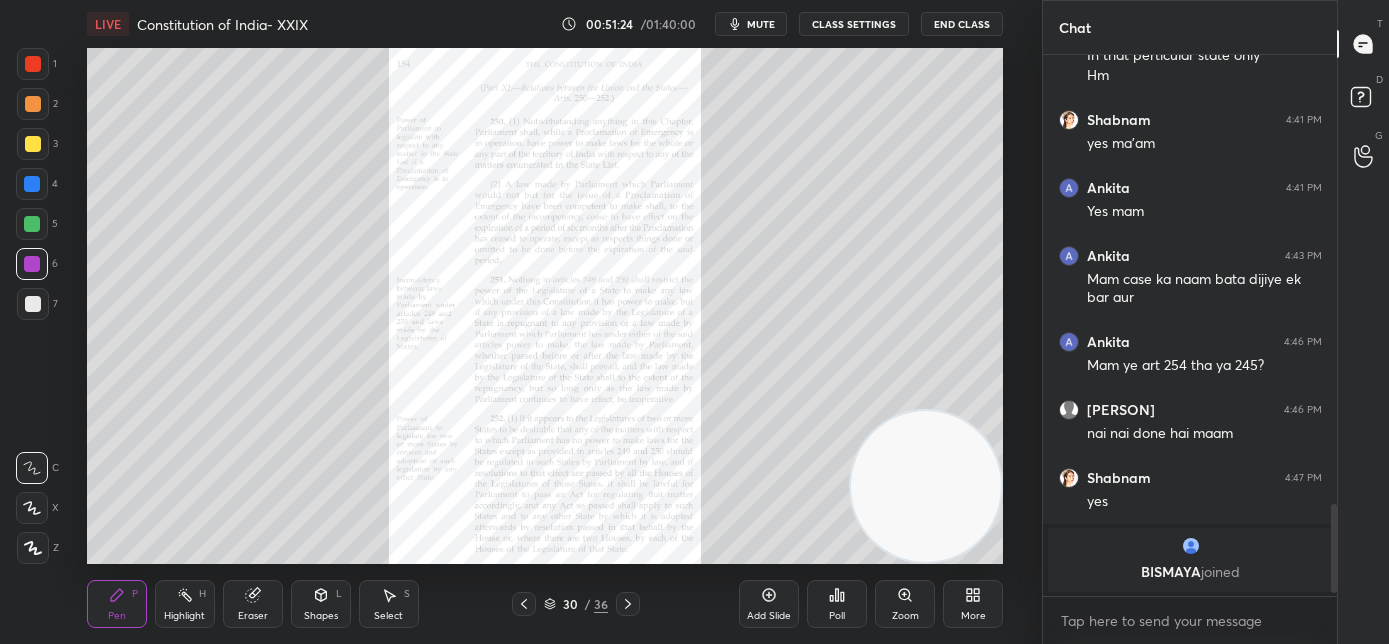 click on "Zoom" at bounding box center (905, 604) 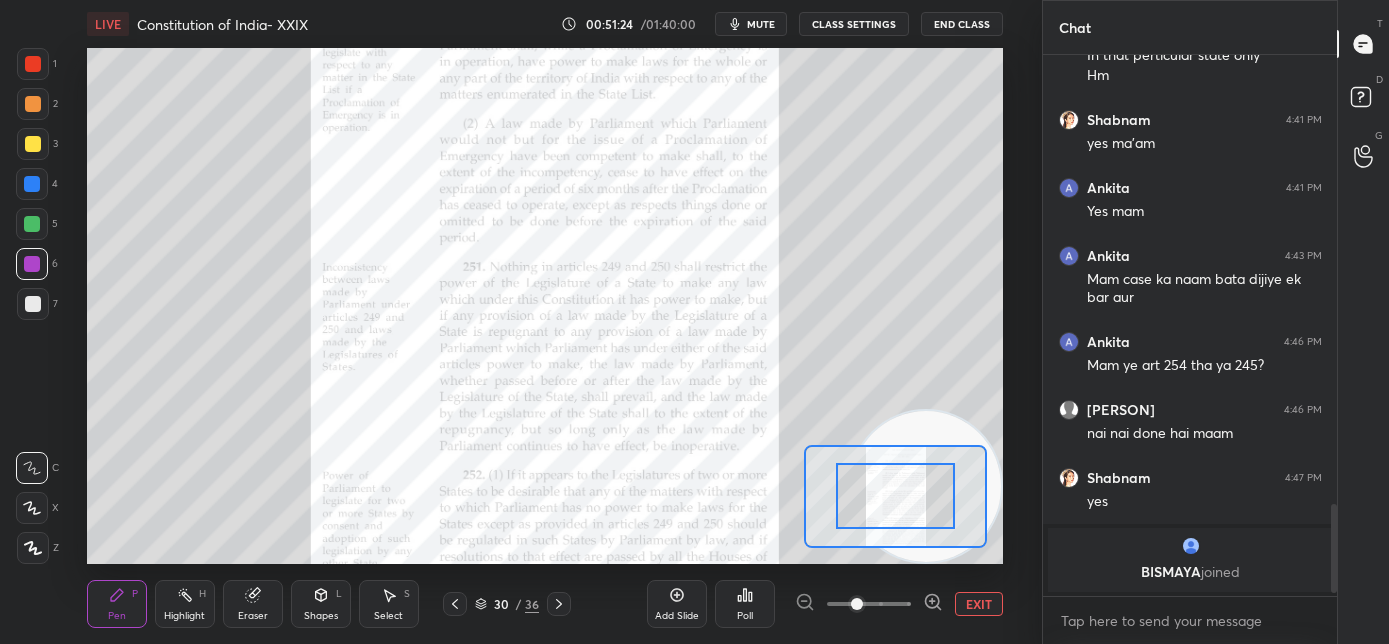 click at bounding box center [869, 604] 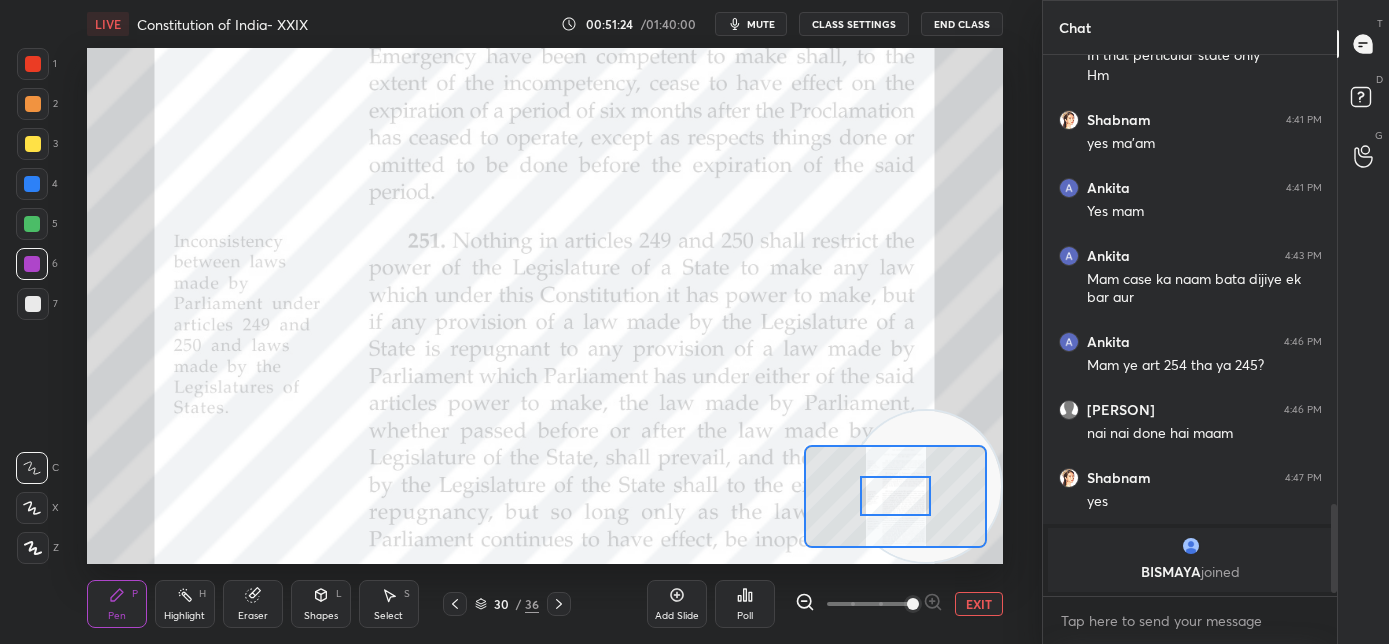 drag, startPoint x: 913, startPoint y: 606, endPoint x: 913, endPoint y: 578, distance: 28 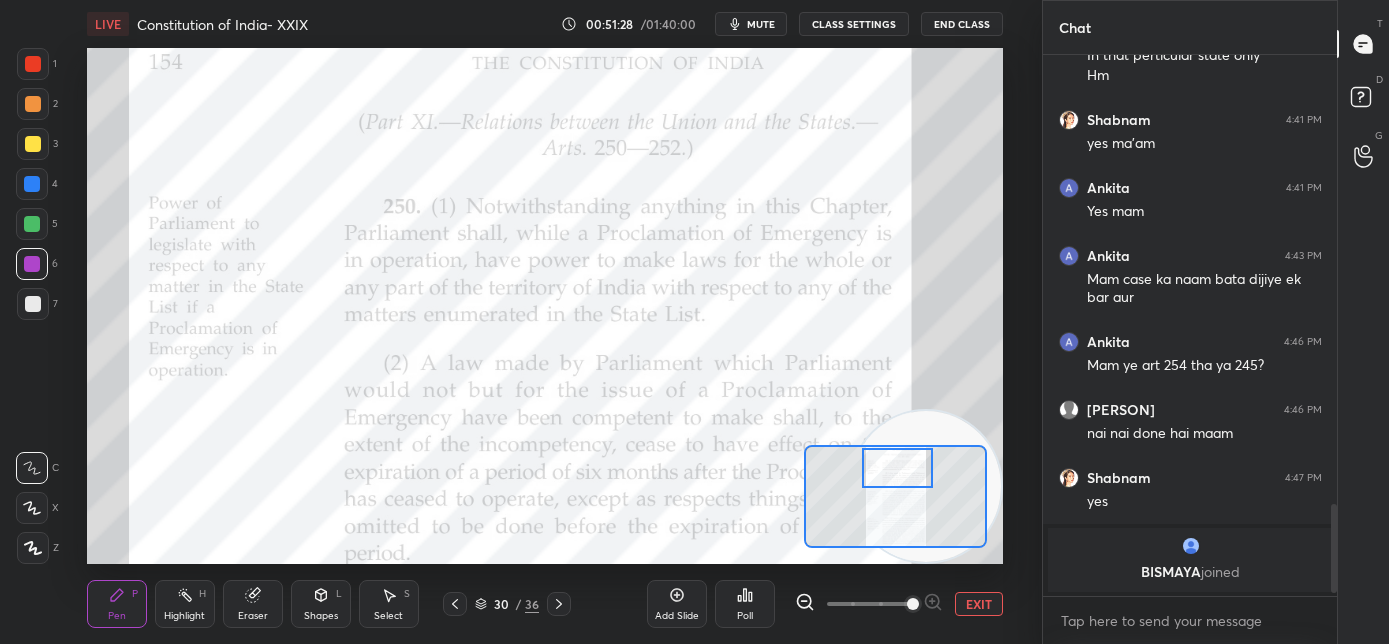 drag, startPoint x: 896, startPoint y: 498, endPoint x: 898, endPoint y: 472, distance: 26.076809 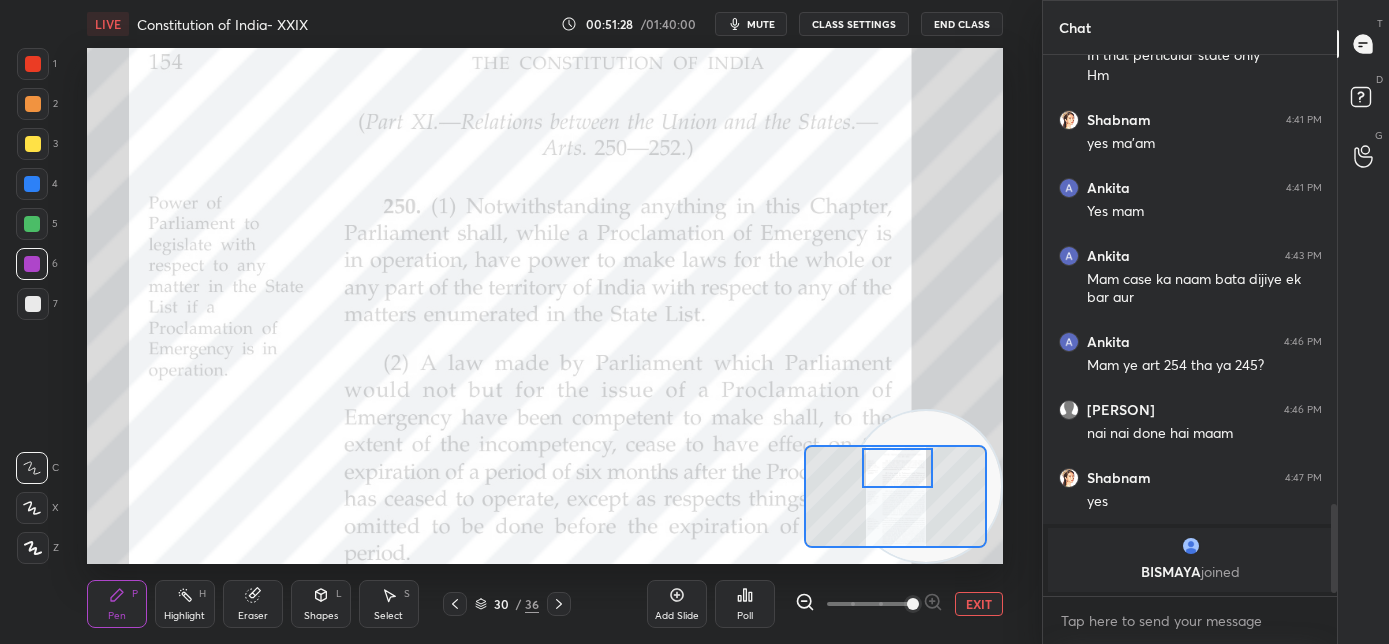 click at bounding box center (898, 468) 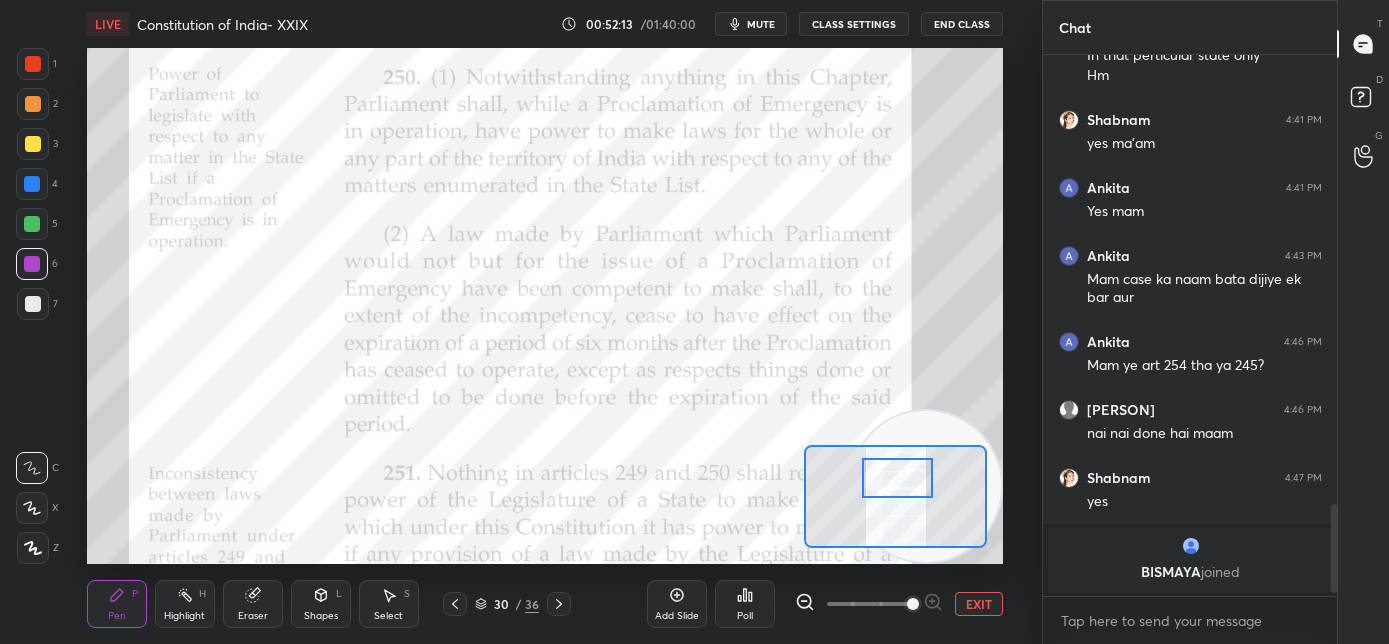 click at bounding box center (898, 478) 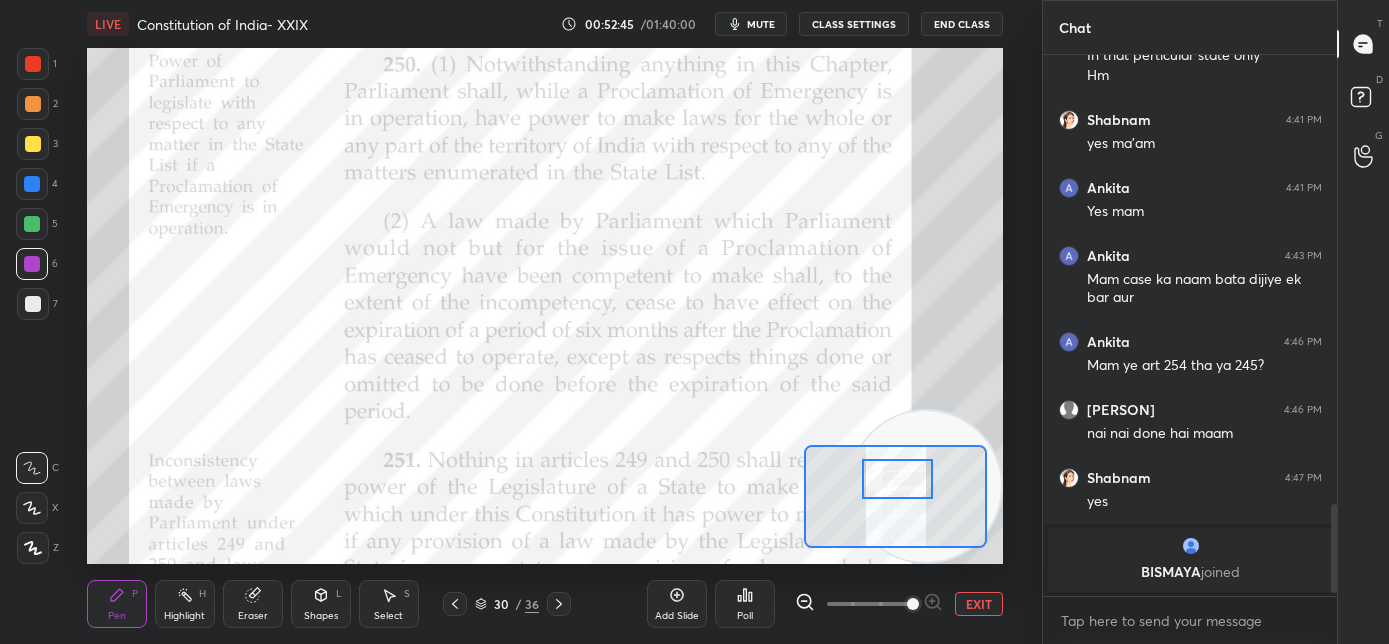 click at bounding box center [898, 479] 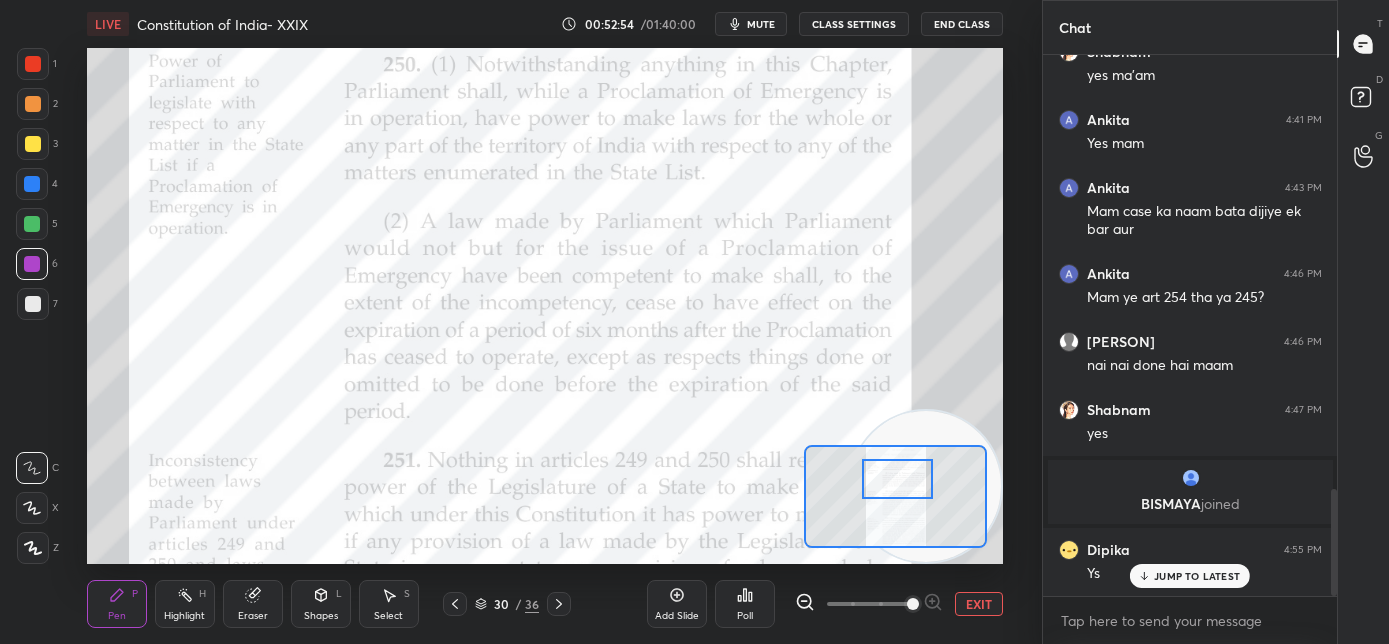 scroll, scrollTop: 2194, scrollLeft: 0, axis: vertical 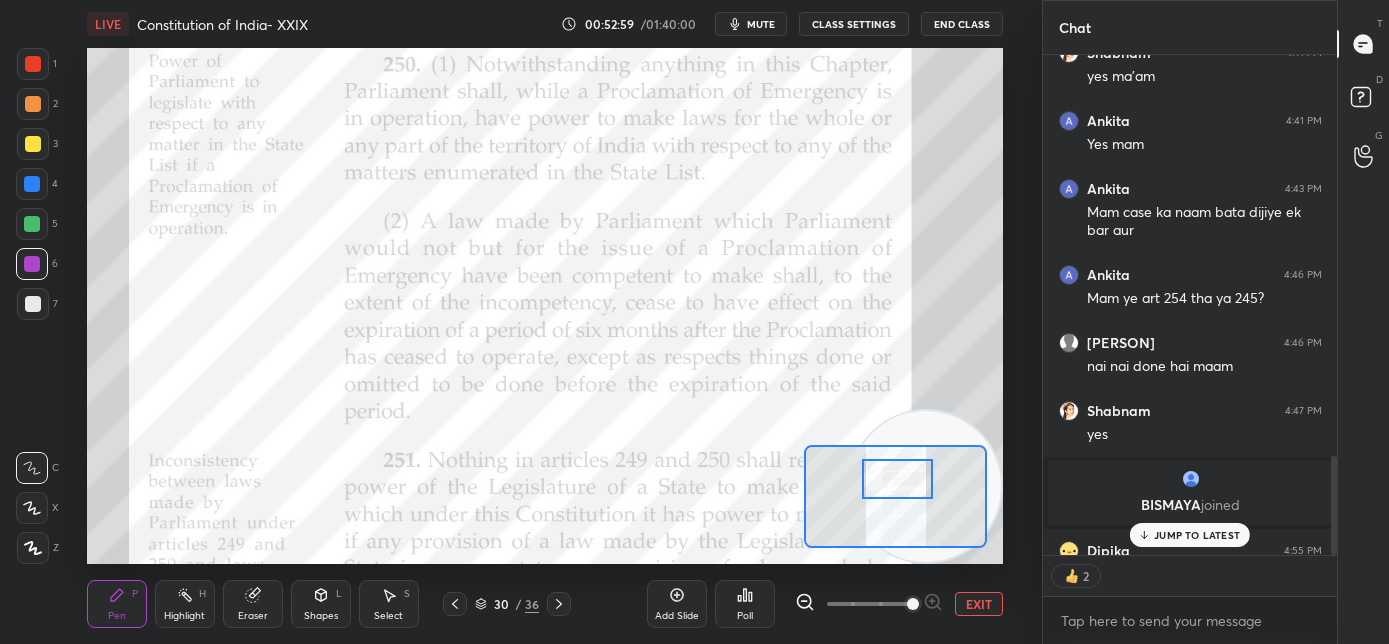 click at bounding box center [898, 479] 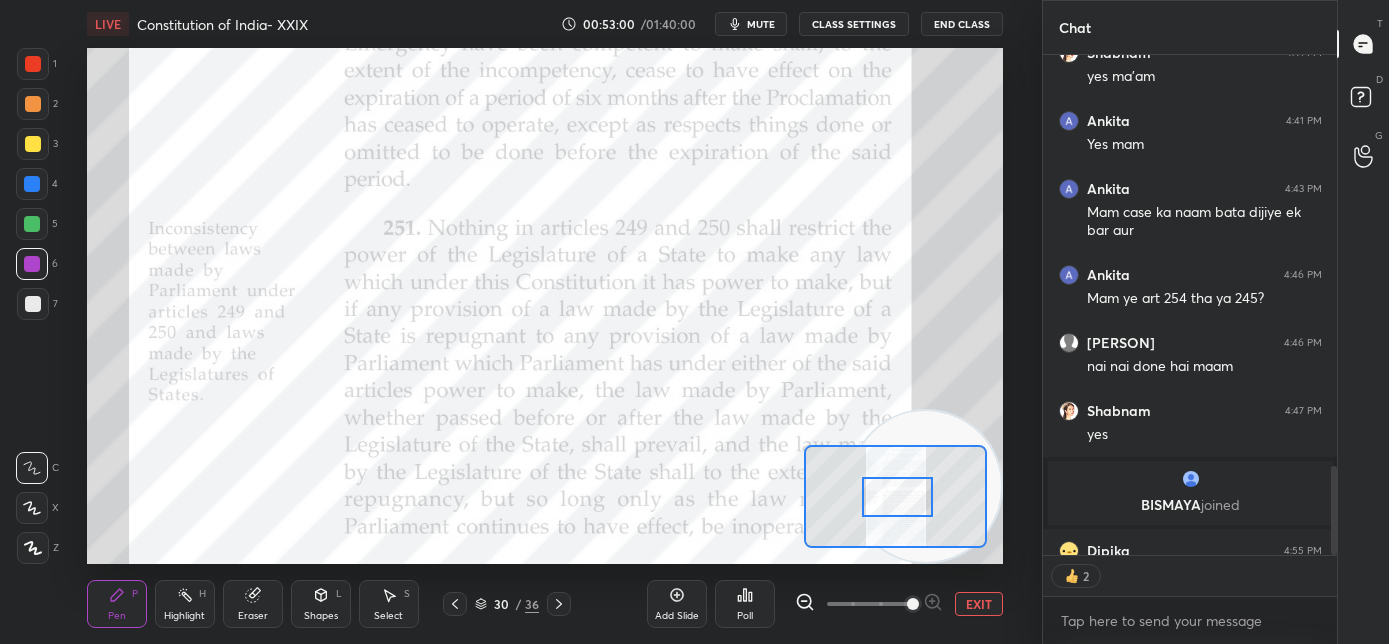 scroll, scrollTop: 2304, scrollLeft: 0, axis: vertical 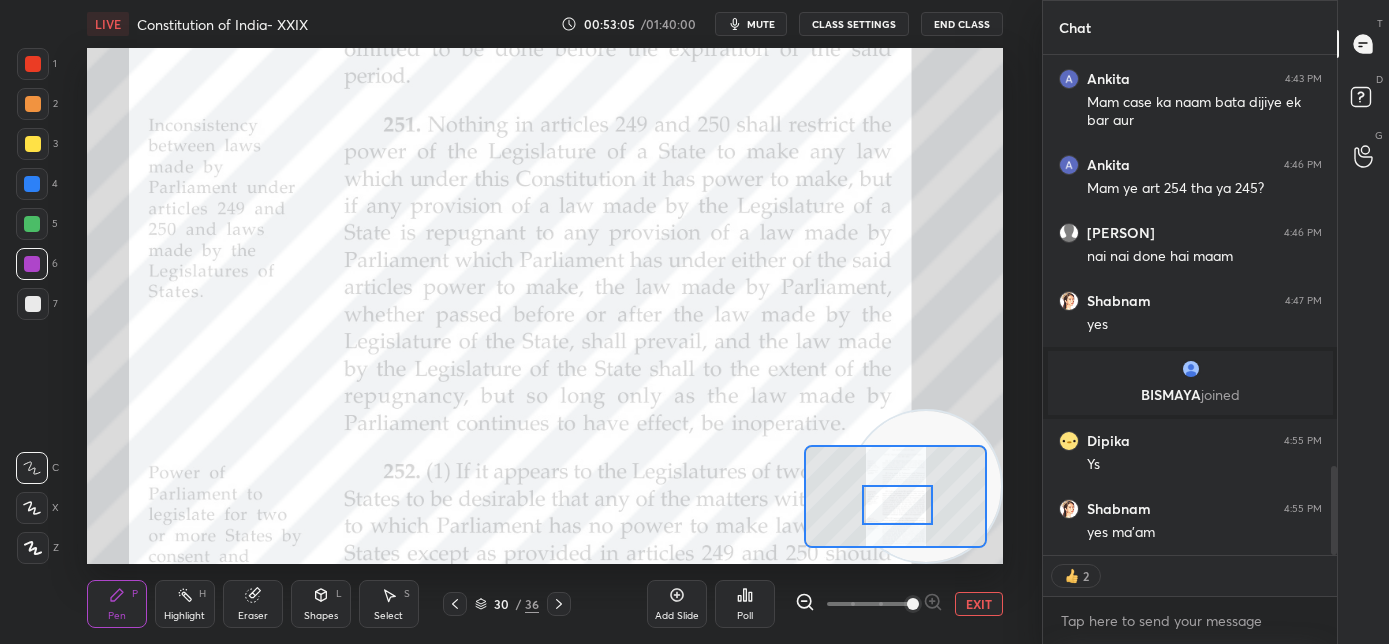 drag, startPoint x: 890, startPoint y: 488, endPoint x: 890, endPoint y: 514, distance: 26 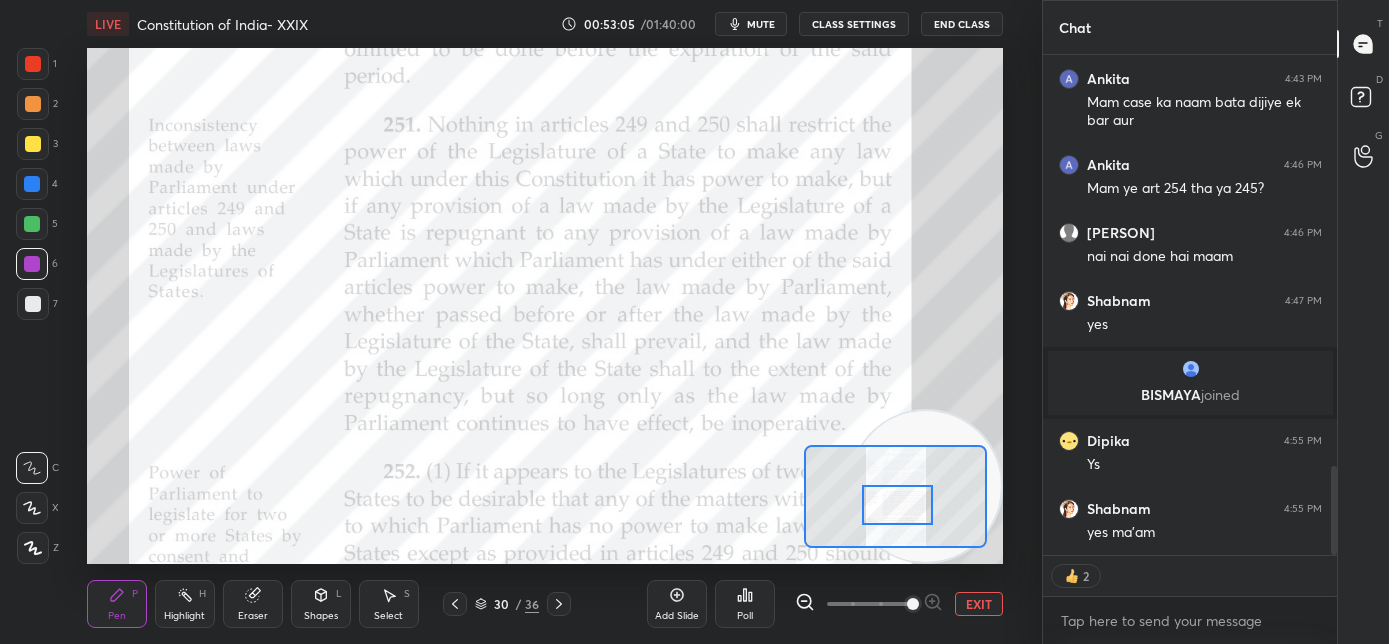 click at bounding box center (898, 505) 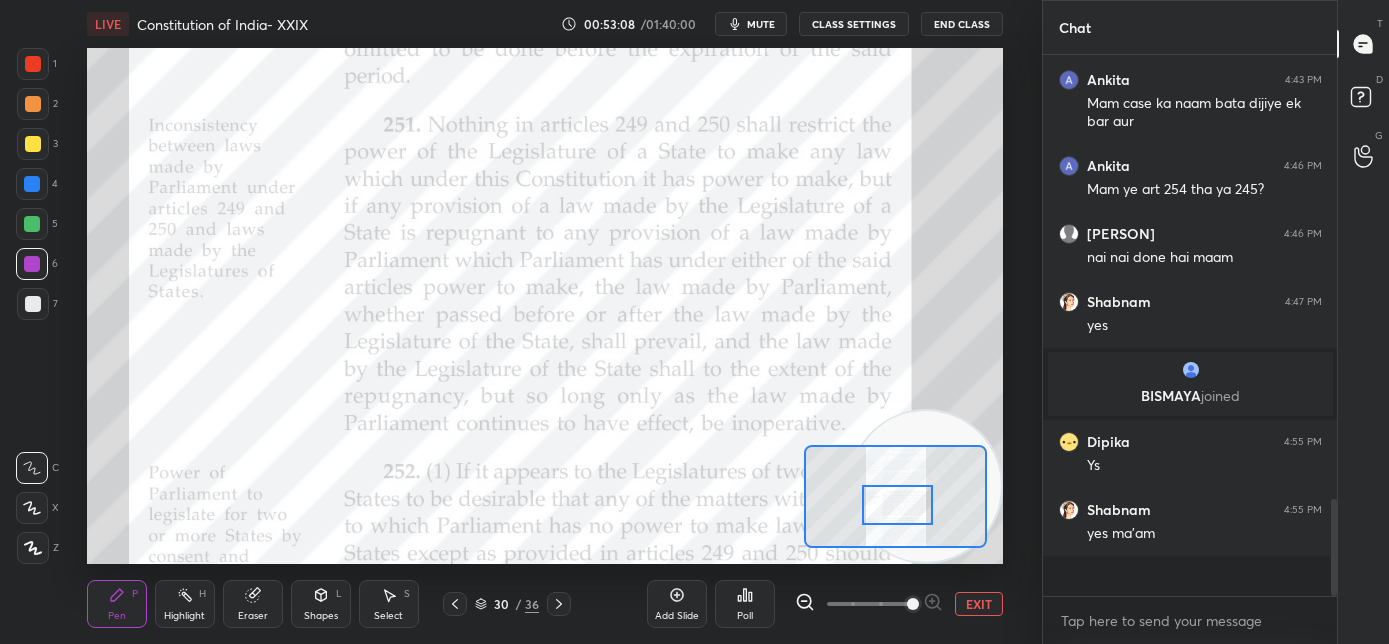 scroll, scrollTop: 6, scrollLeft: 7, axis: both 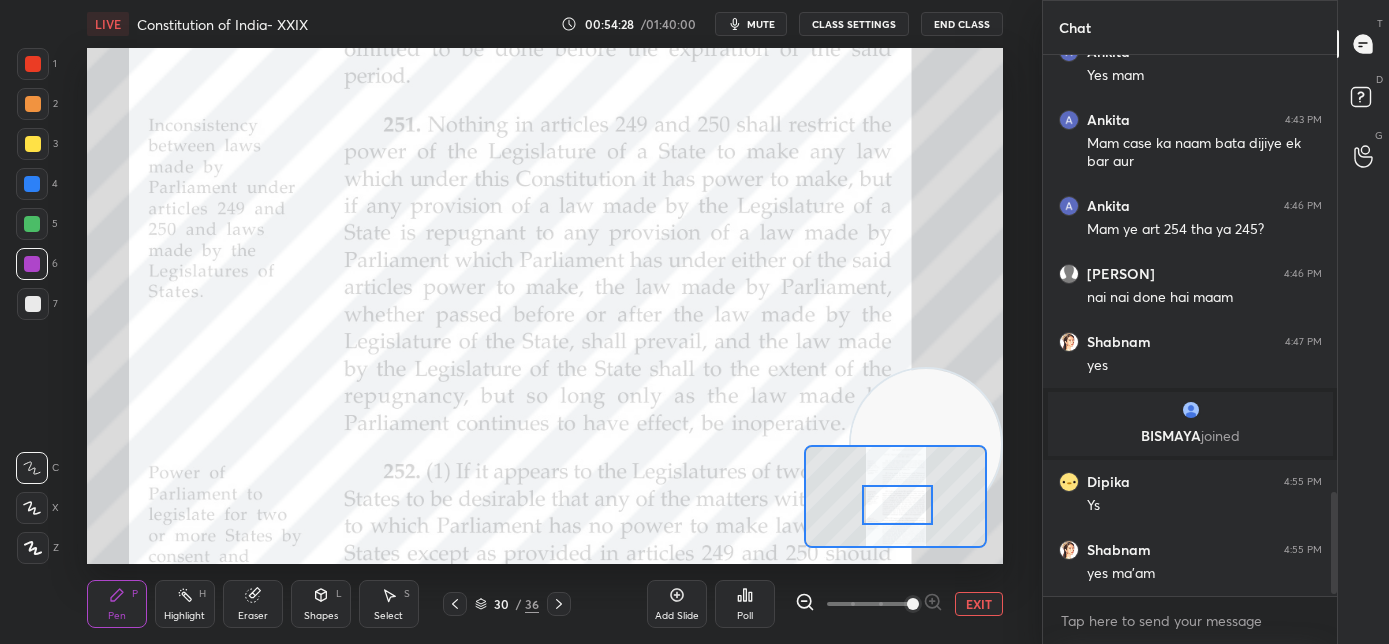 drag, startPoint x: 911, startPoint y: 413, endPoint x: 960, endPoint y: 152, distance: 265.55978 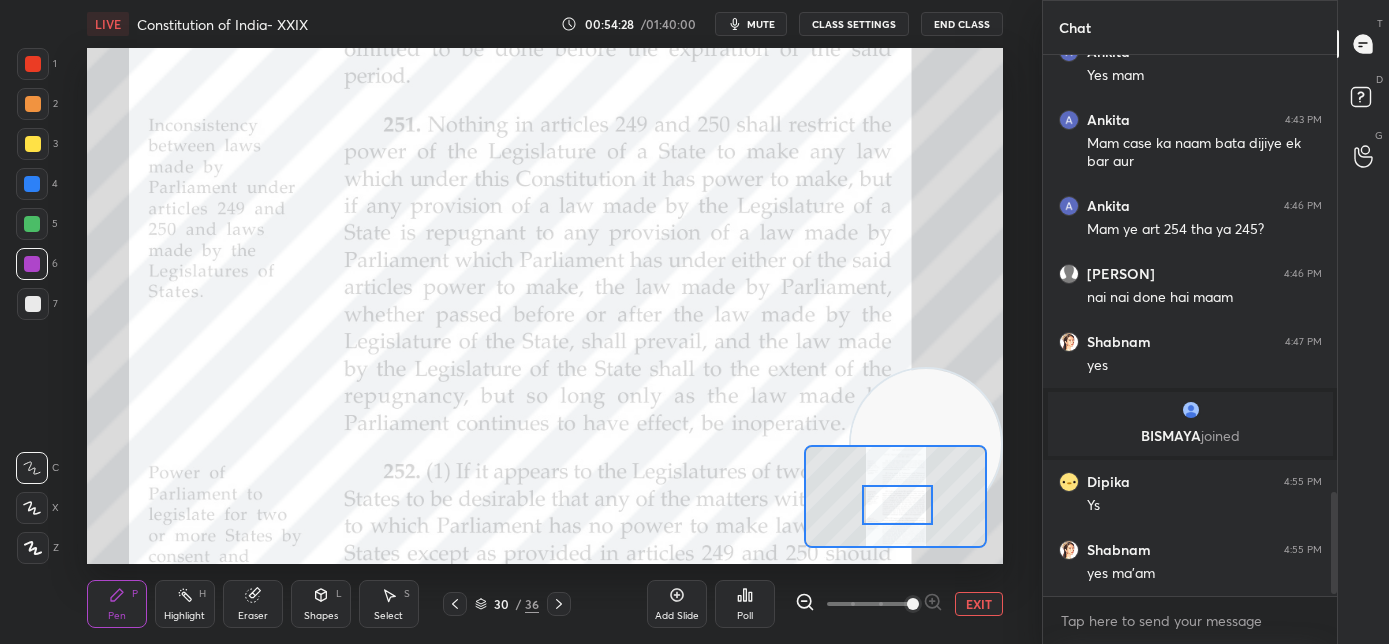 click at bounding box center [926, 444] 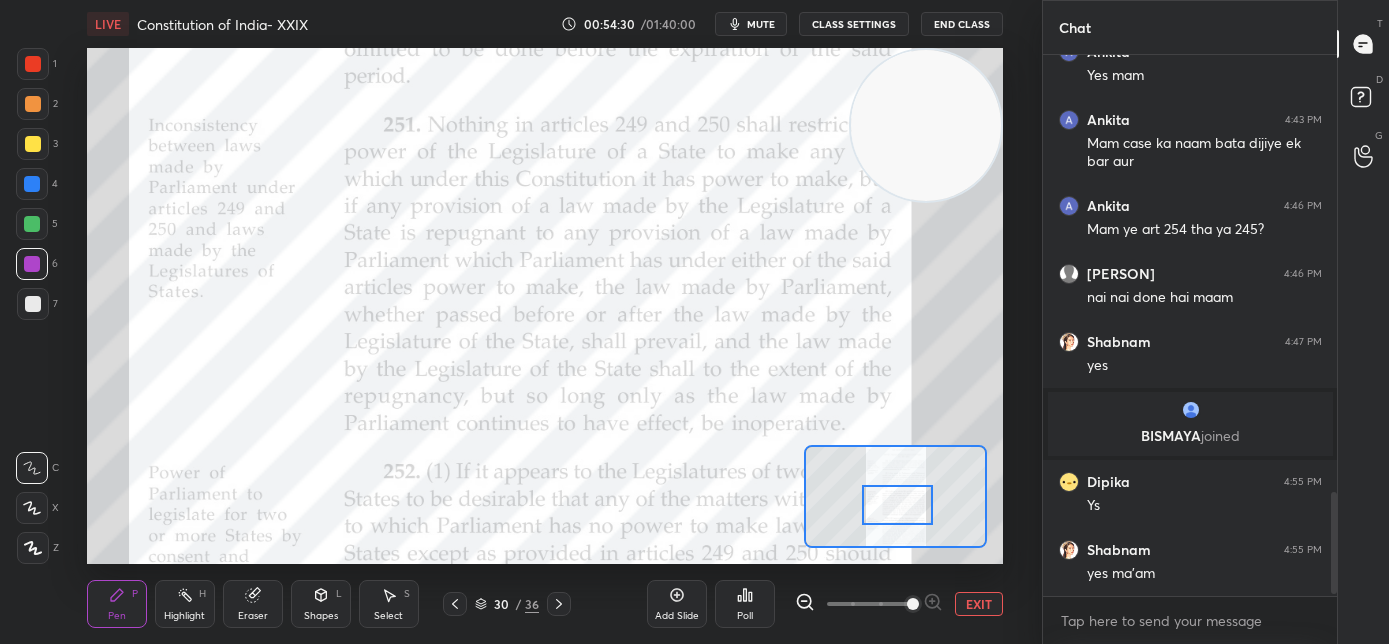 click at bounding box center [926, 125] 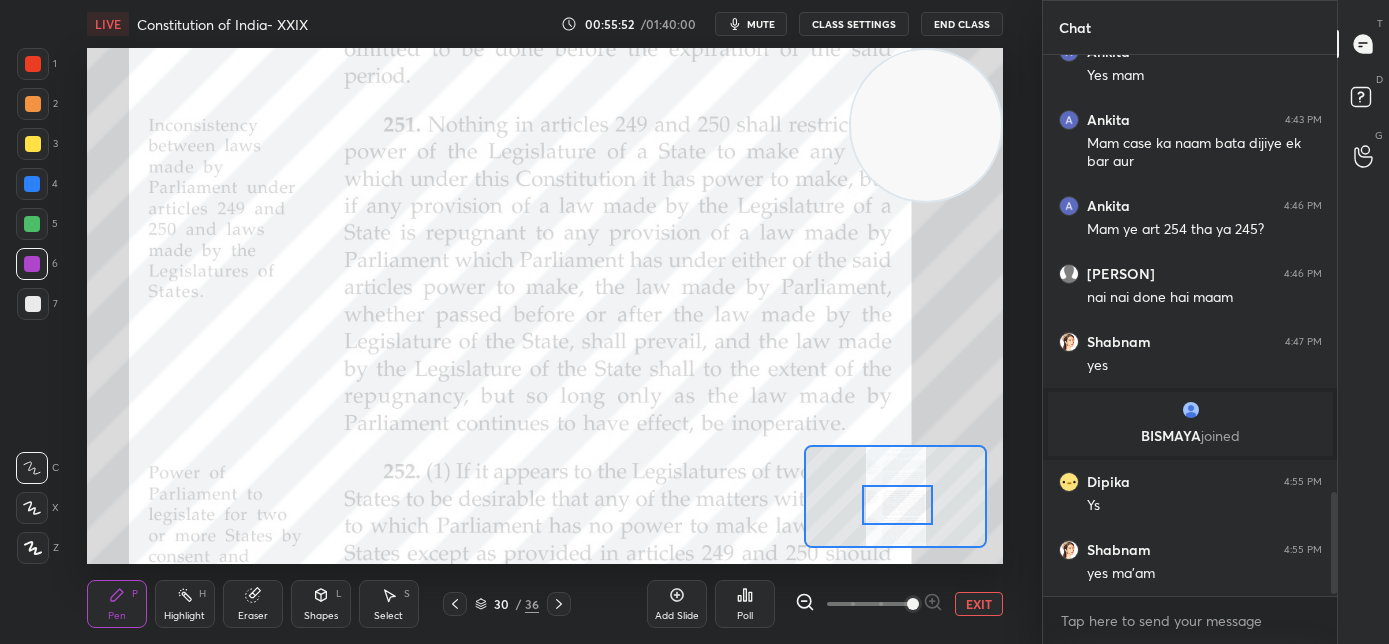 scroll, scrollTop: 2330, scrollLeft: 0, axis: vertical 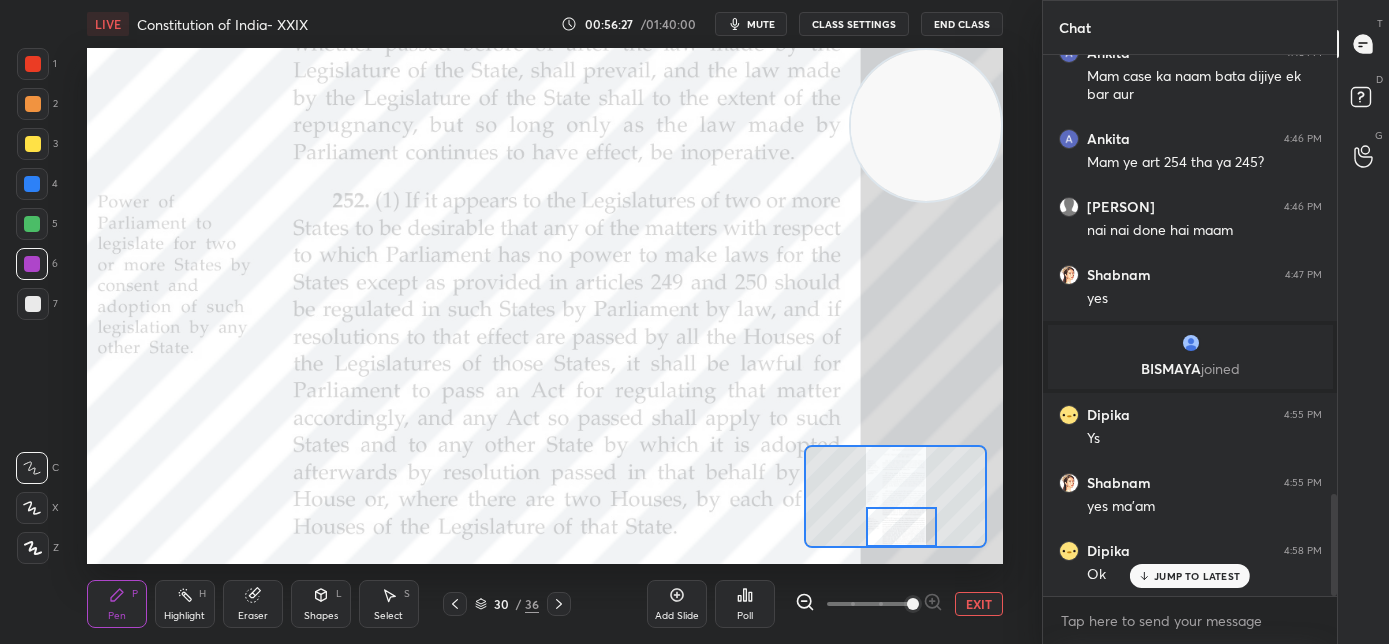 click at bounding box center (902, 527) 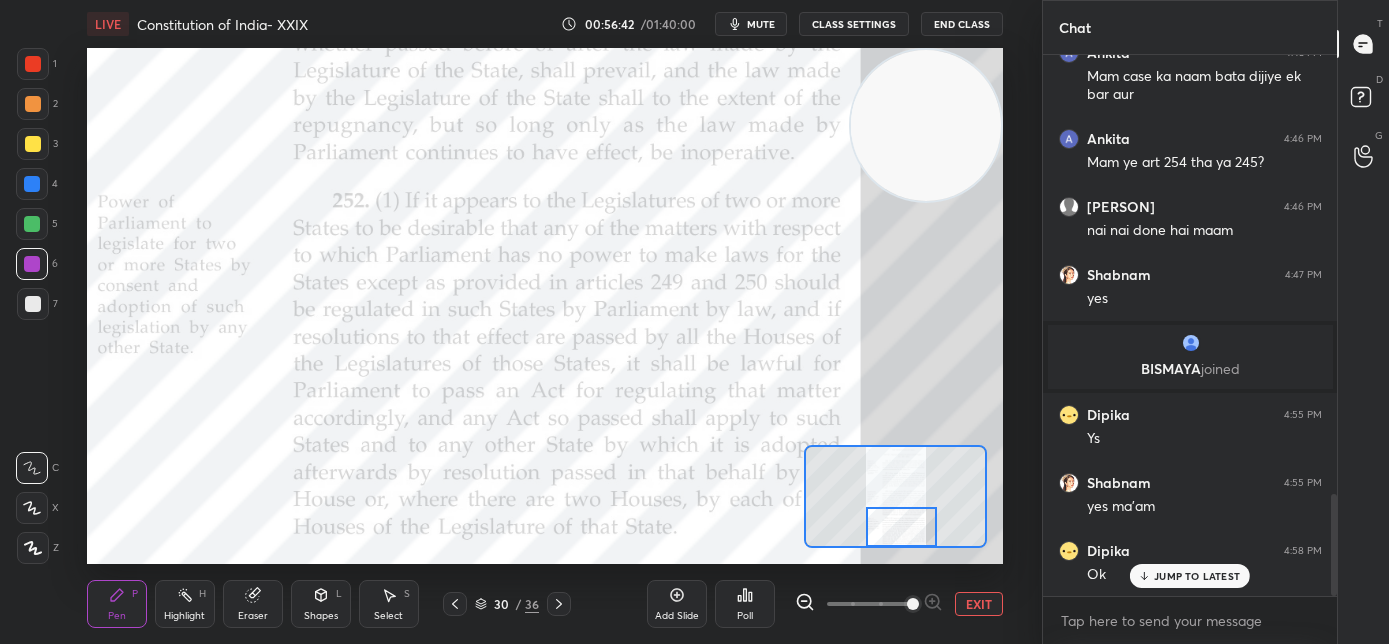 click at bounding box center (902, 527) 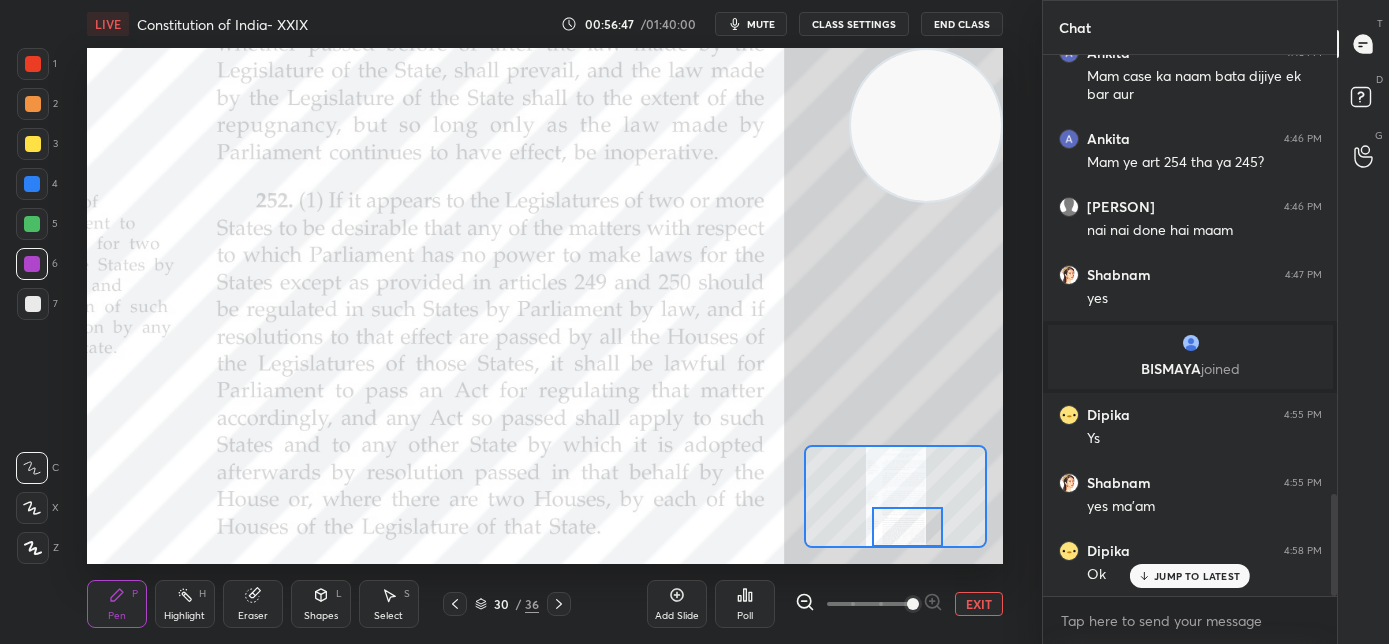 click at bounding box center [908, 527] 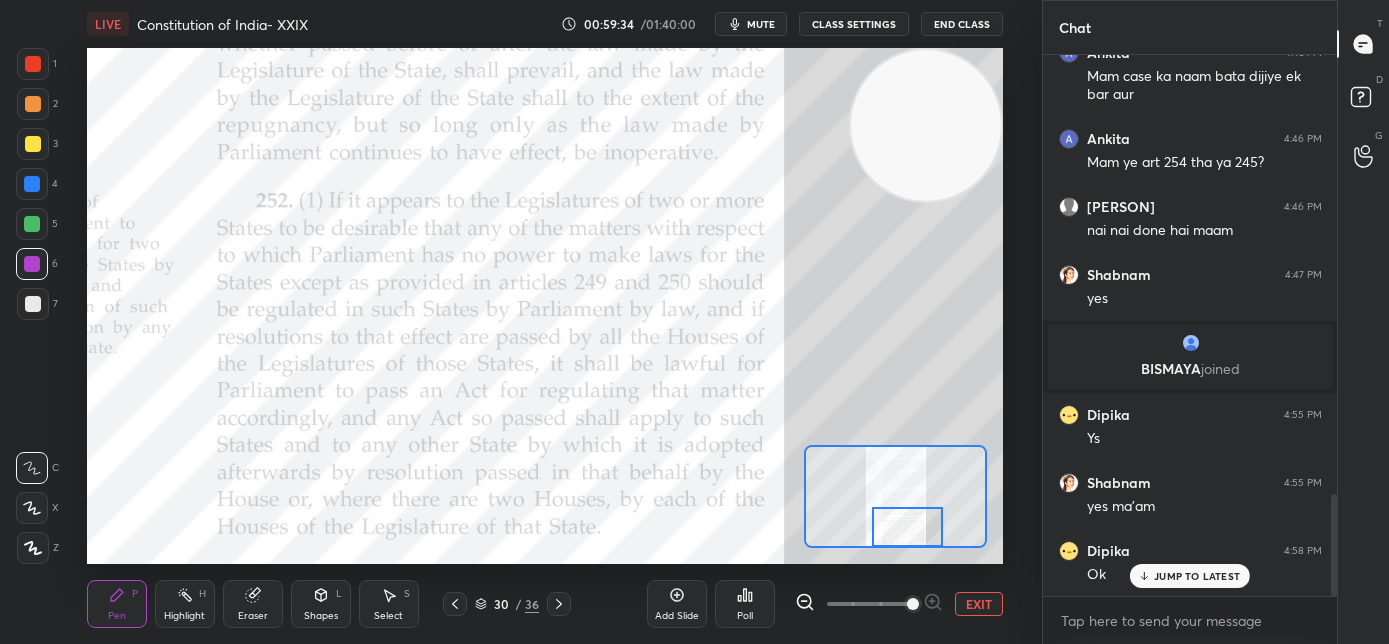 click at bounding box center (908, 527) 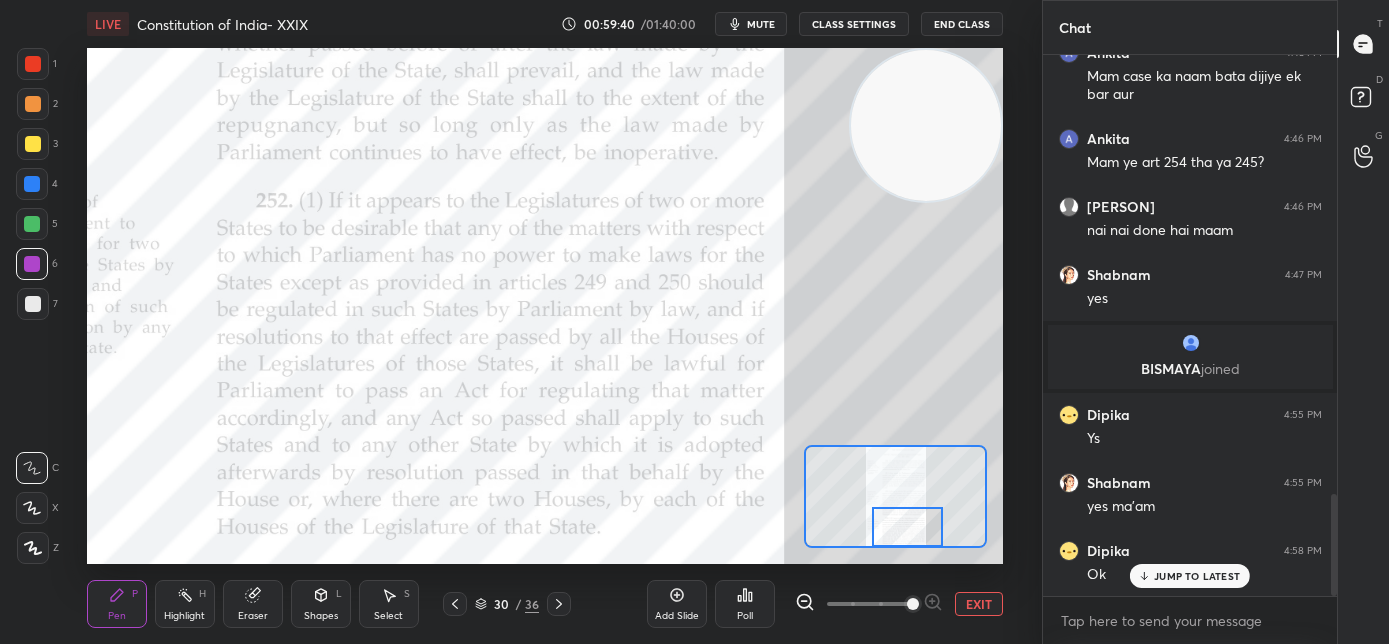 scroll, scrollTop: 2399, scrollLeft: 0, axis: vertical 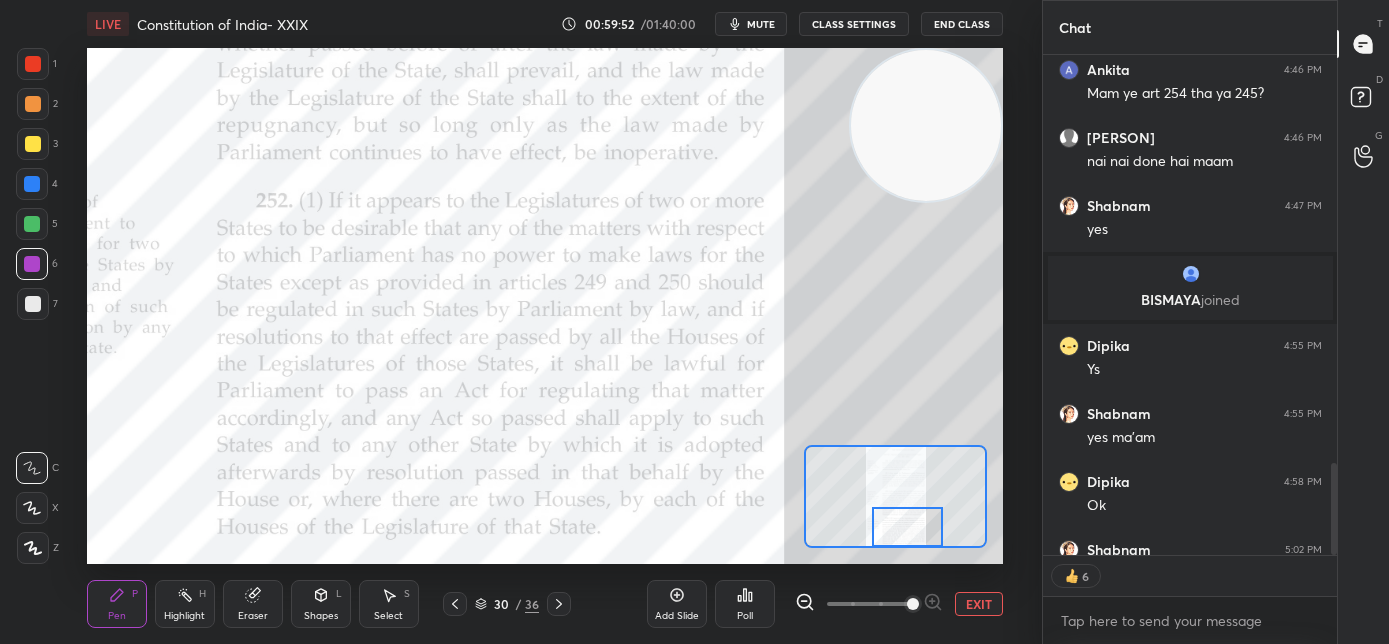 click 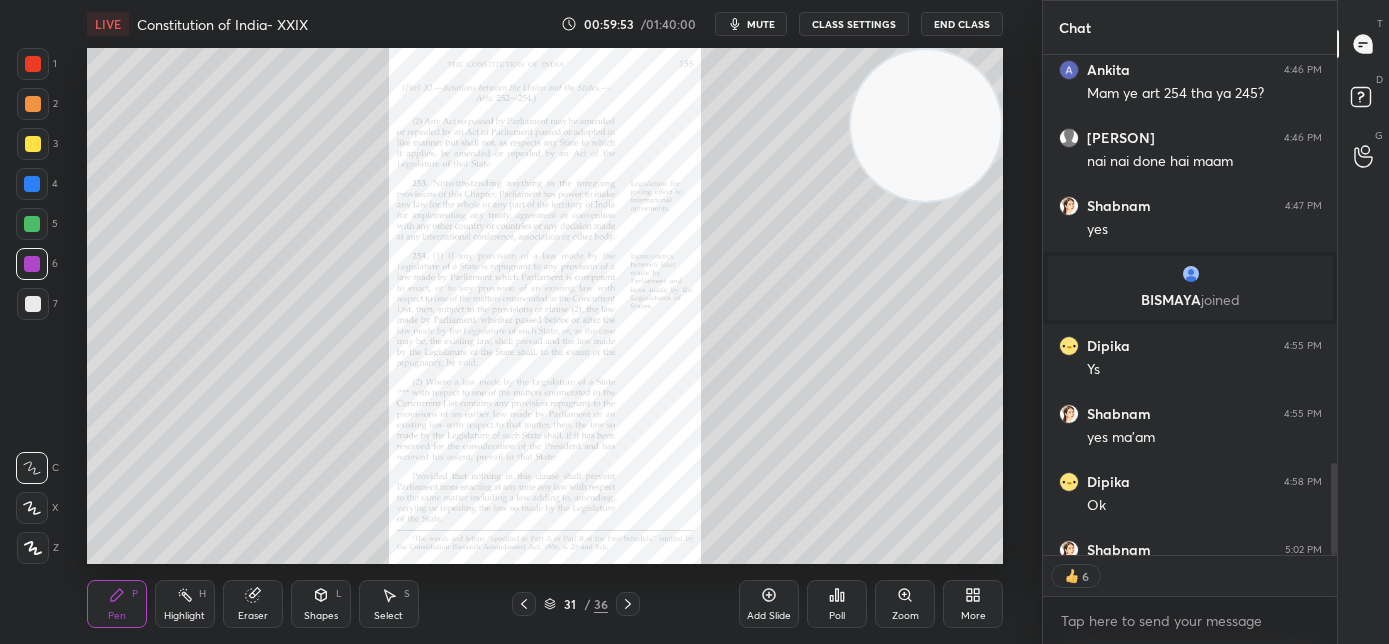 click on "Zoom" at bounding box center [905, 616] 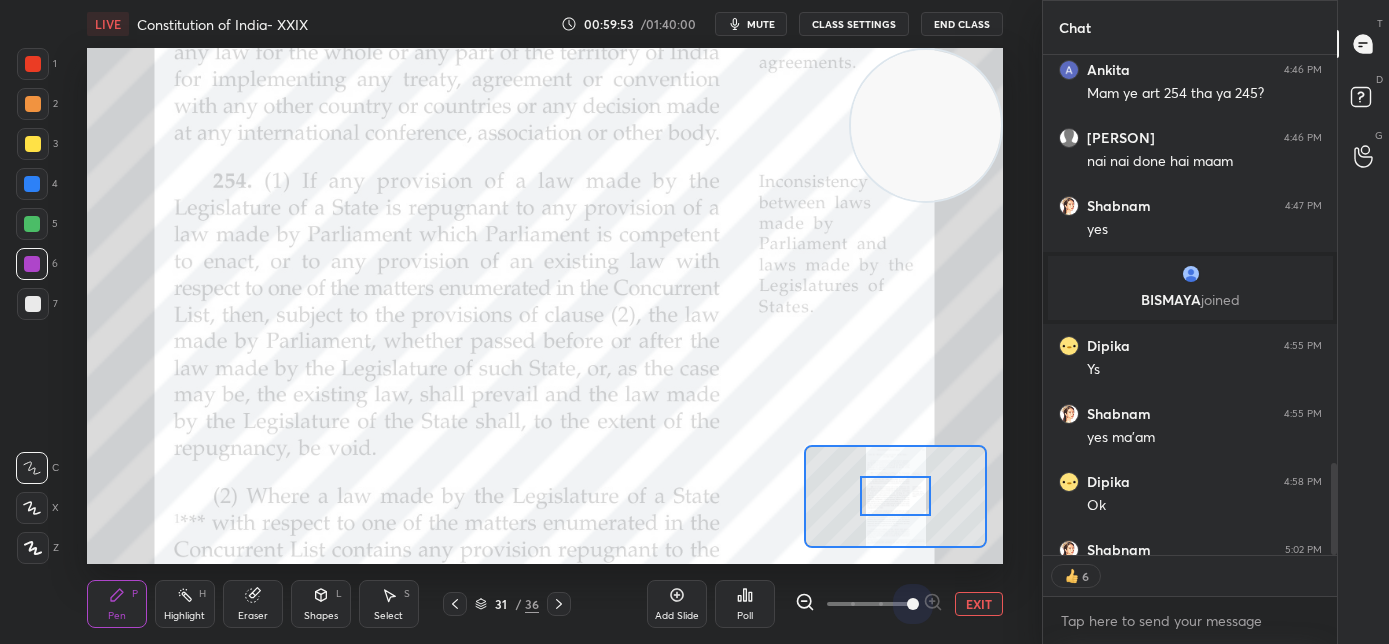 click at bounding box center [869, 604] 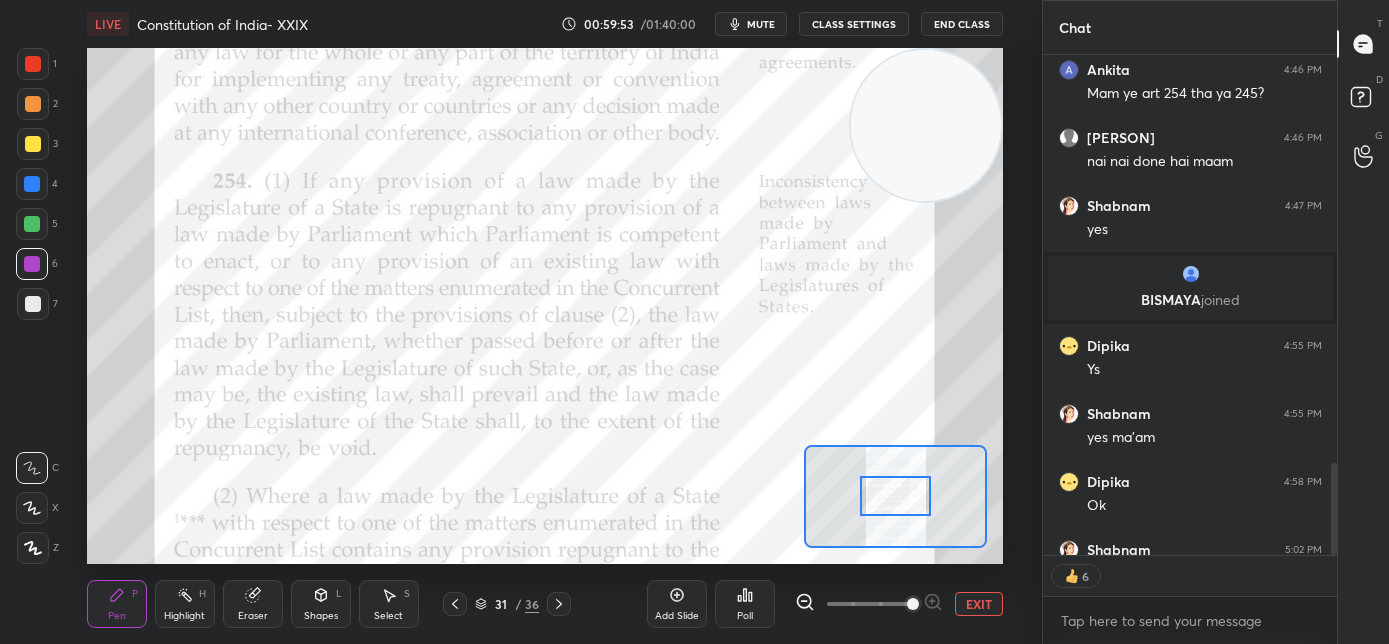 click at bounding box center (913, 604) 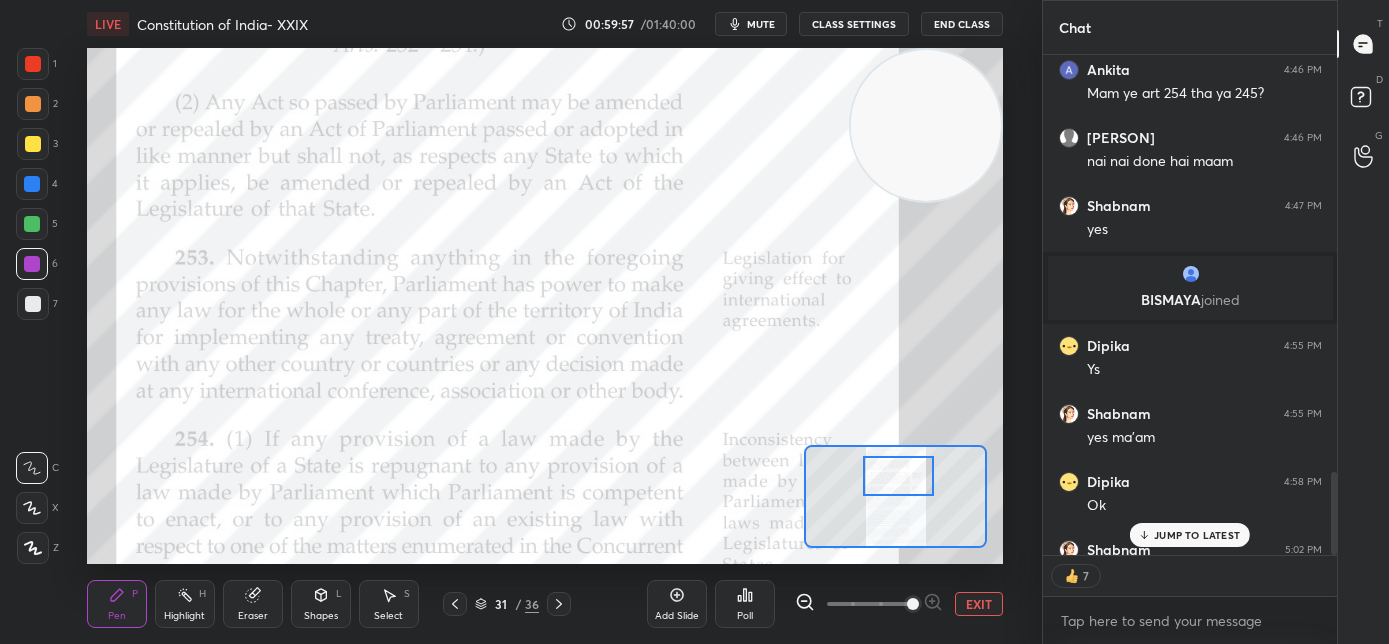 scroll, scrollTop: 2507, scrollLeft: 0, axis: vertical 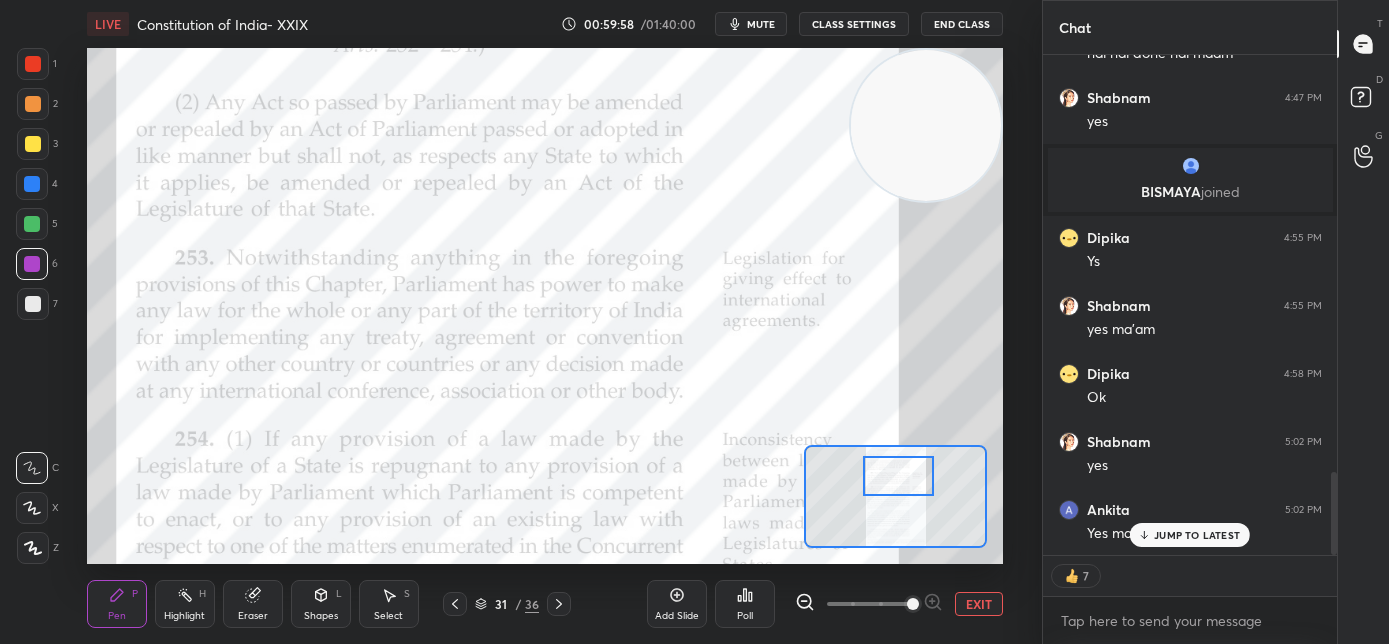 click at bounding box center [899, 476] 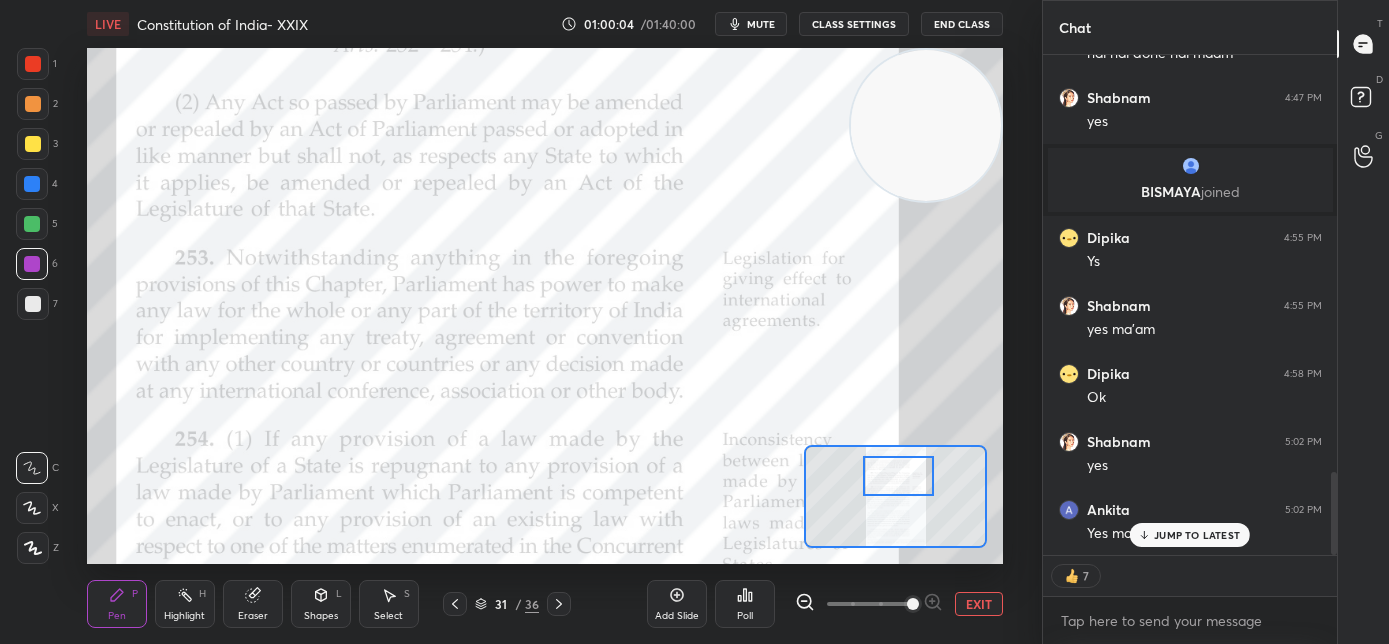 scroll, scrollTop: 6, scrollLeft: 7, axis: both 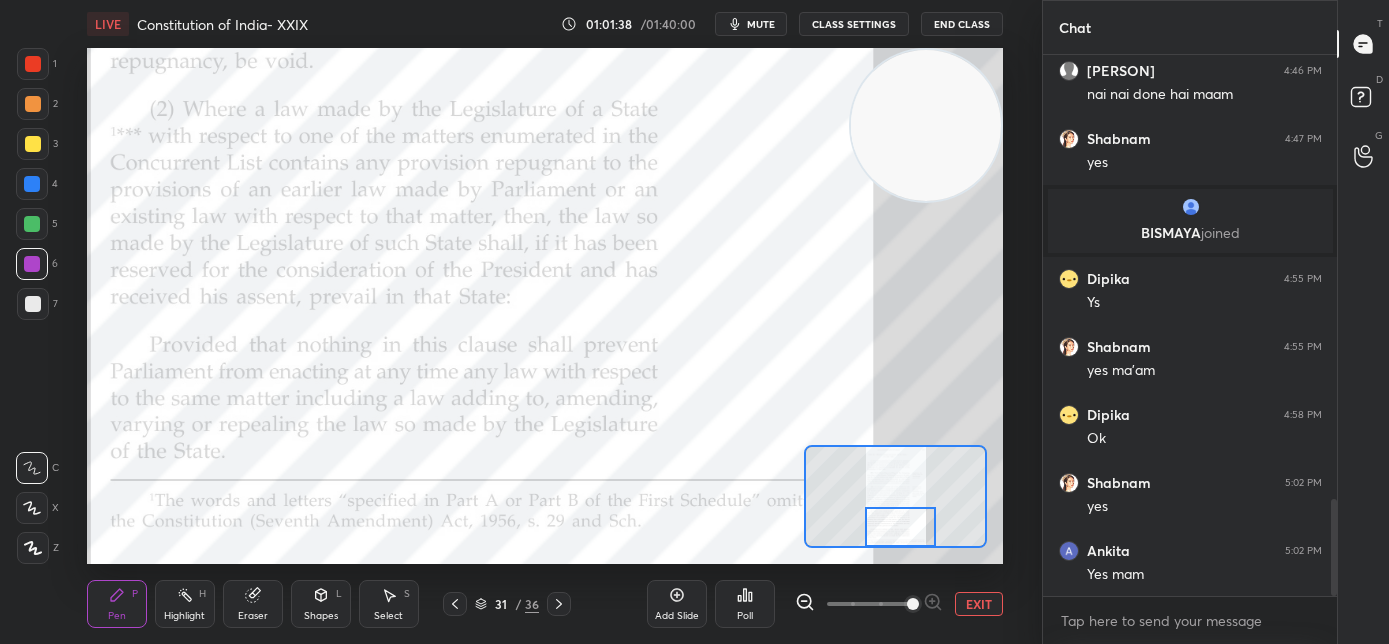 drag, startPoint x: 879, startPoint y: 486, endPoint x: 672, endPoint y: 603, distance: 237.7772 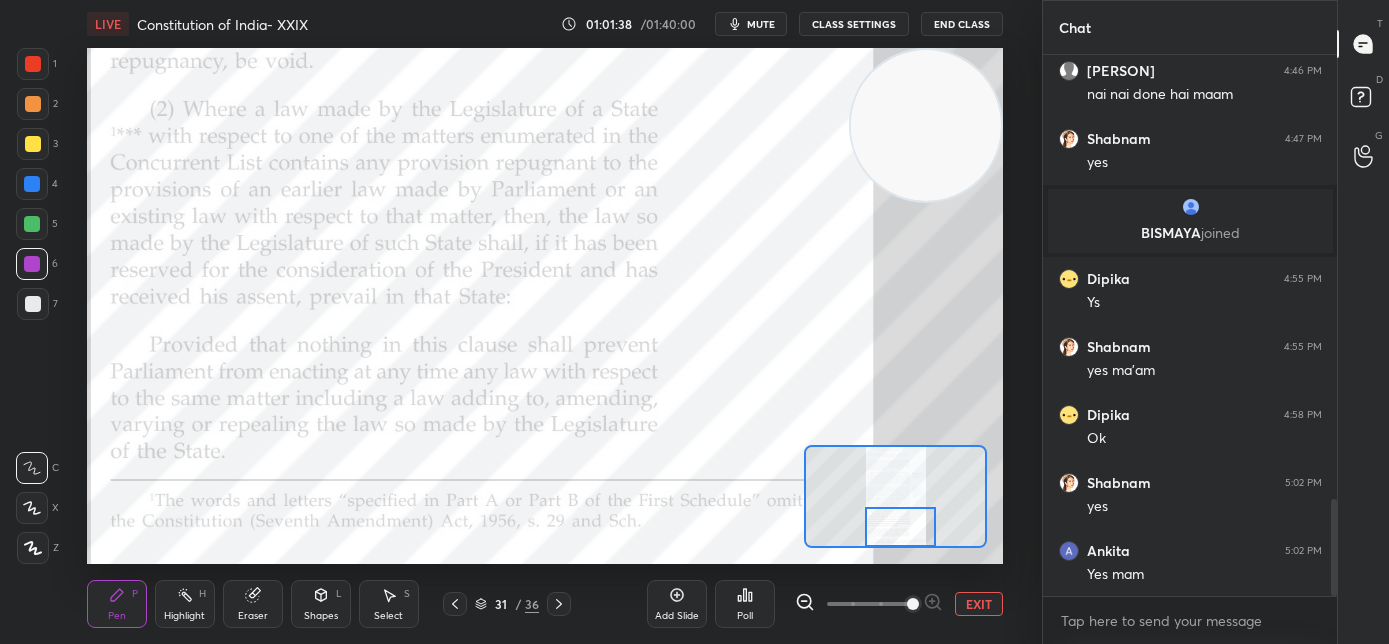 click at bounding box center (901, 527) 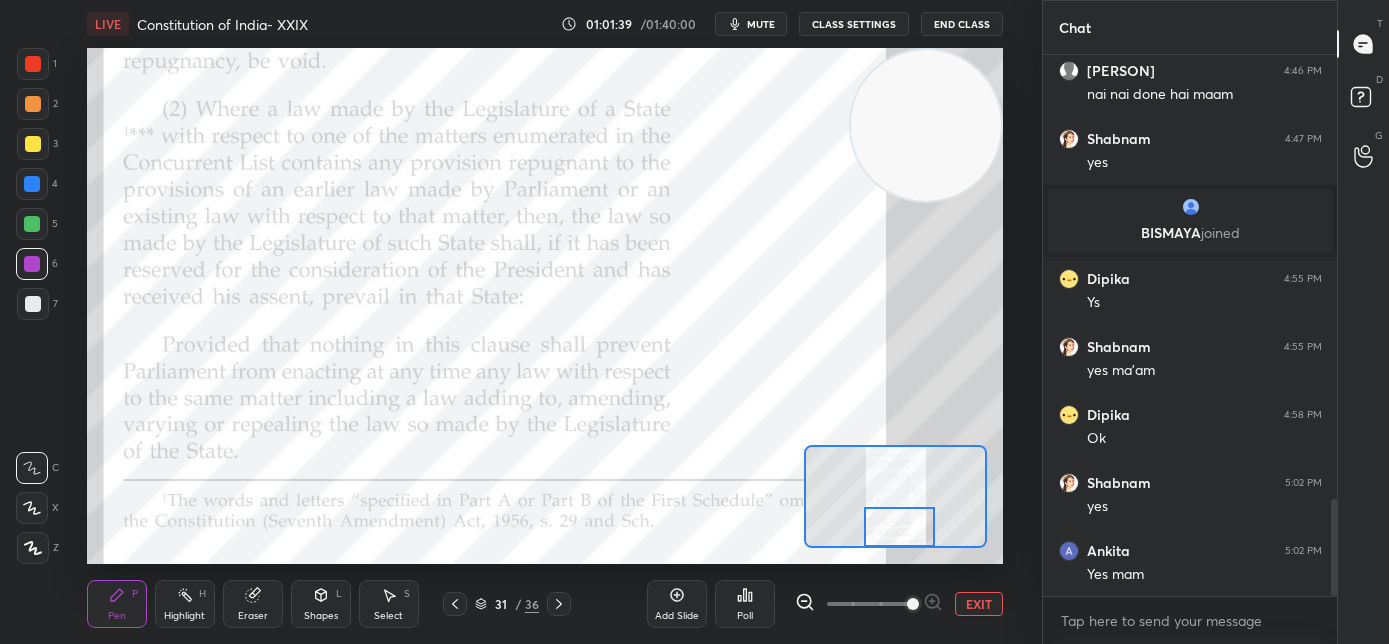 click 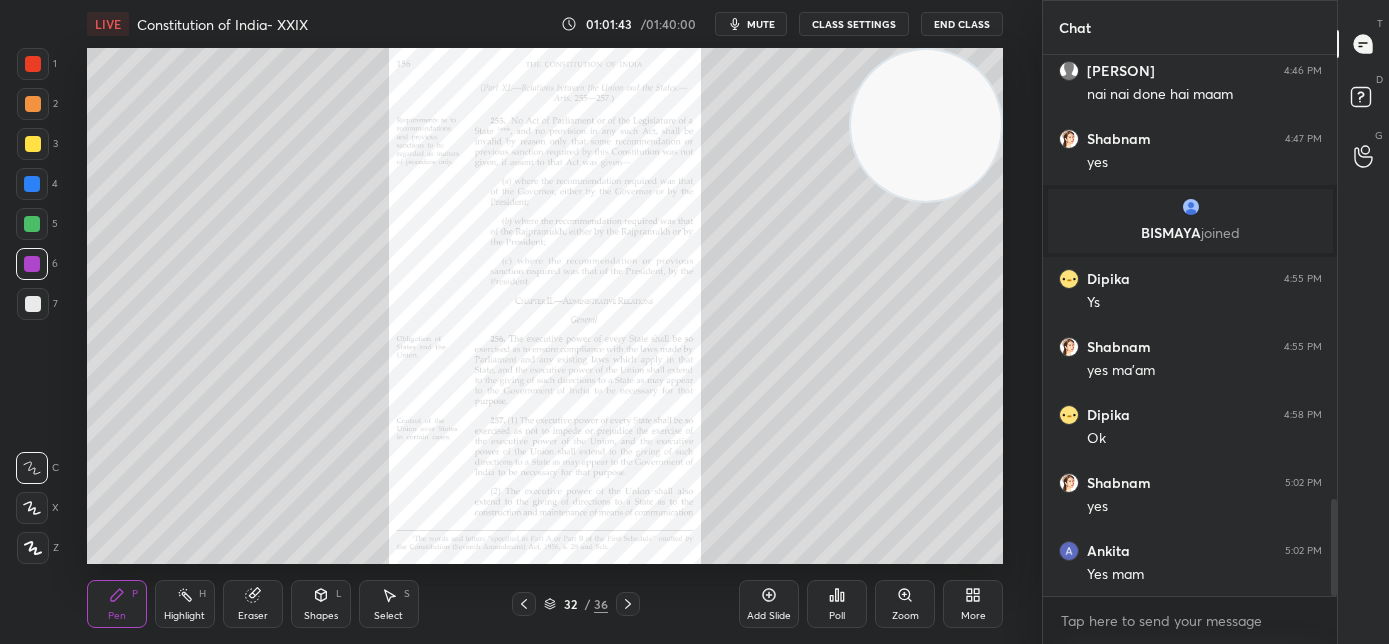 click 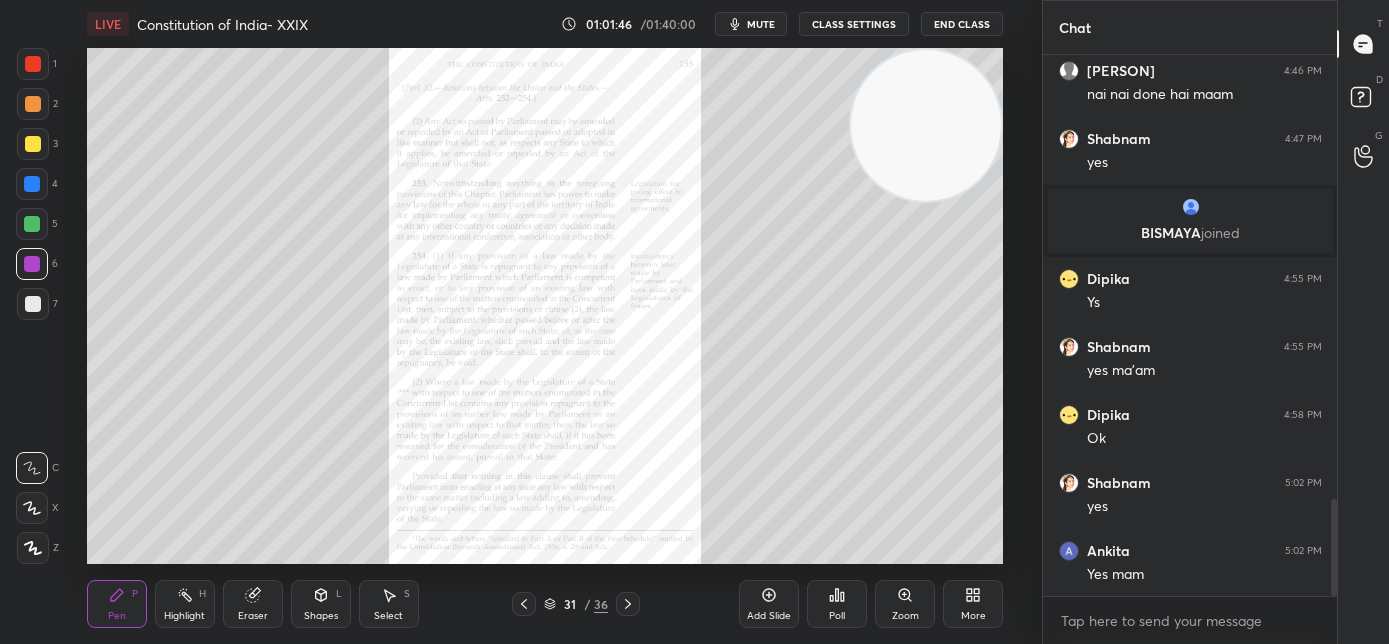 click on "Zoom" at bounding box center [905, 604] 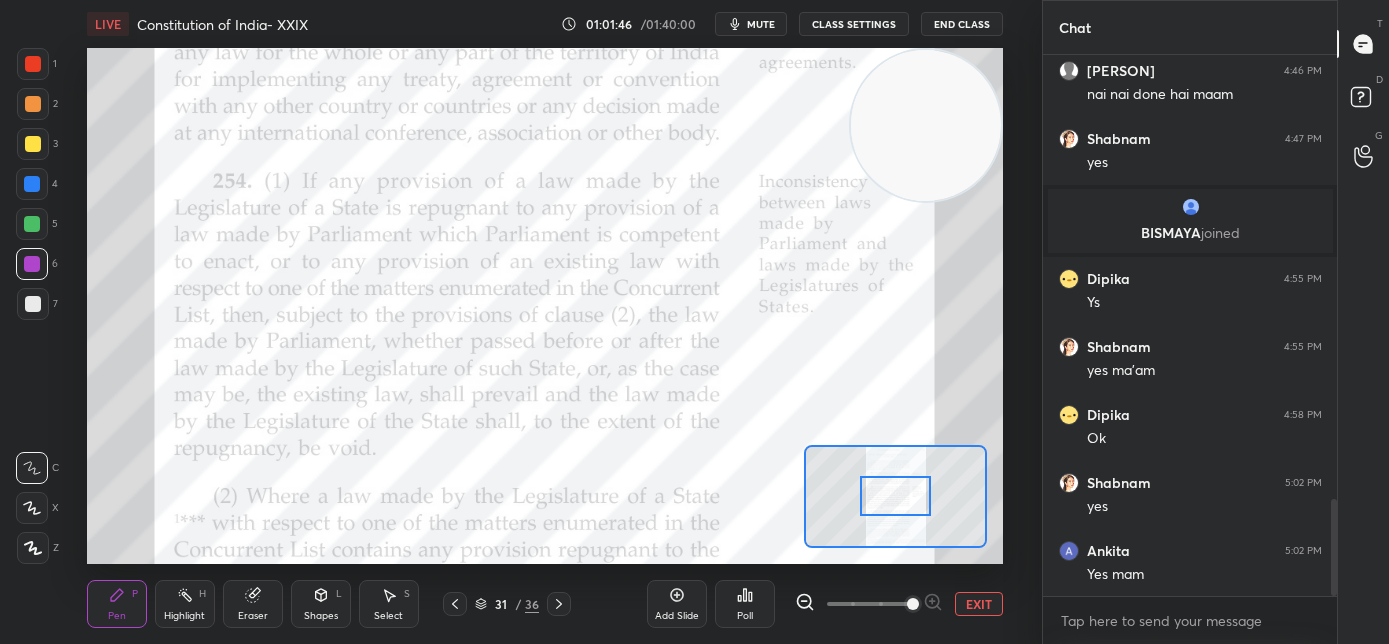 click at bounding box center (869, 604) 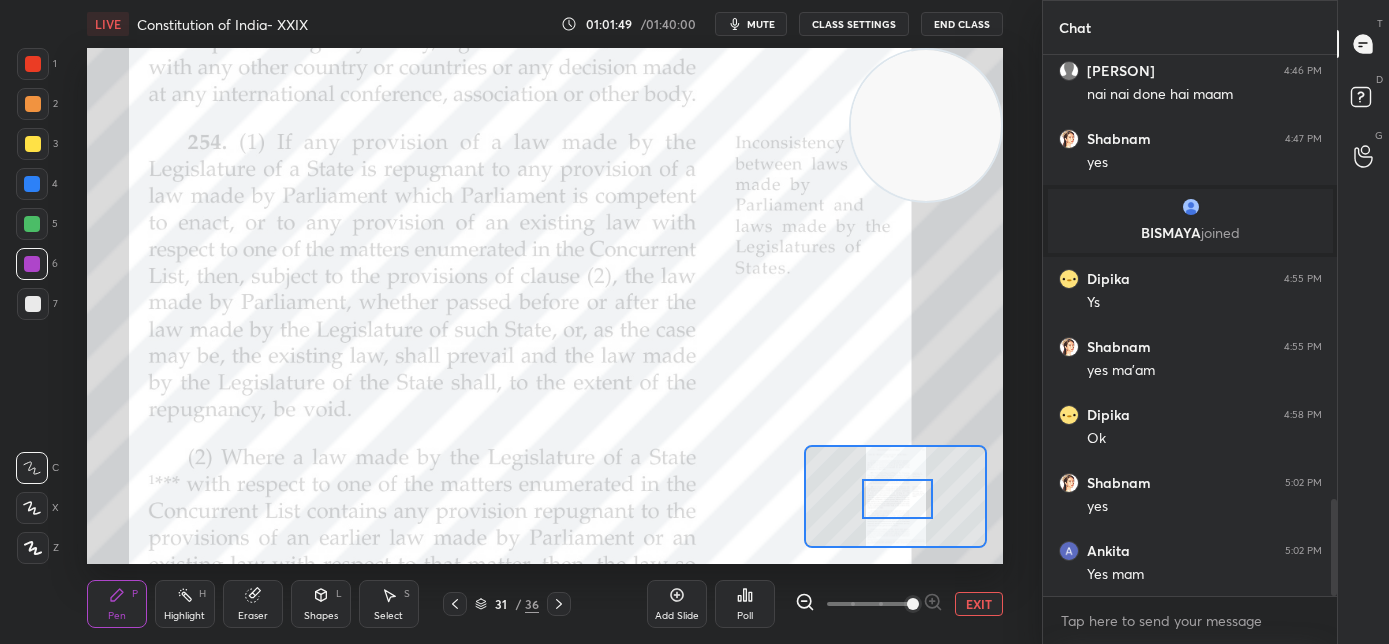 click at bounding box center [898, 499] 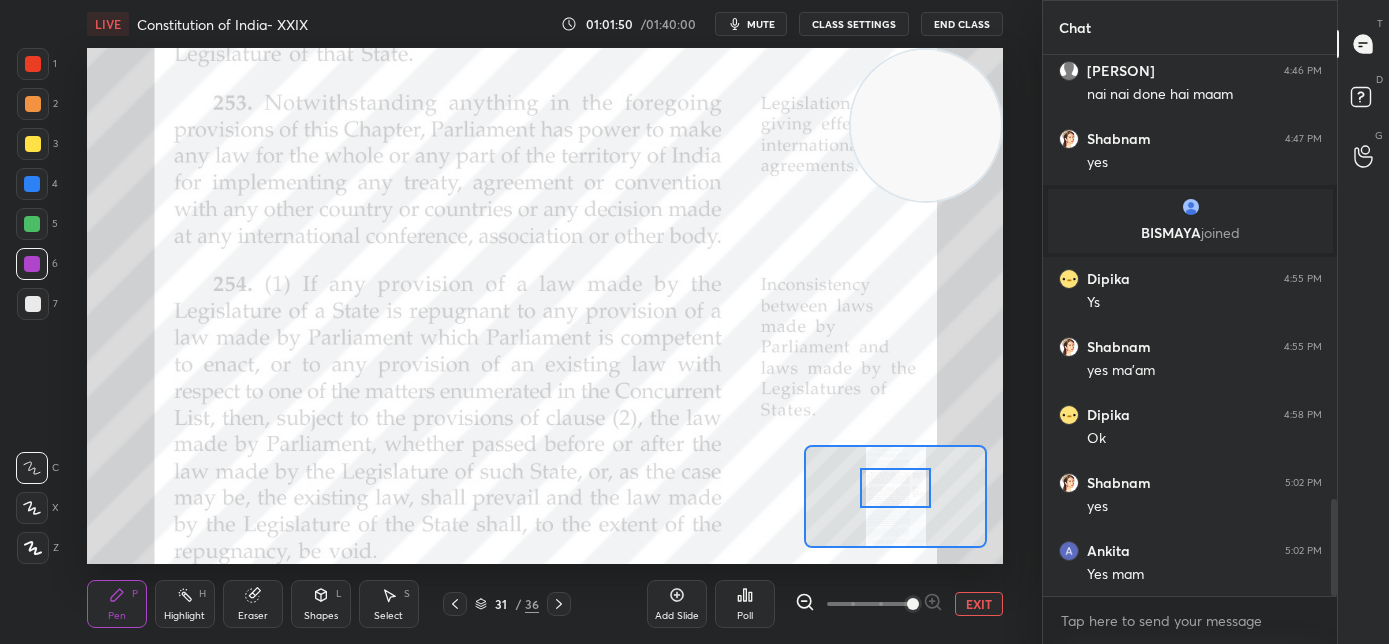 scroll, scrollTop: 494, scrollLeft: 288, axis: both 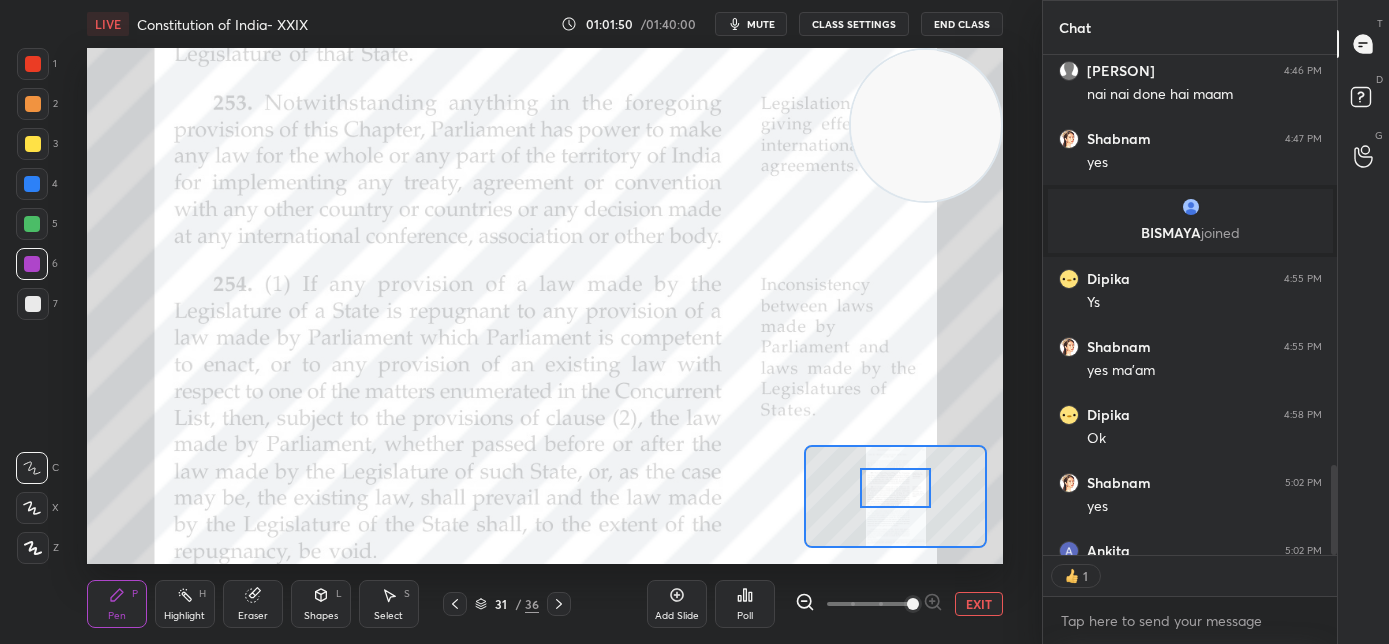 click at bounding box center [896, 488] 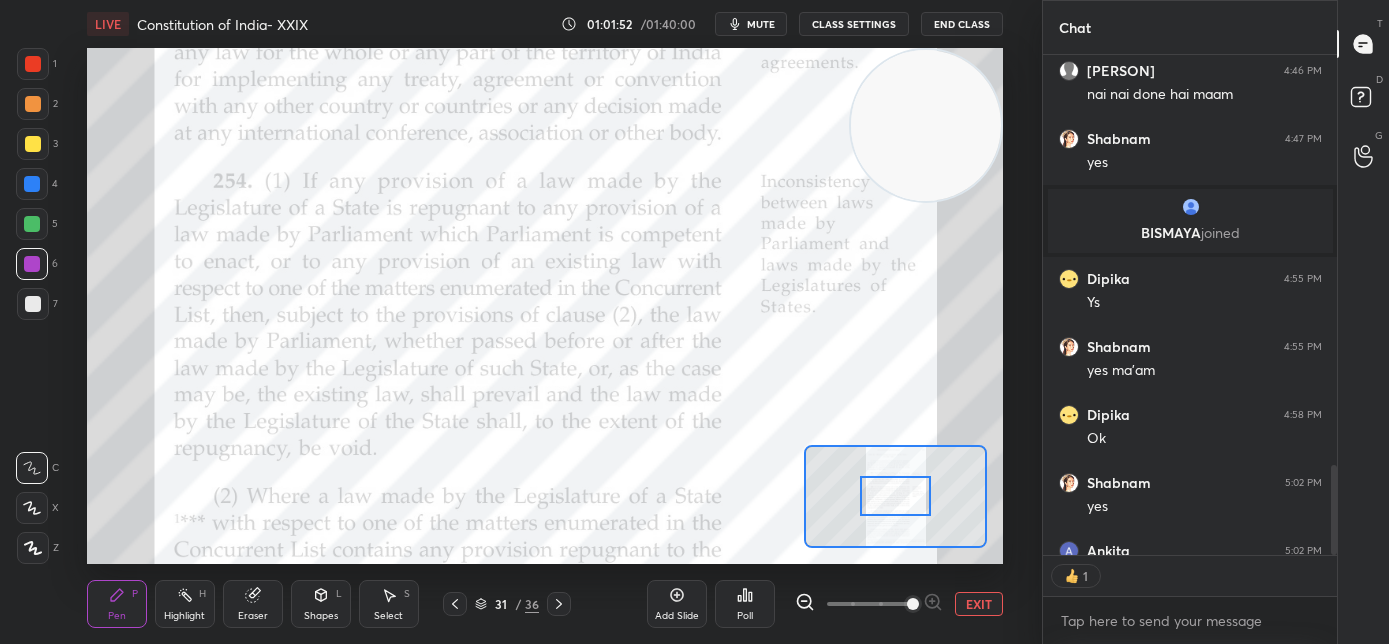 drag, startPoint x: 908, startPoint y: 501, endPoint x: 909, endPoint y: 511, distance: 10.049875 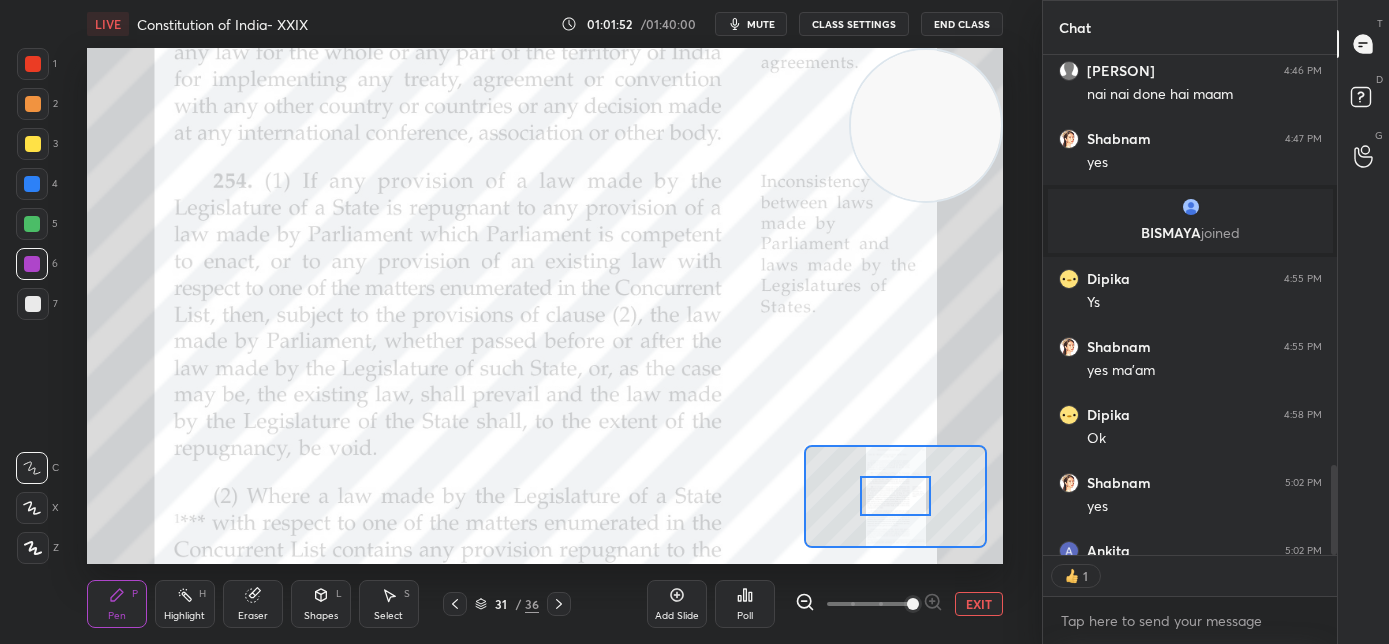 click at bounding box center (896, 496) 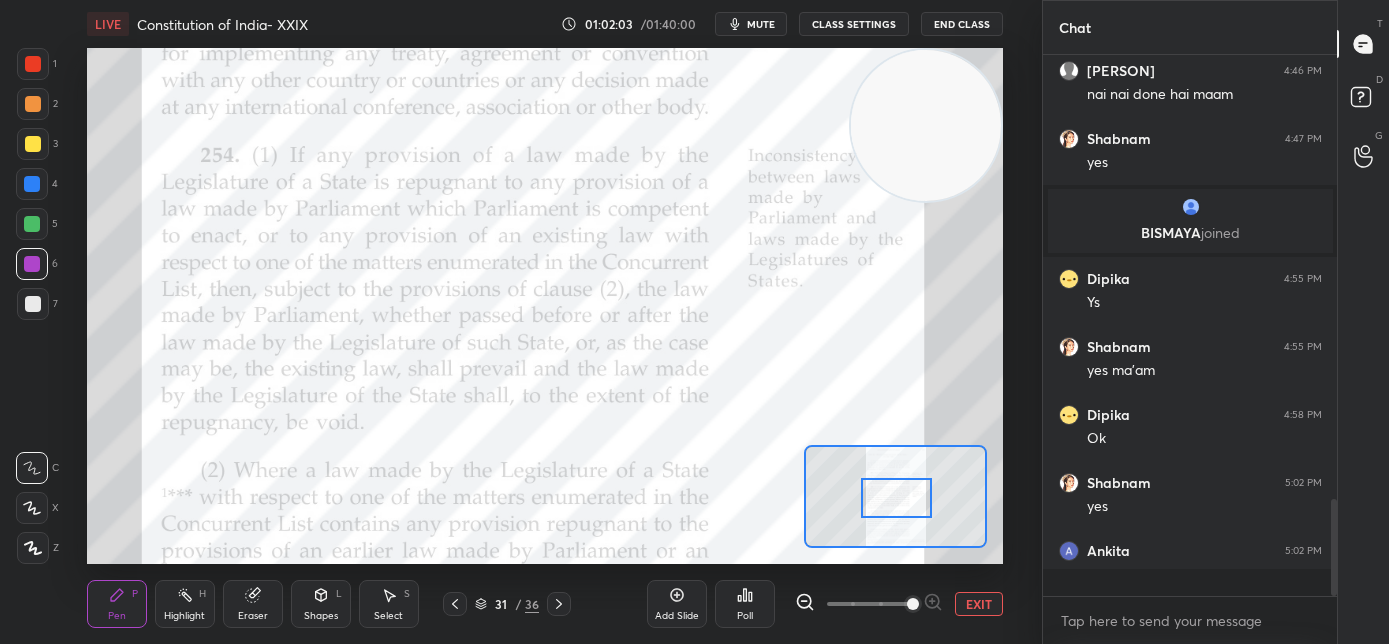 scroll, scrollTop: 6, scrollLeft: 7, axis: both 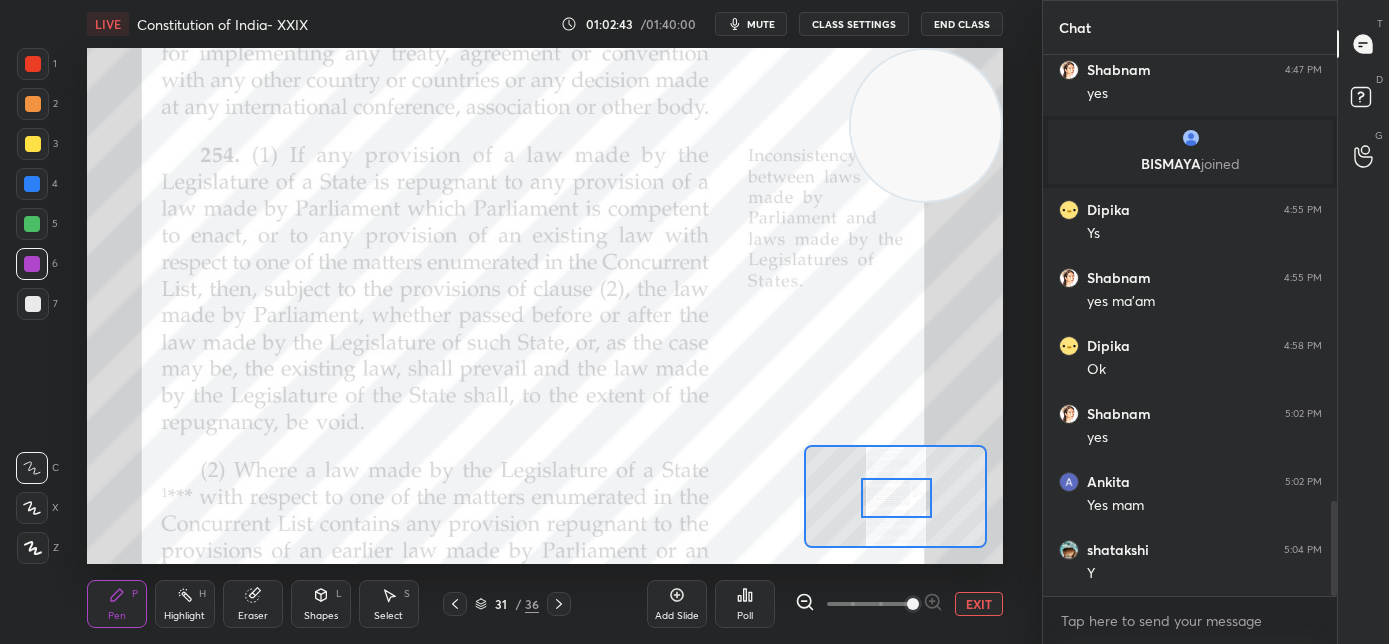drag, startPoint x: 734, startPoint y: 19, endPoint x: 741, endPoint y: 45, distance: 26.925823 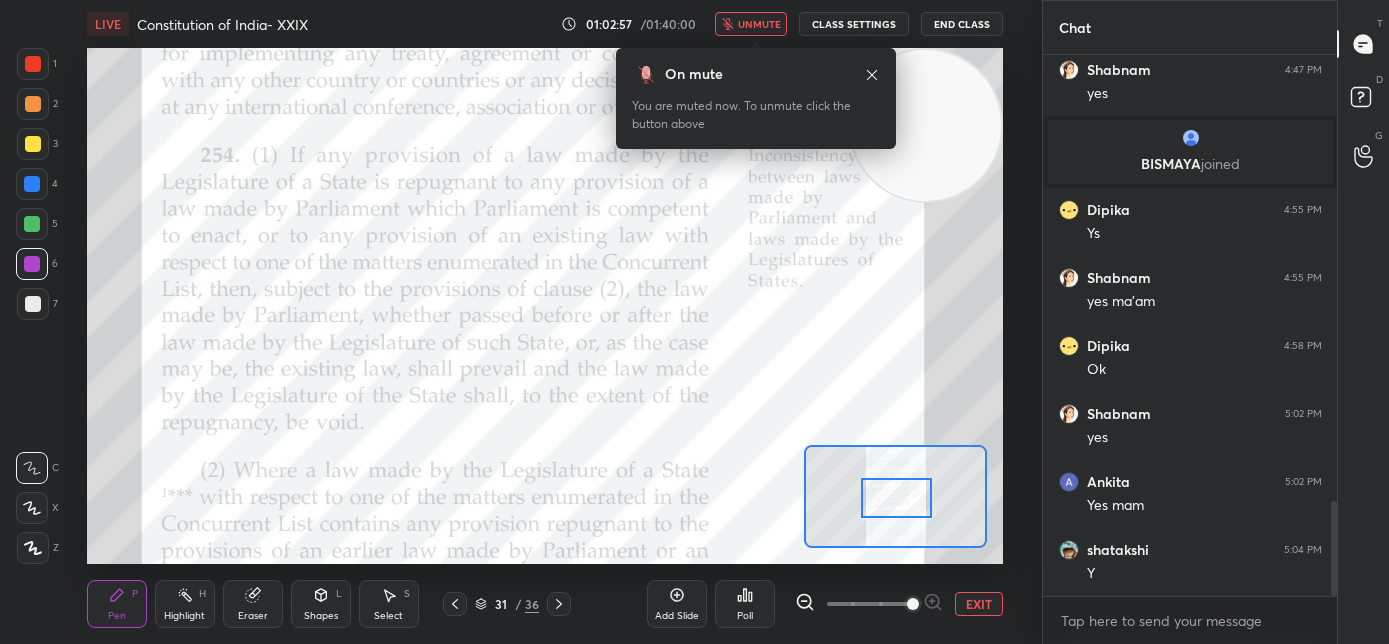 drag, startPoint x: 768, startPoint y: 24, endPoint x: 760, endPoint y: 45, distance: 22.472204 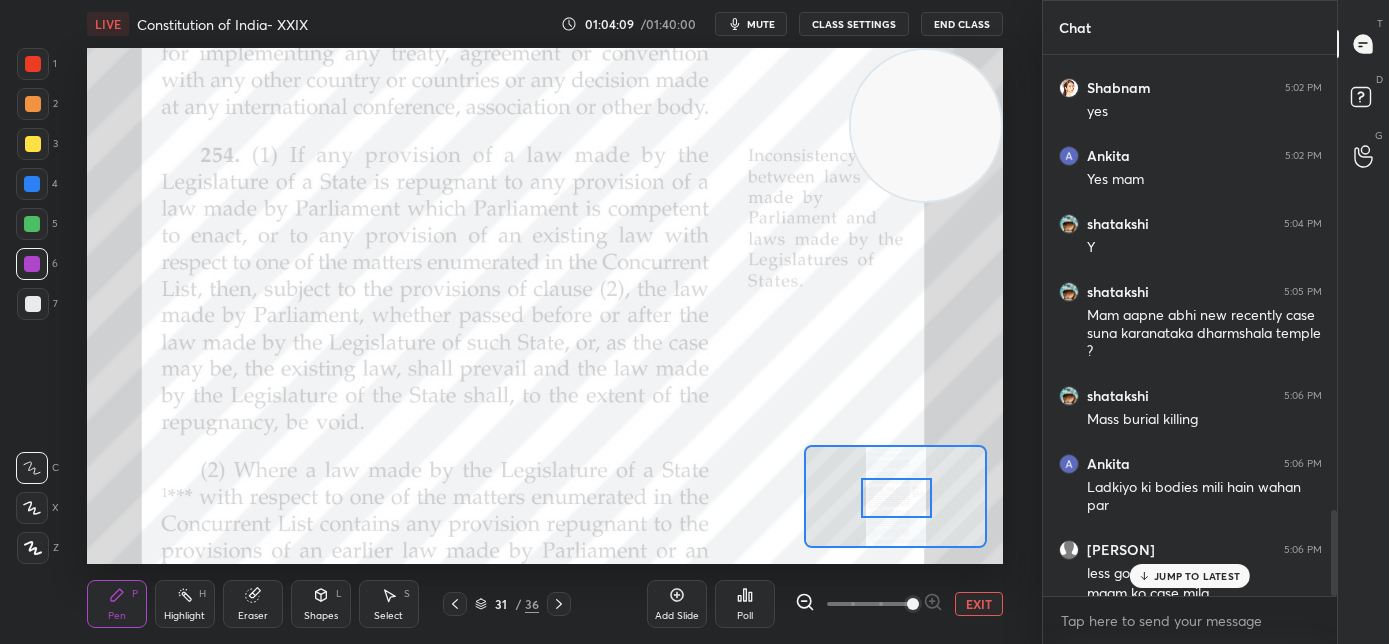 scroll, scrollTop: 2880, scrollLeft: 0, axis: vertical 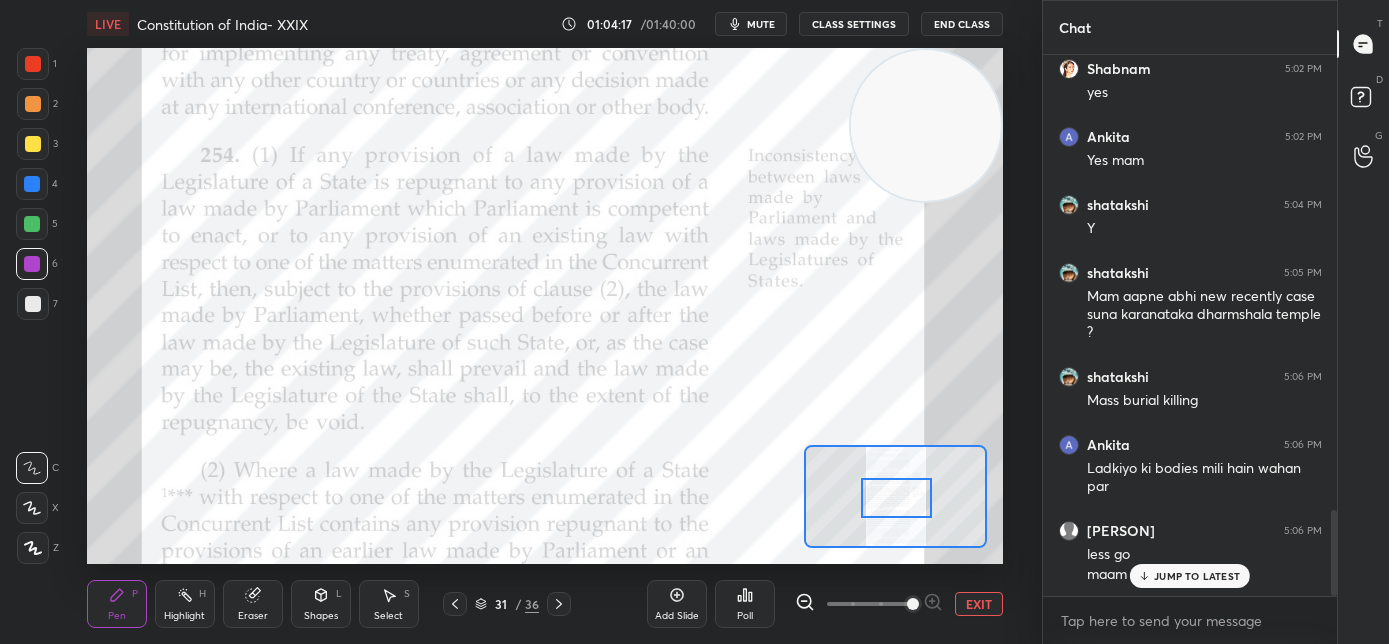 click on "JUMP TO LATEST" at bounding box center (1190, 576) 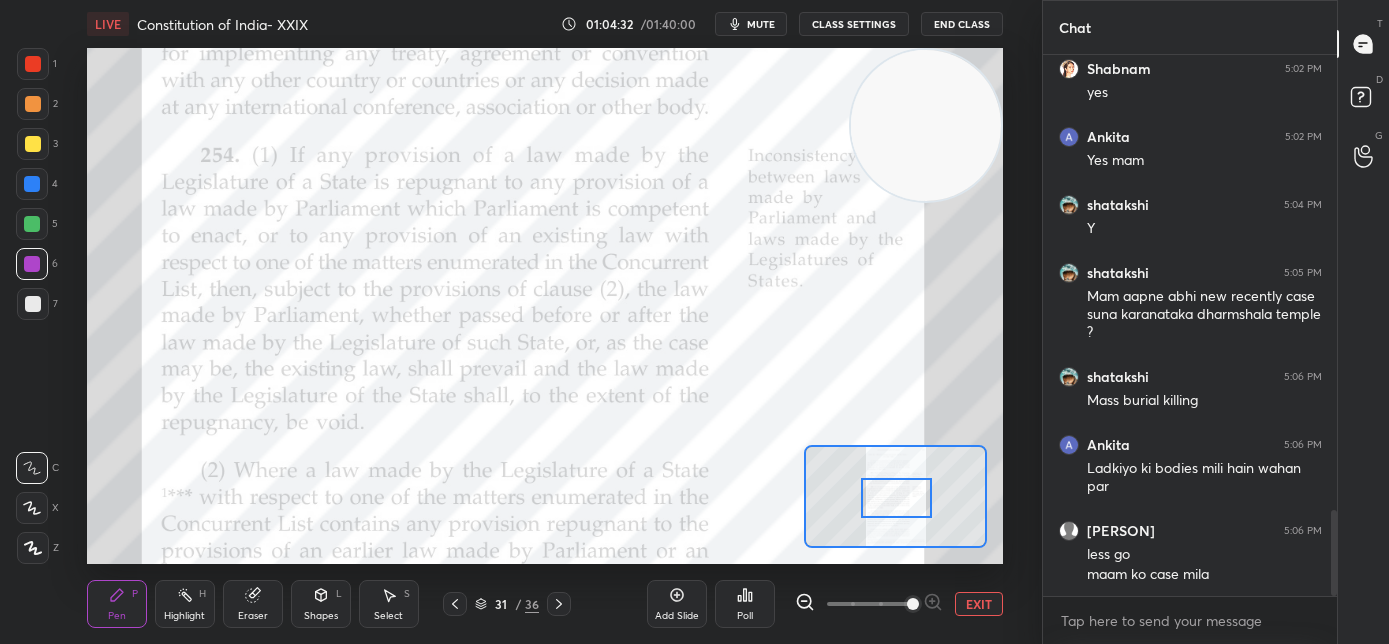 scroll, scrollTop: 2949, scrollLeft: 0, axis: vertical 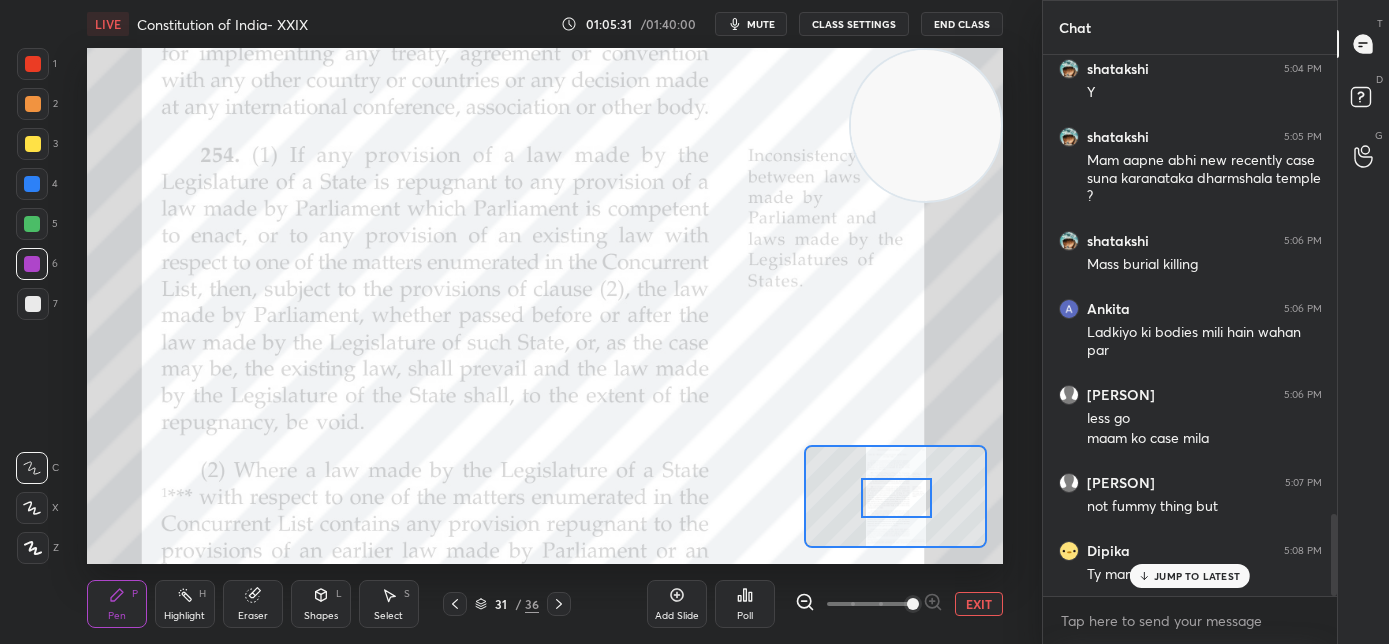 click on "JUMP TO LATEST" at bounding box center [1197, 576] 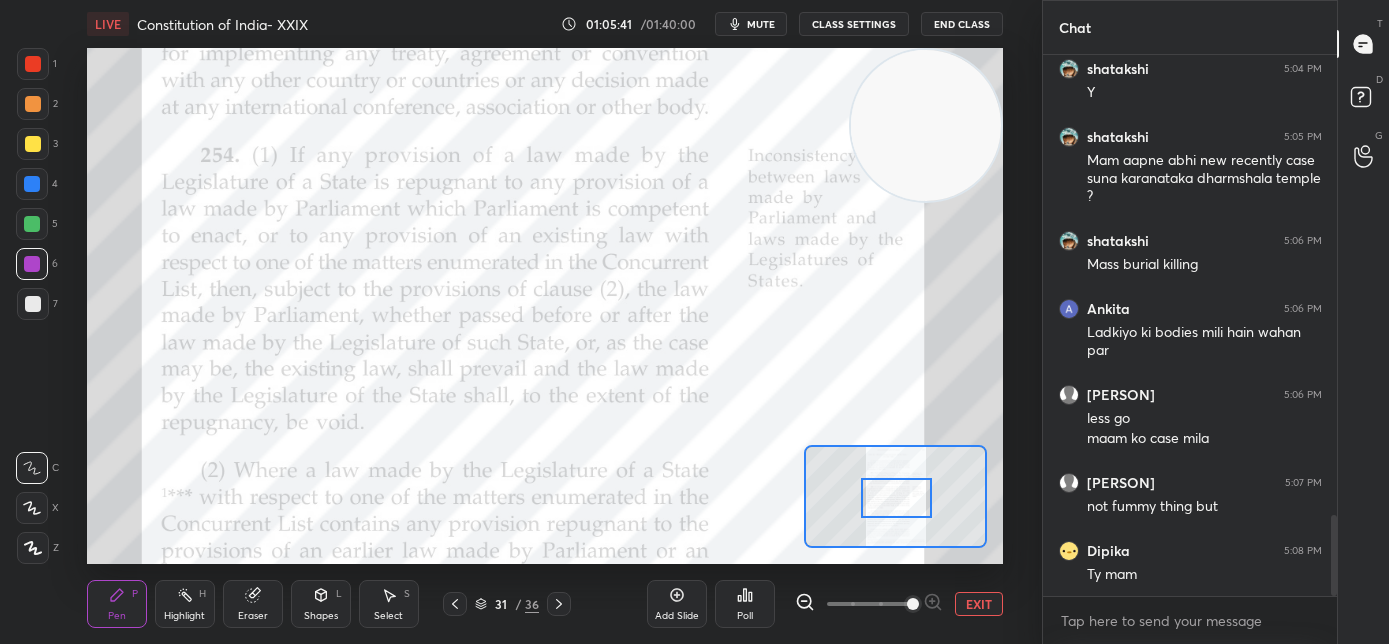 scroll, scrollTop: 3085, scrollLeft: 0, axis: vertical 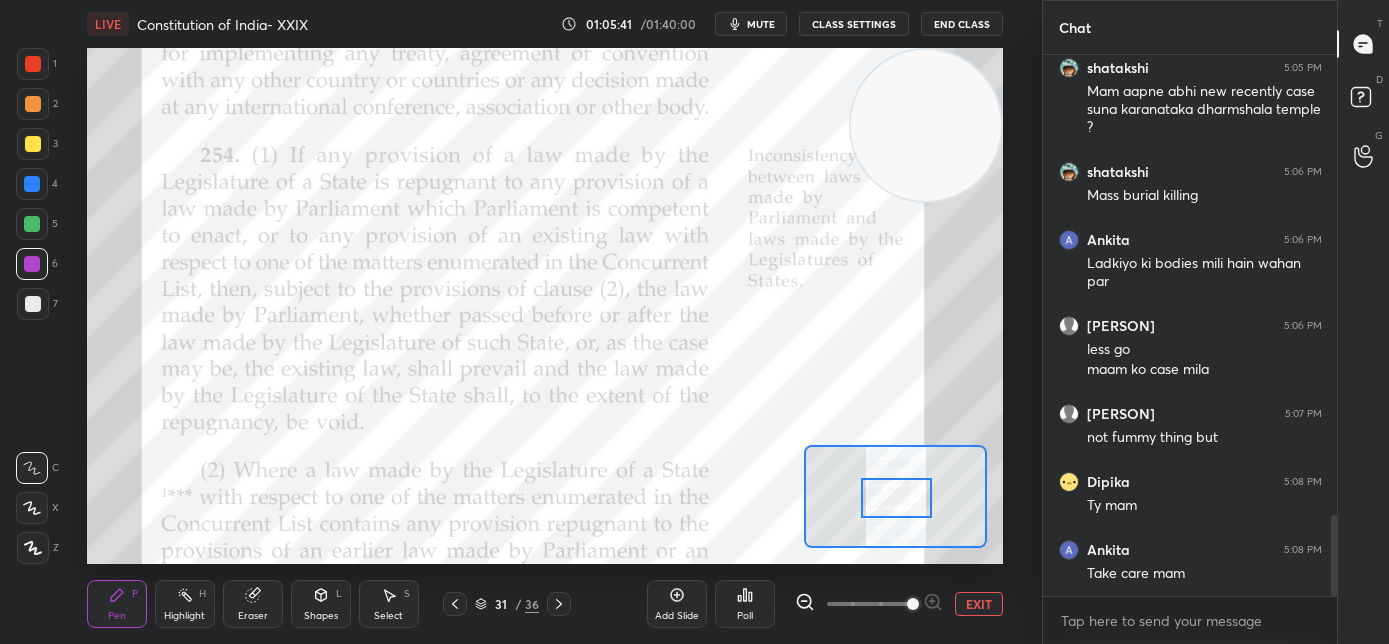 click on "mute" at bounding box center (761, 24) 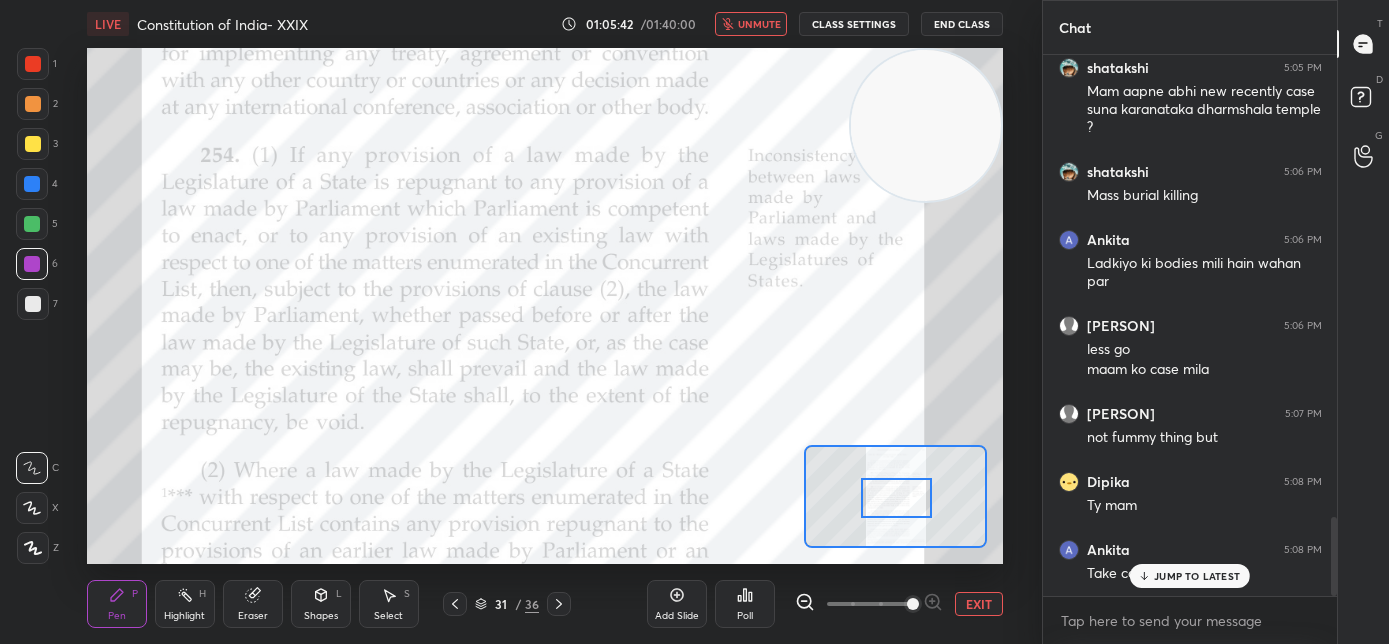 scroll, scrollTop: 3152, scrollLeft: 0, axis: vertical 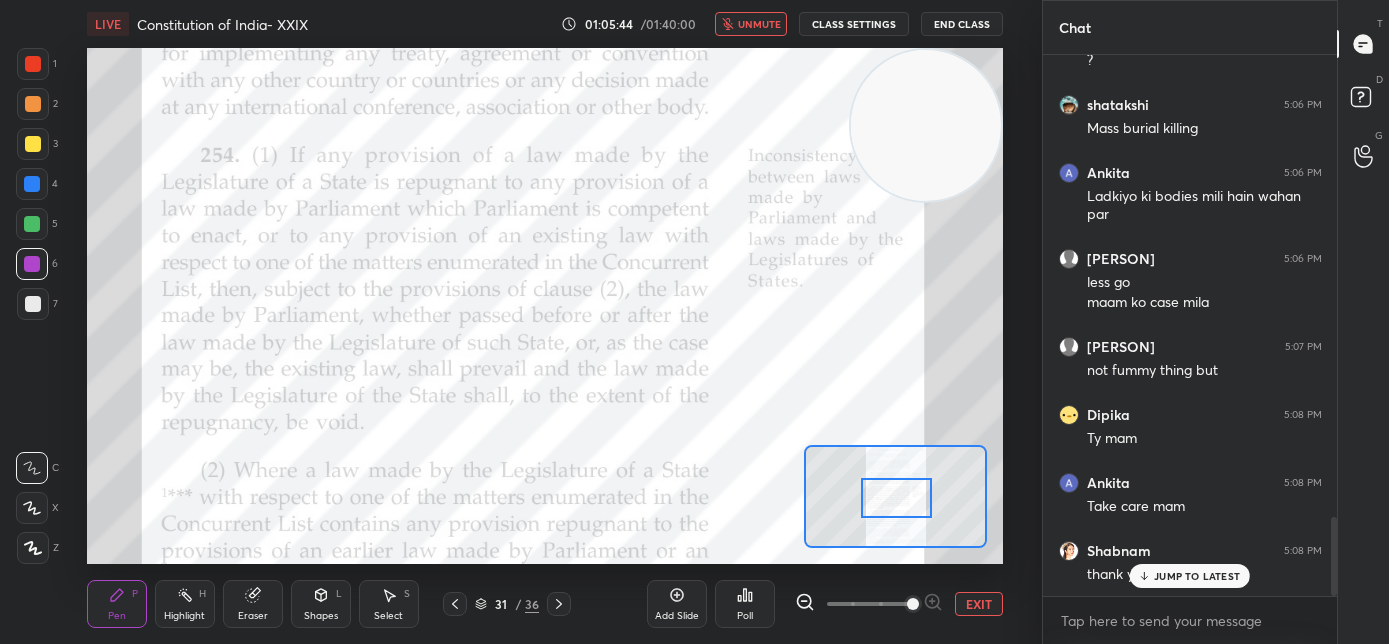 click on "End Class" at bounding box center [962, 24] 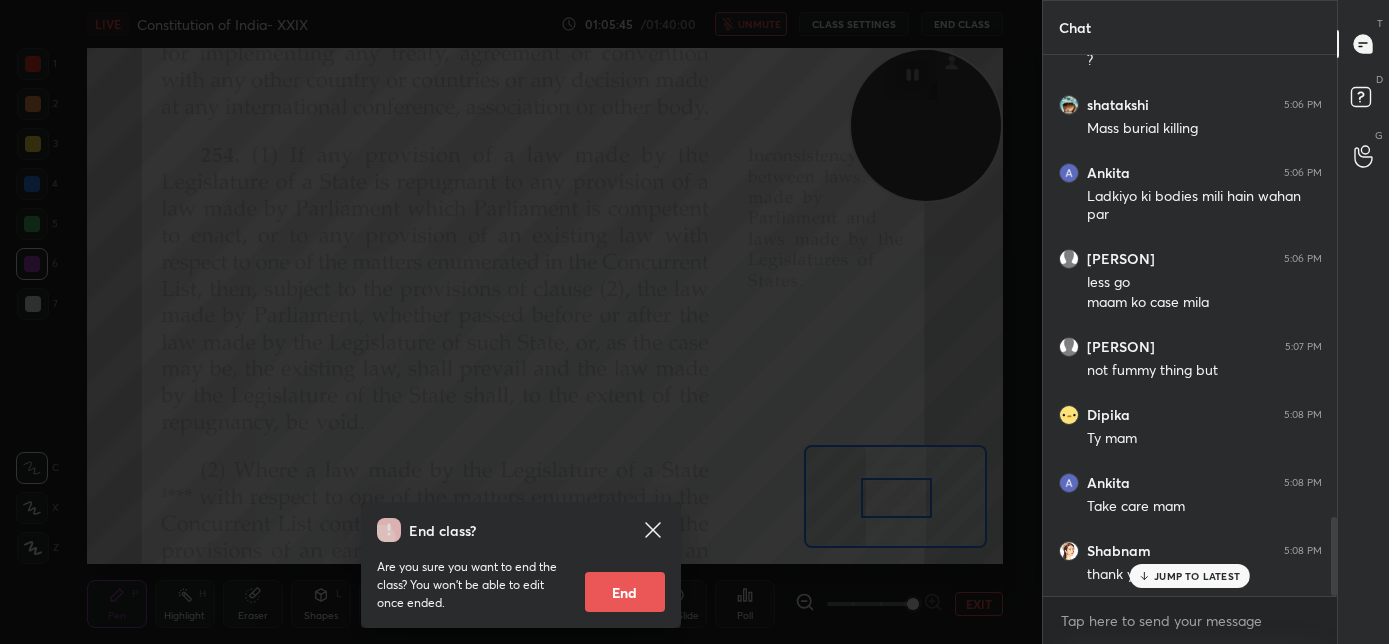 click on "End" at bounding box center [625, 592] 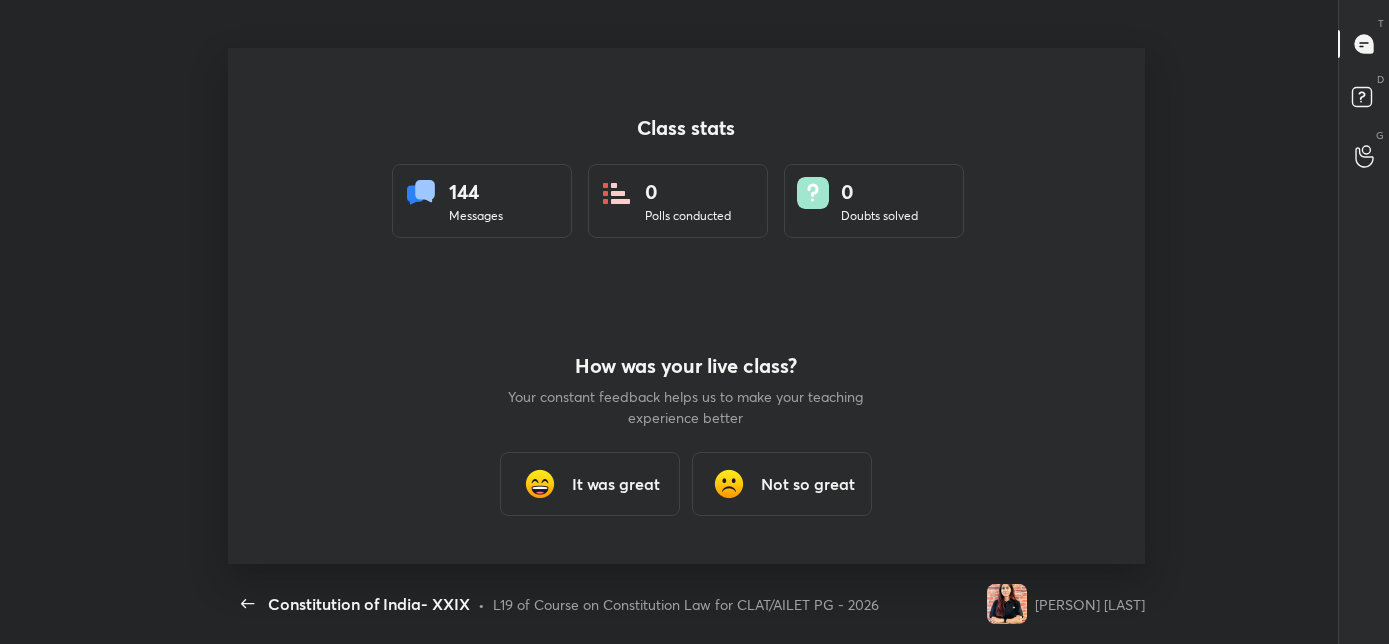 scroll, scrollTop: 99484, scrollLeft: 98677, axis: both 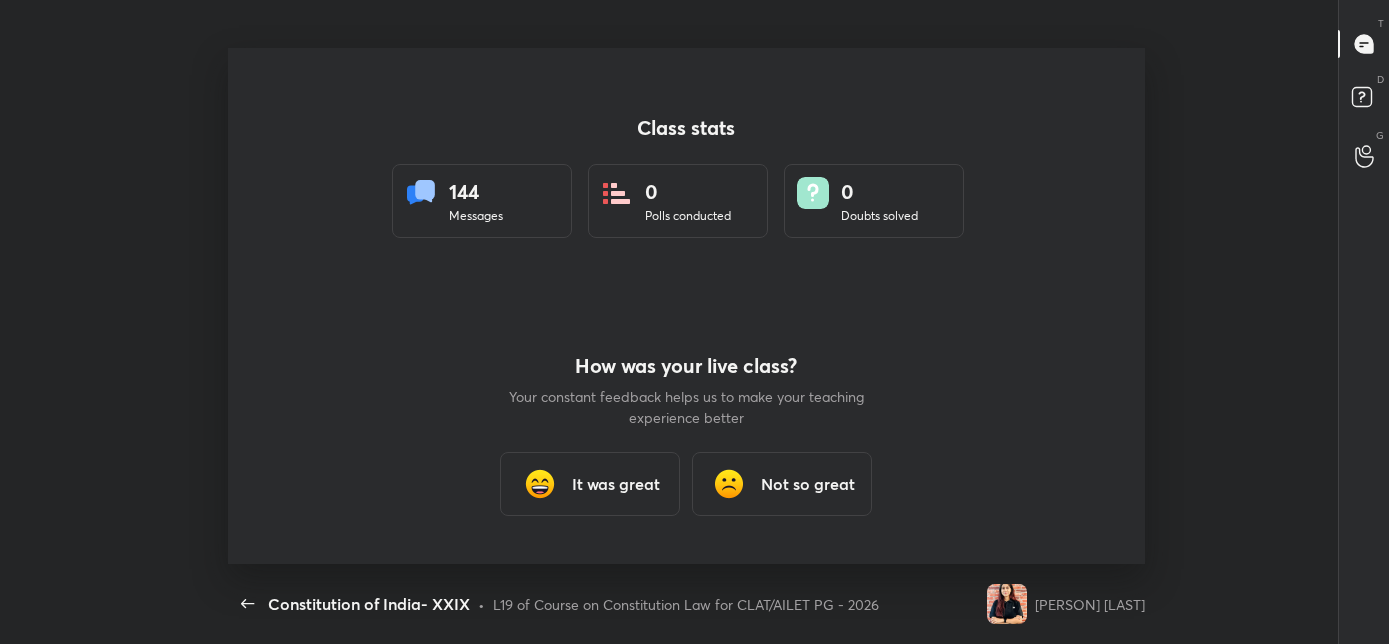 click on "It was great" at bounding box center (590, 484) 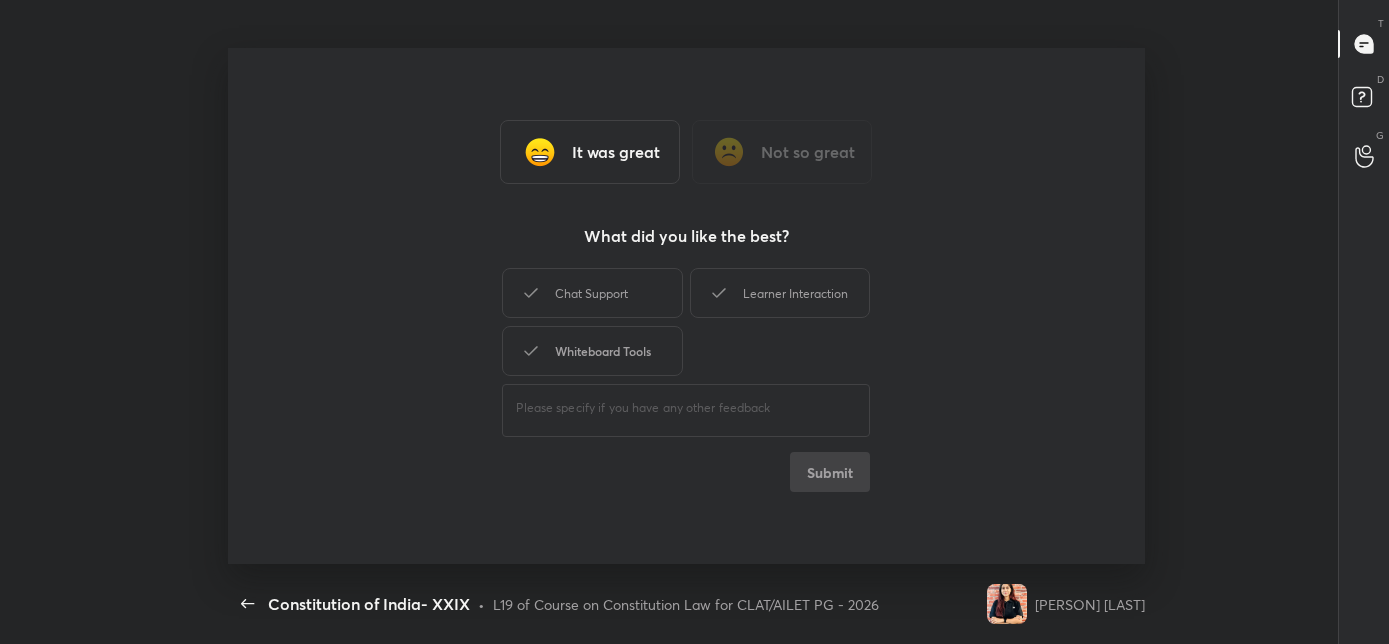 drag, startPoint x: 630, startPoint y: 369, endPoint x: 638, endPoint y: 338, distance: 32.01562 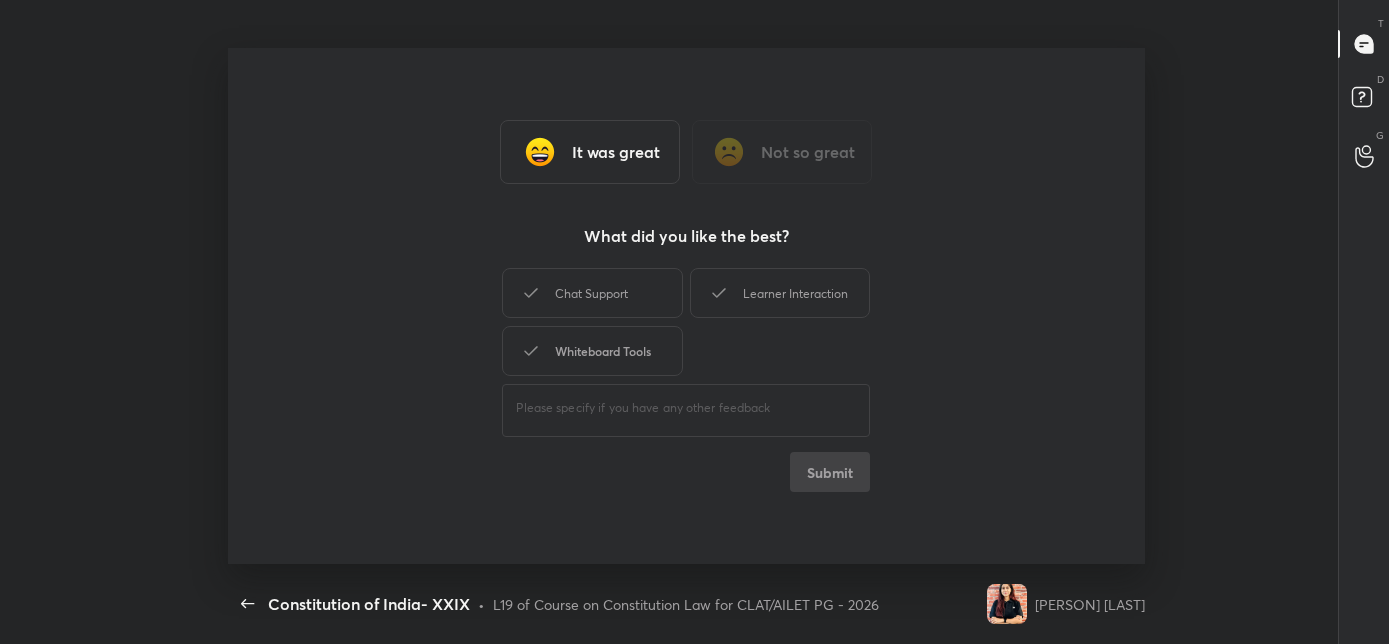 click on "Whiteboard Tools" at bounding box center [592, 351] 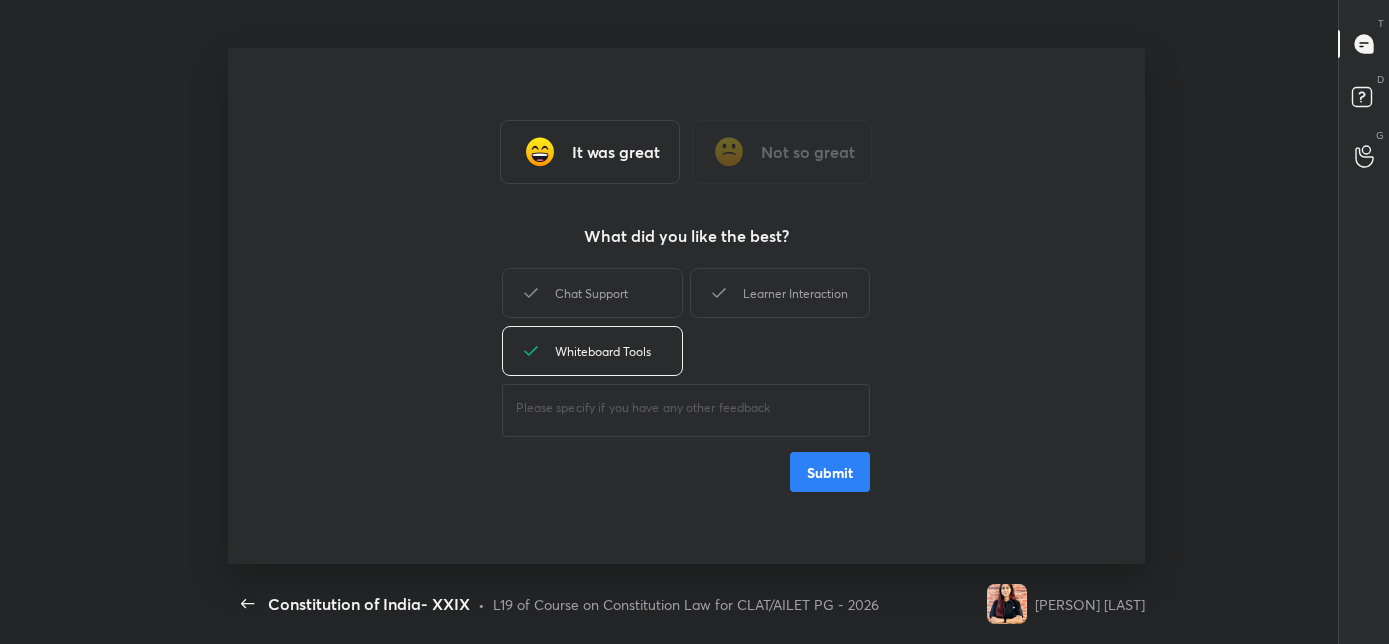 click on "Chat Support Learner Interaction Whiteboard Tools" at bounding box center (686, 322) 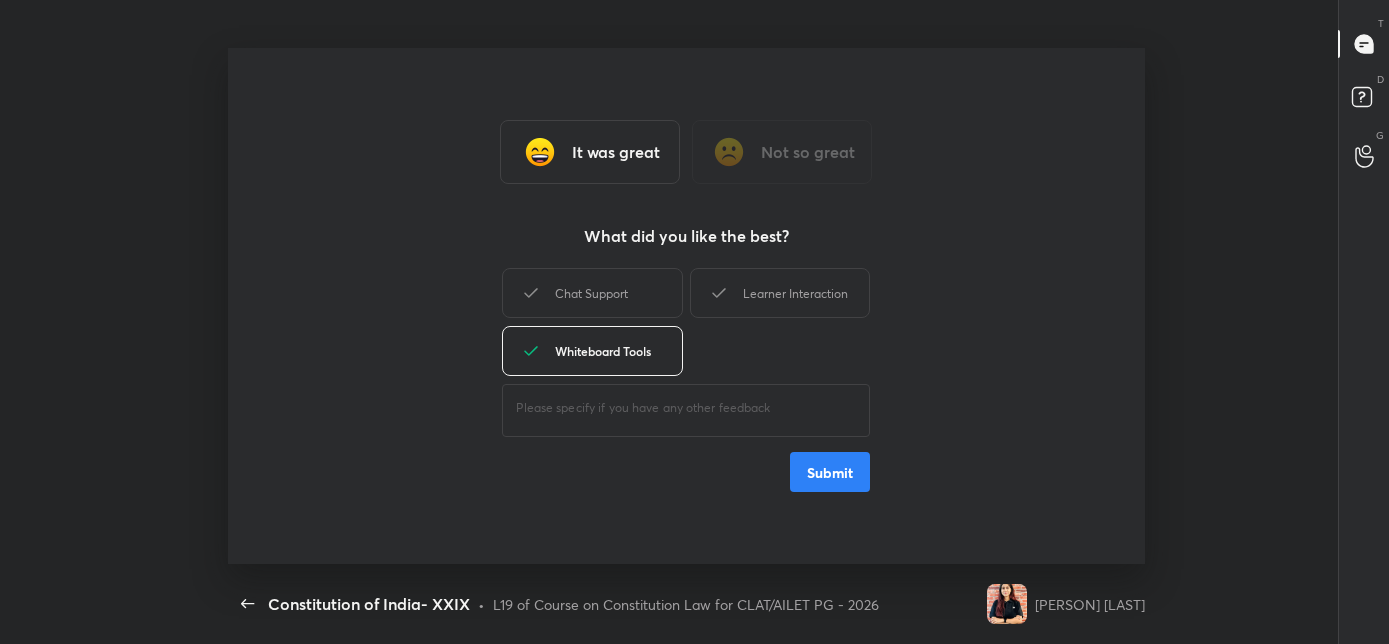 click on "Chat Support Learner Interaction Whiteboard Tools" at bounding box center [686, 322] 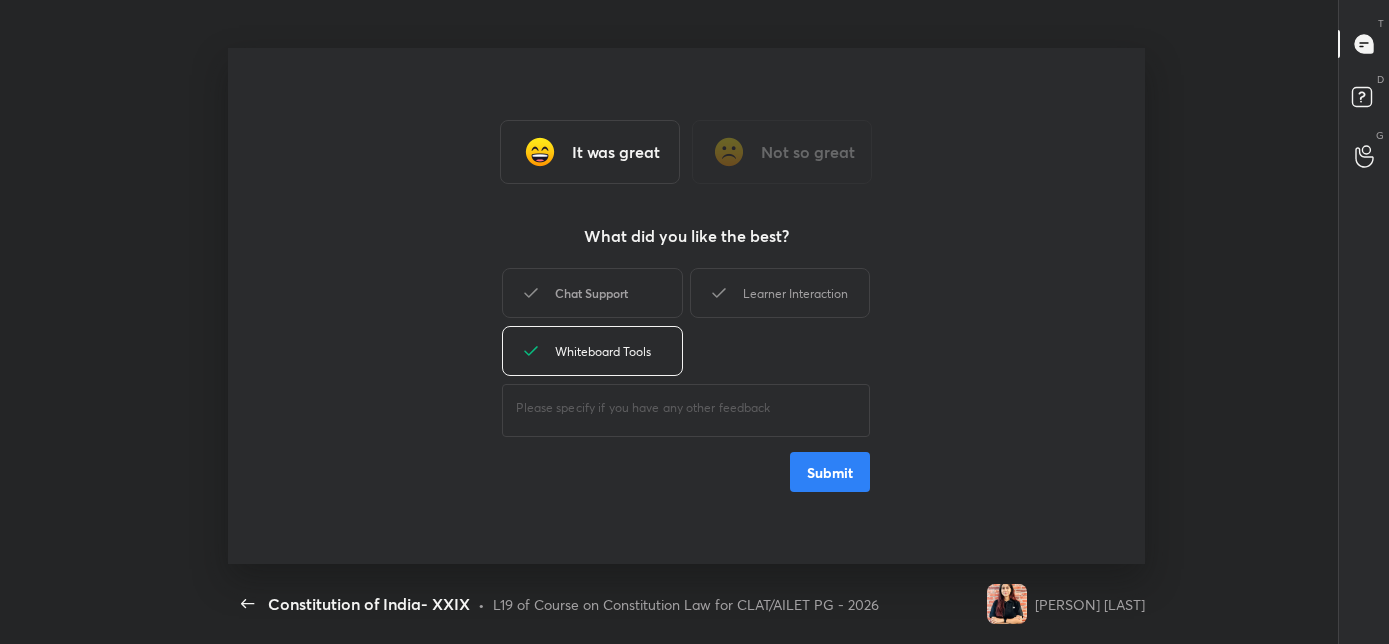 click on "Chat Support" at bounding box center (592, 293) 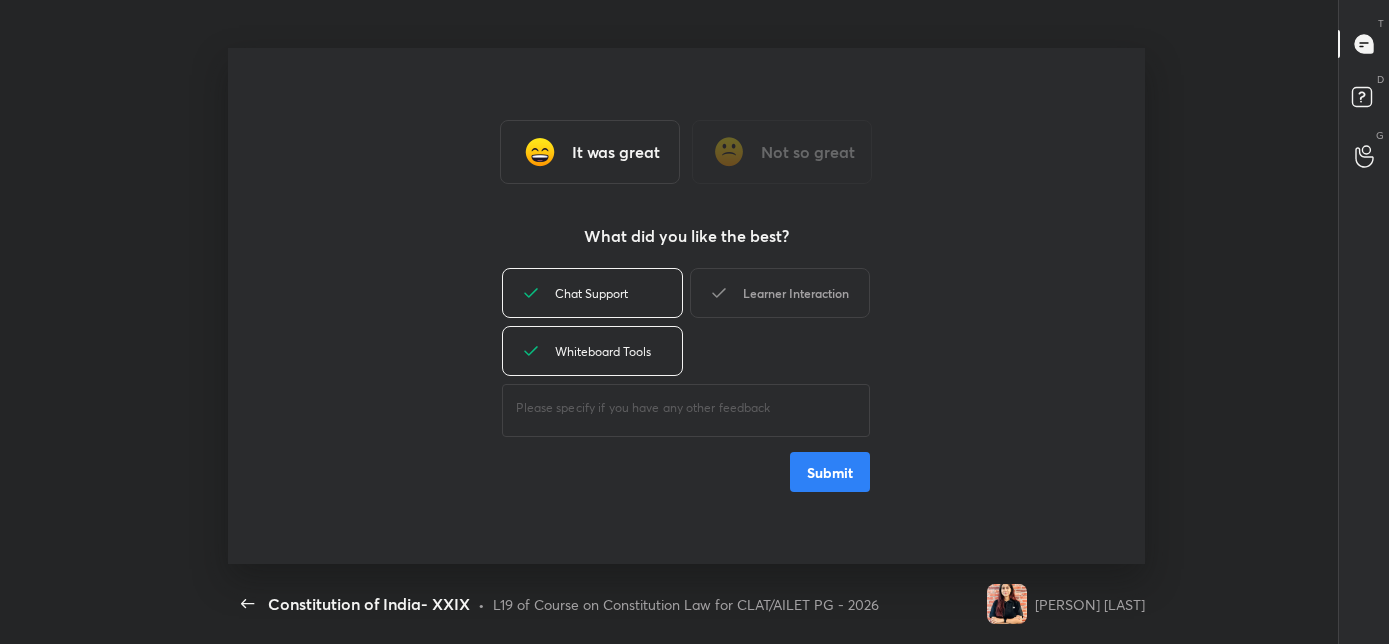 click on "Learner Interaction" at bounding box center (780, 293) 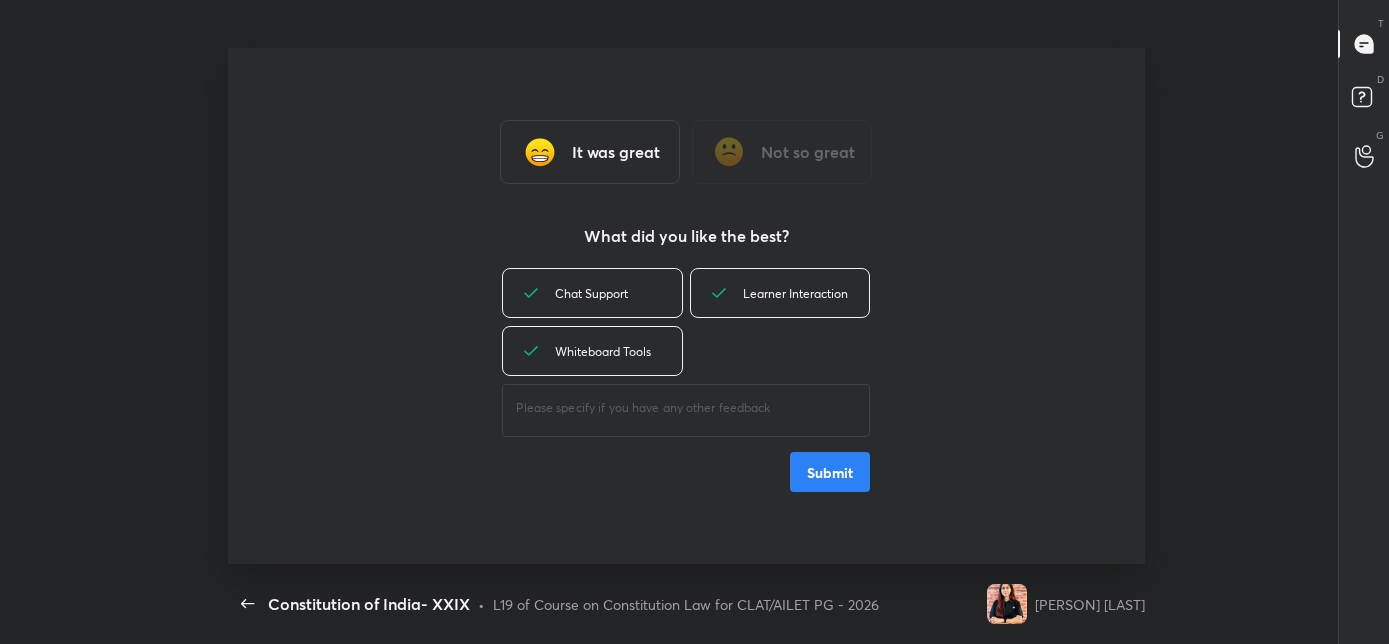 click on "Submit" at bounding box center [830, 472] 